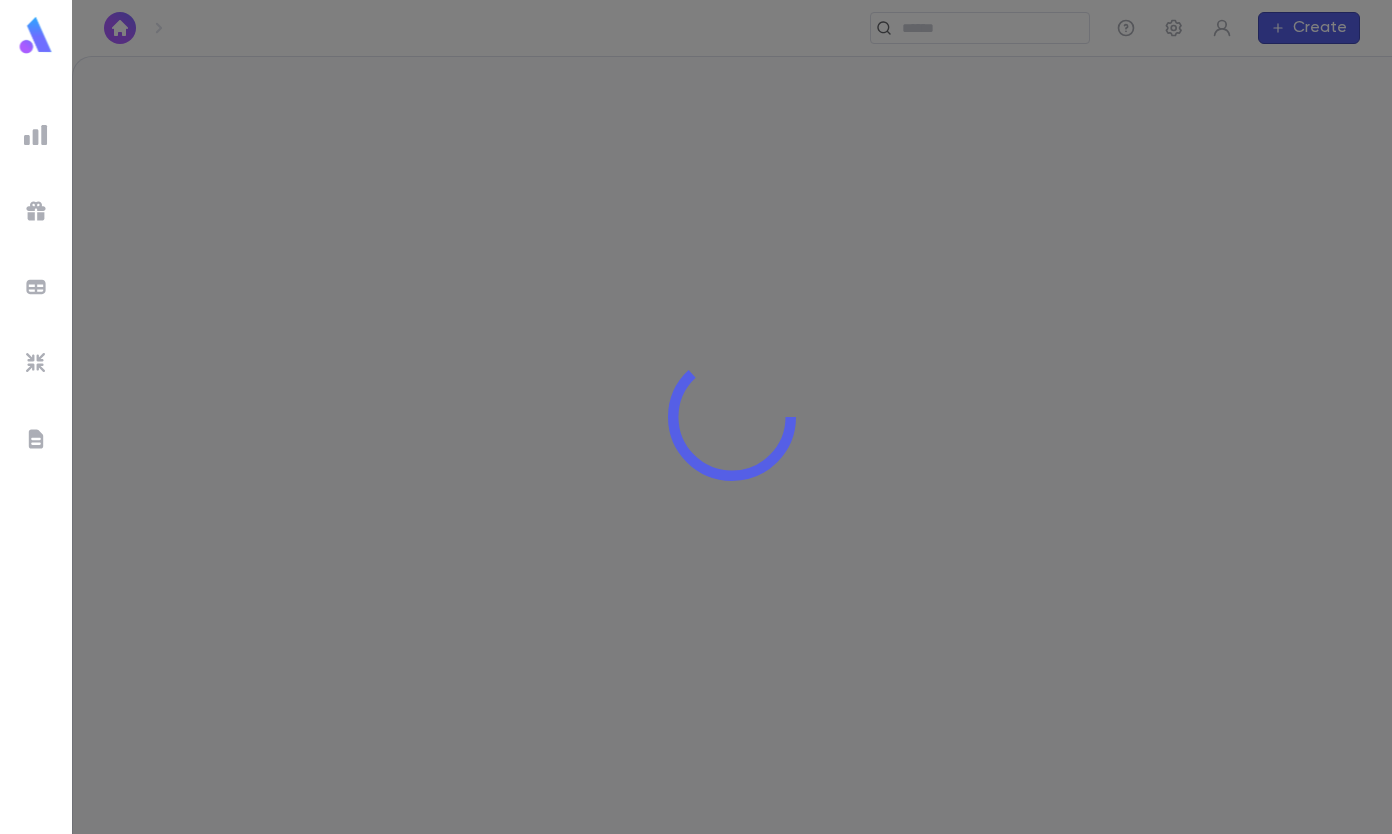 scroll, scrollTop: 0, scrollLeft: 0, axis: both 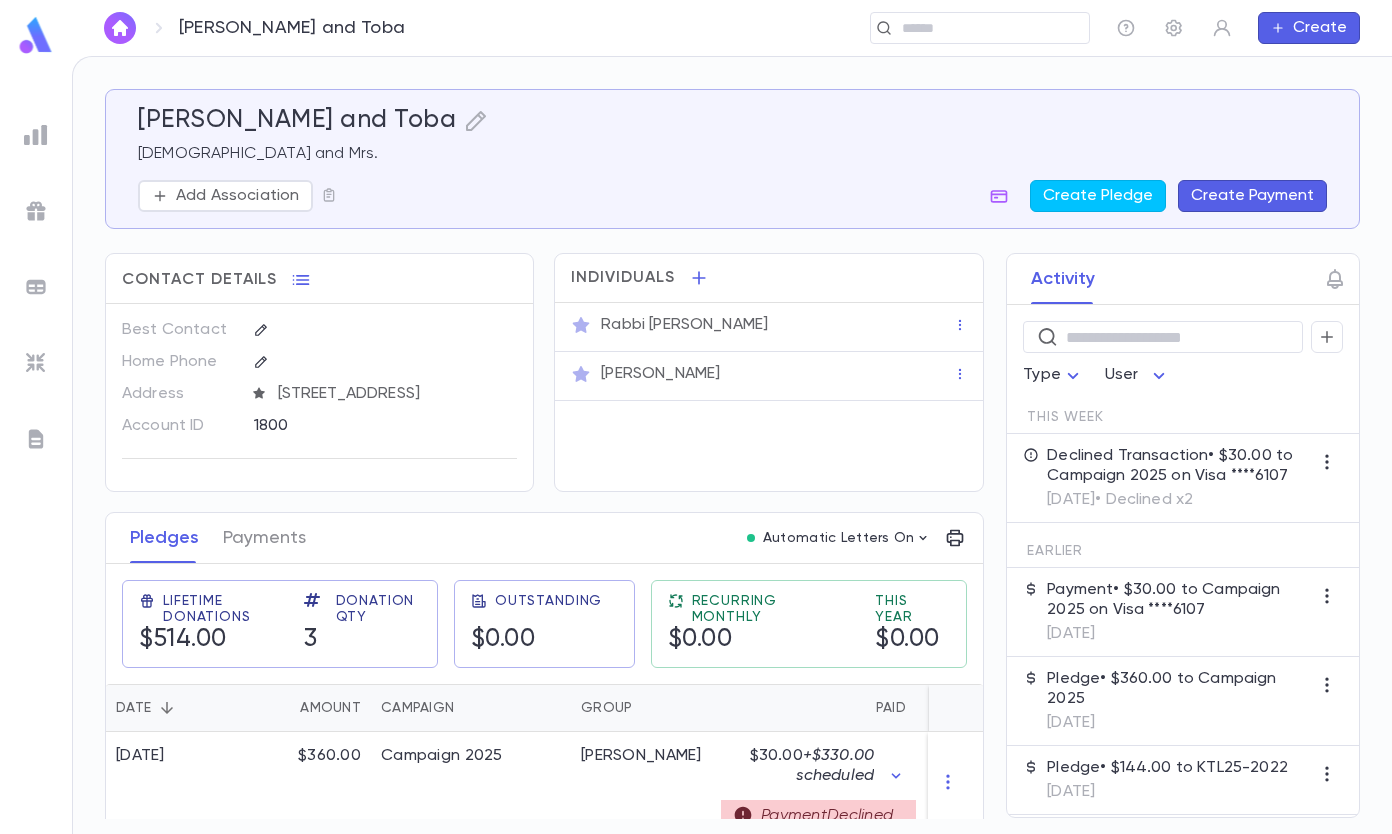 click at bounding box center (988, 28) 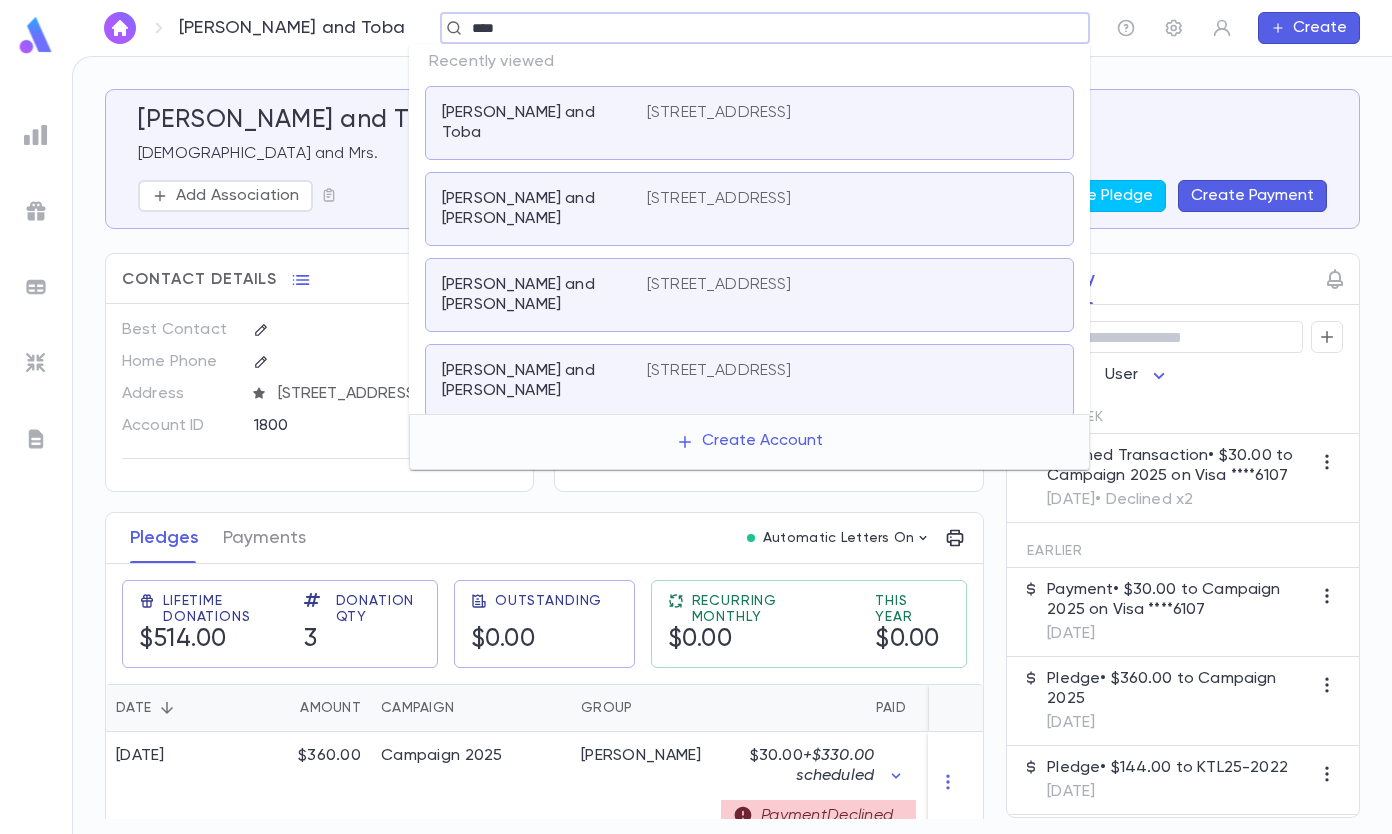 type on "****" 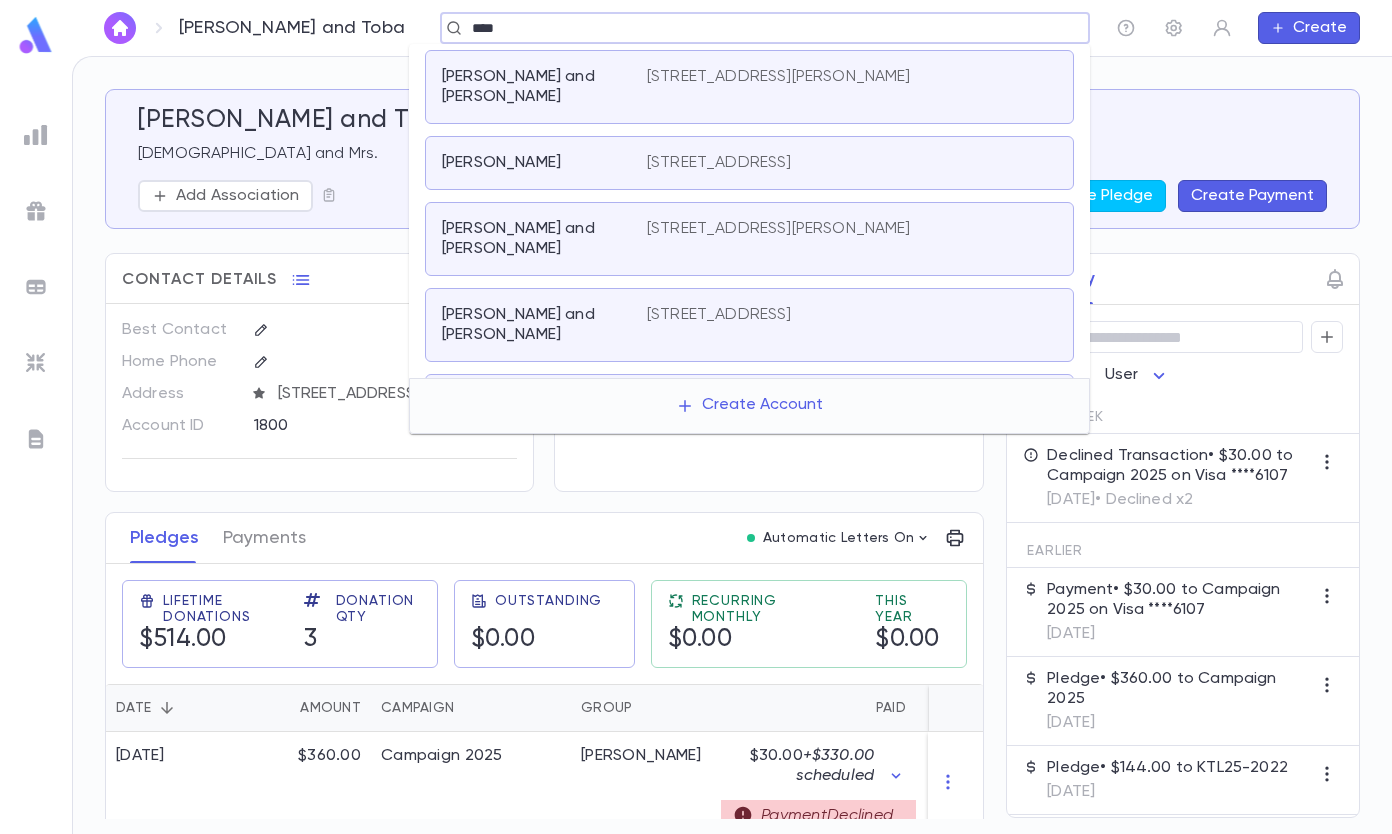 click on "[STREET_ADDRESS][PERSON_NAME]" at bounding box center (779, 77) 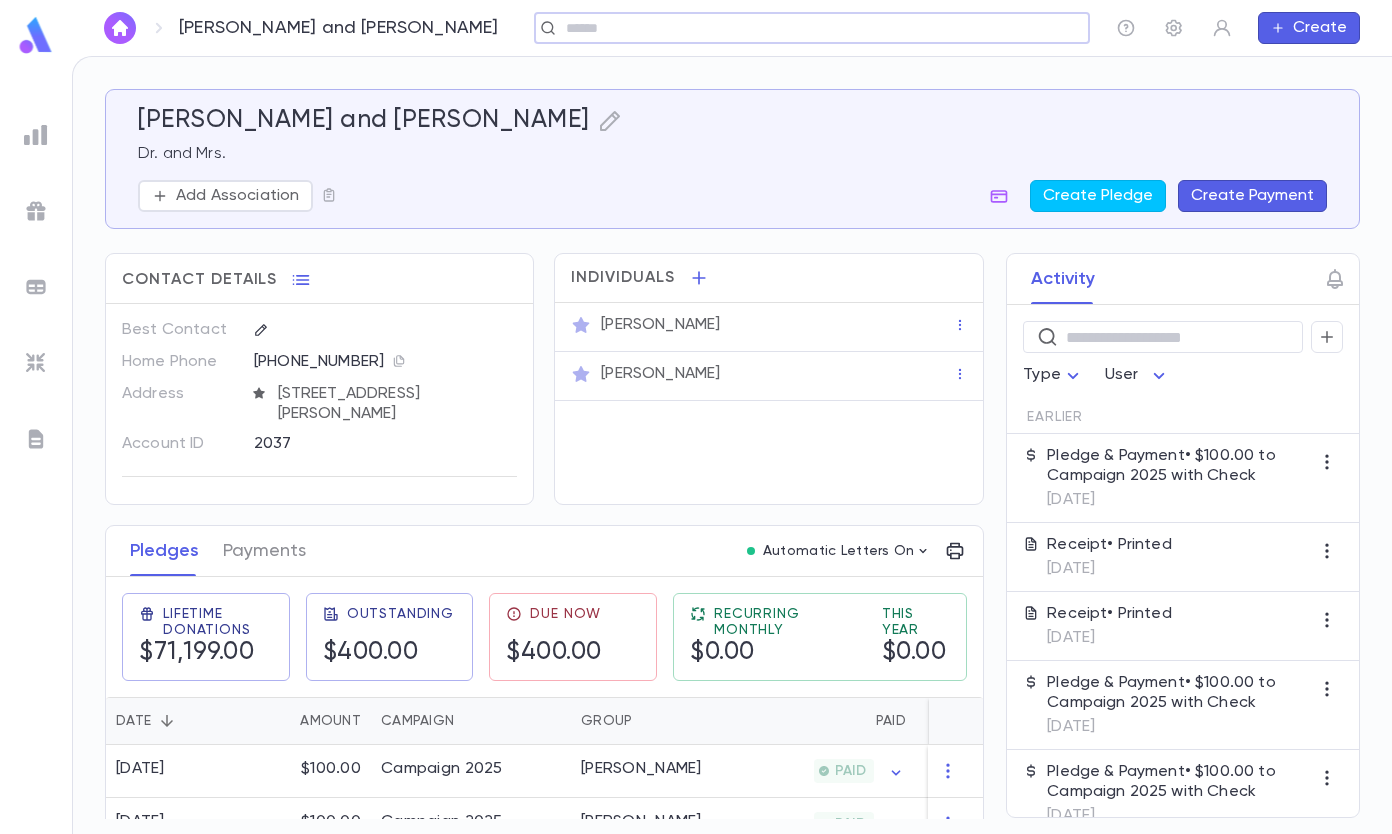 click on "Create Payment" at bounding box center (1252, 196) 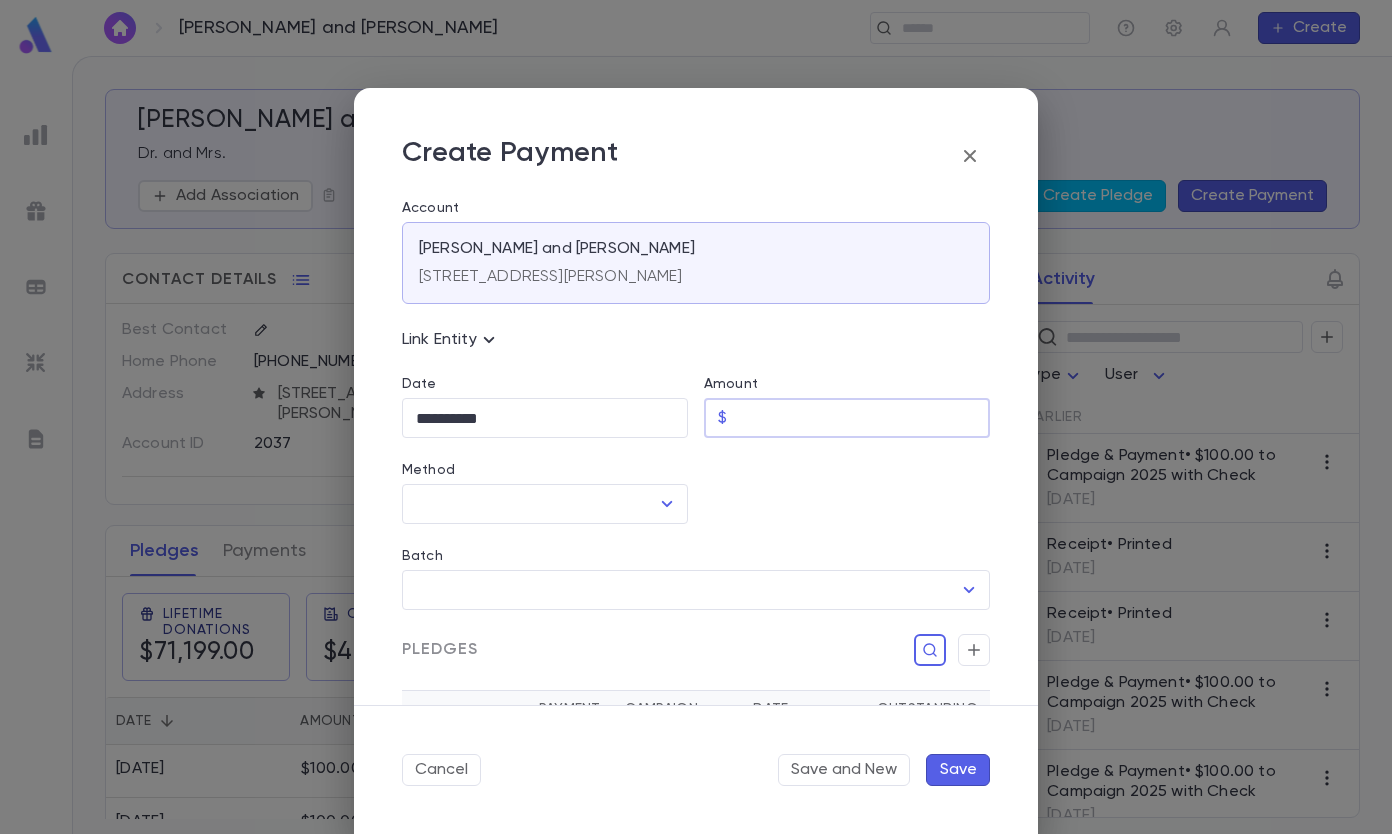 click on "Amount" at bounding box center [862, 418] 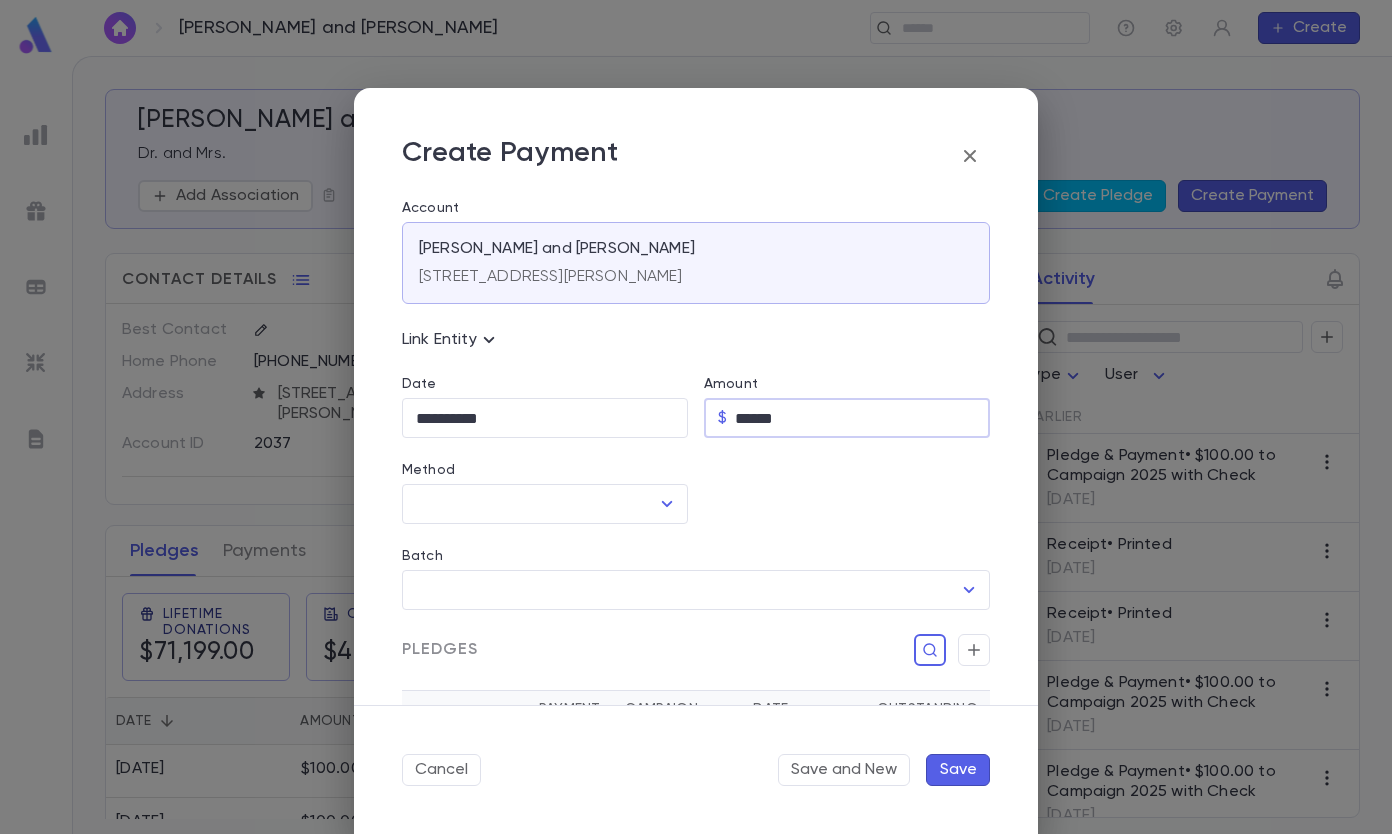 type on "******" 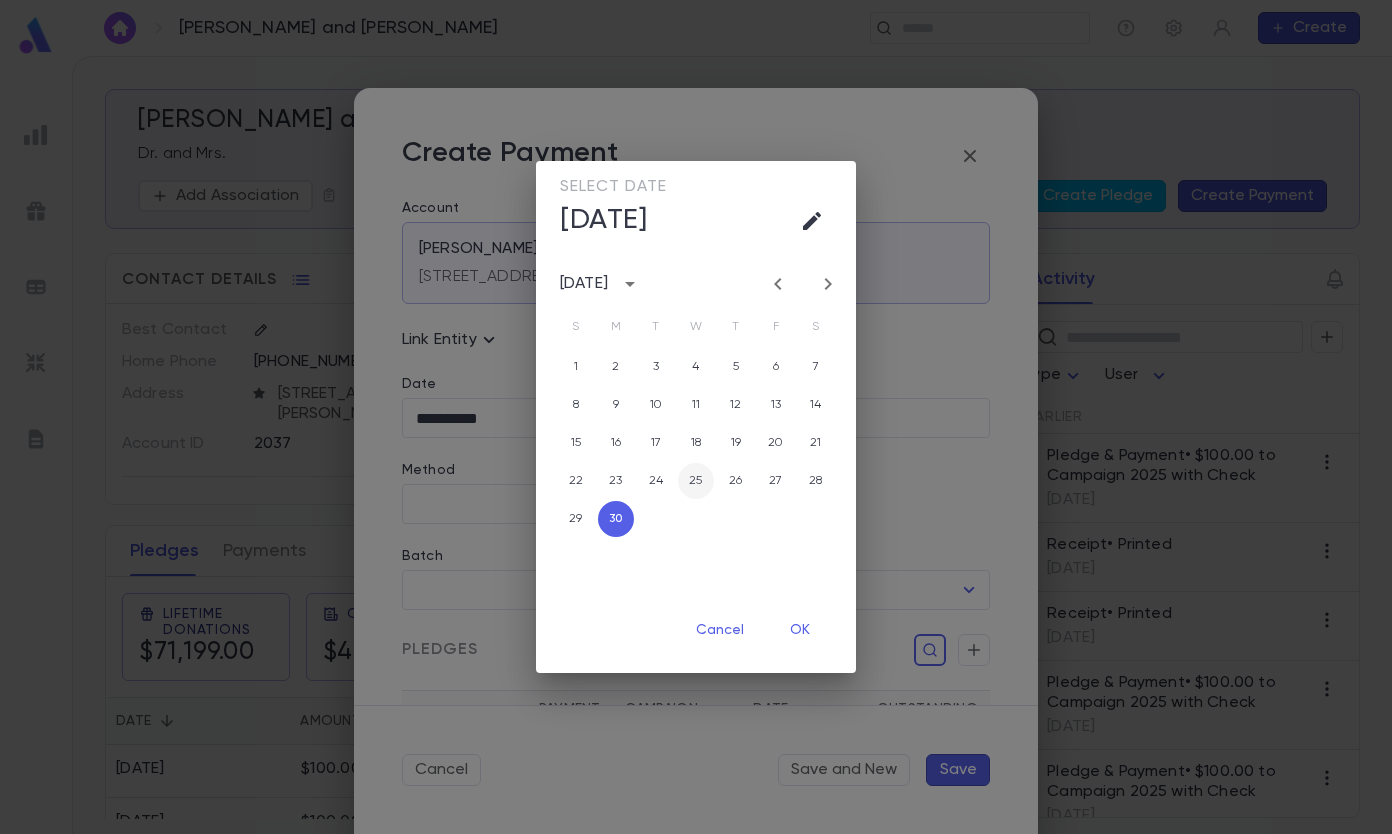 click on "25" at bounding box center [696, 481] 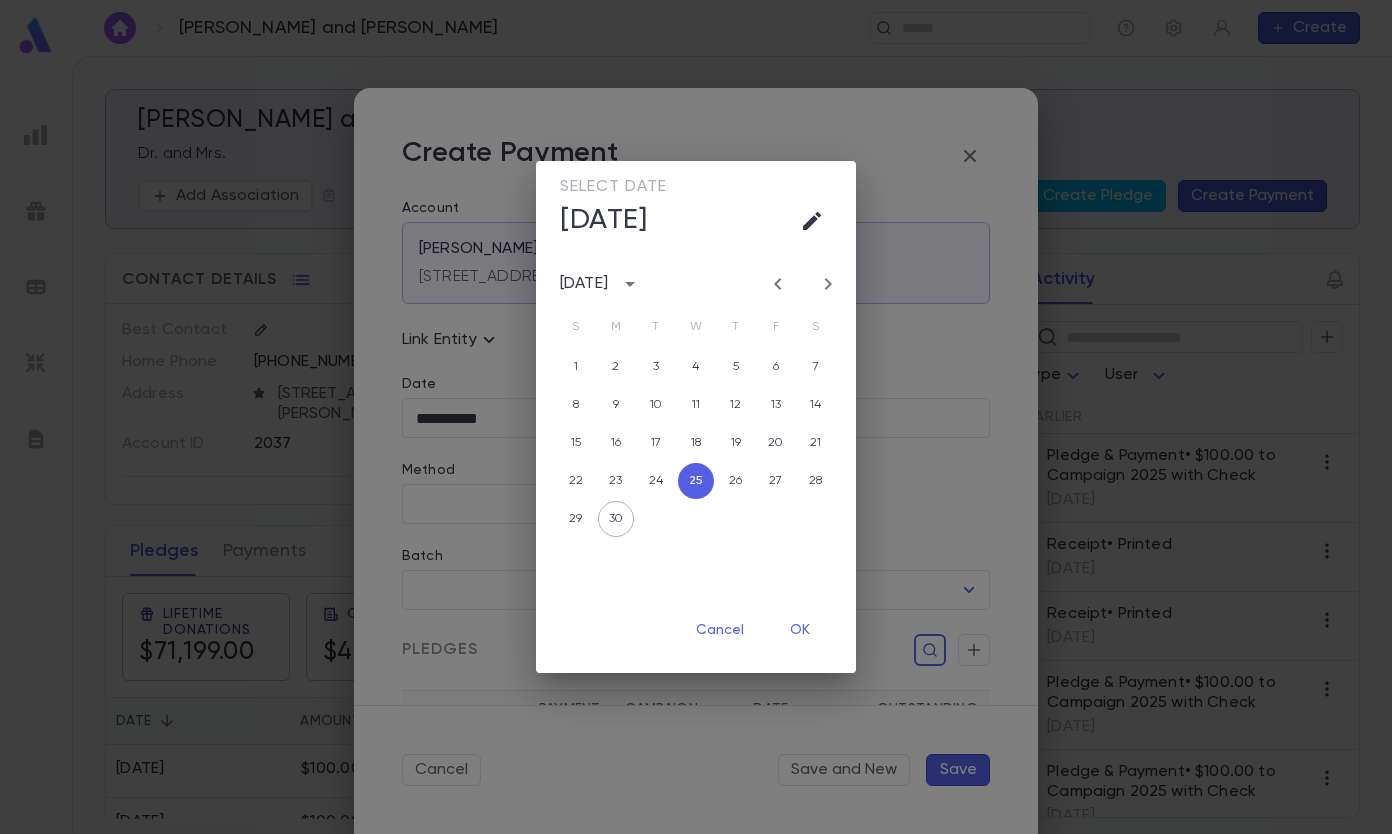click on "OK" at bounding box center [800, 630] 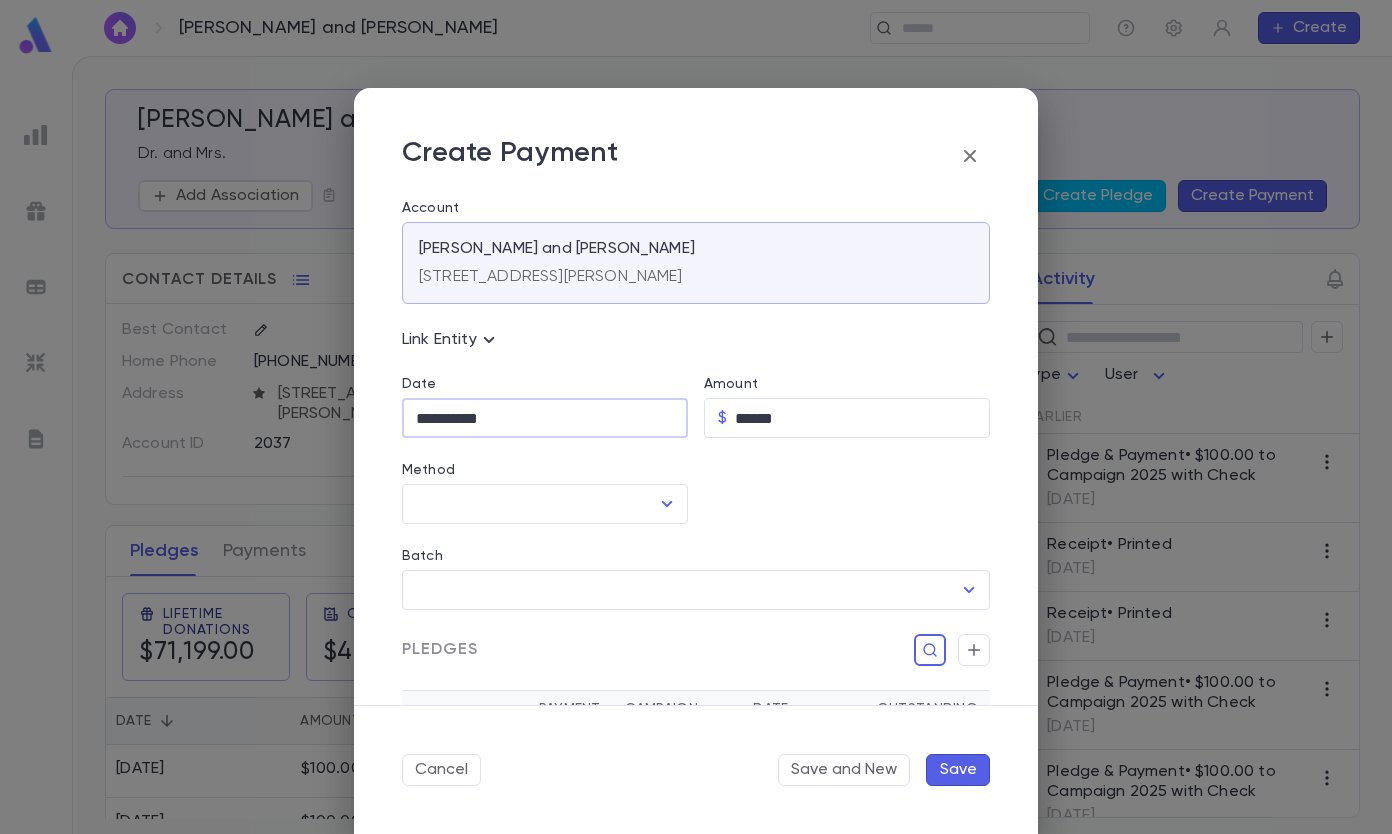click on "Method" at bounding box center (530, 504) 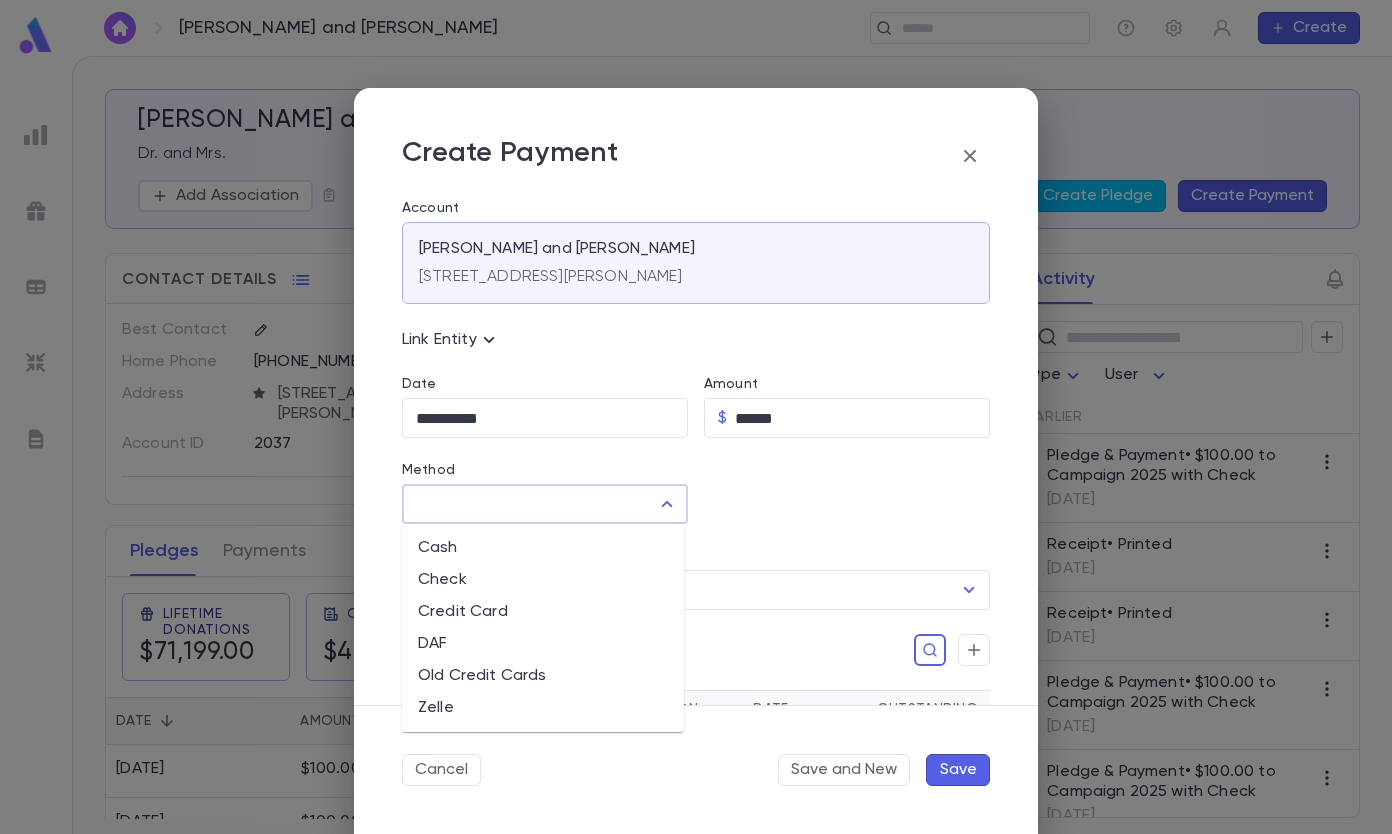 click on "Check" at bounding box center [543, 580] 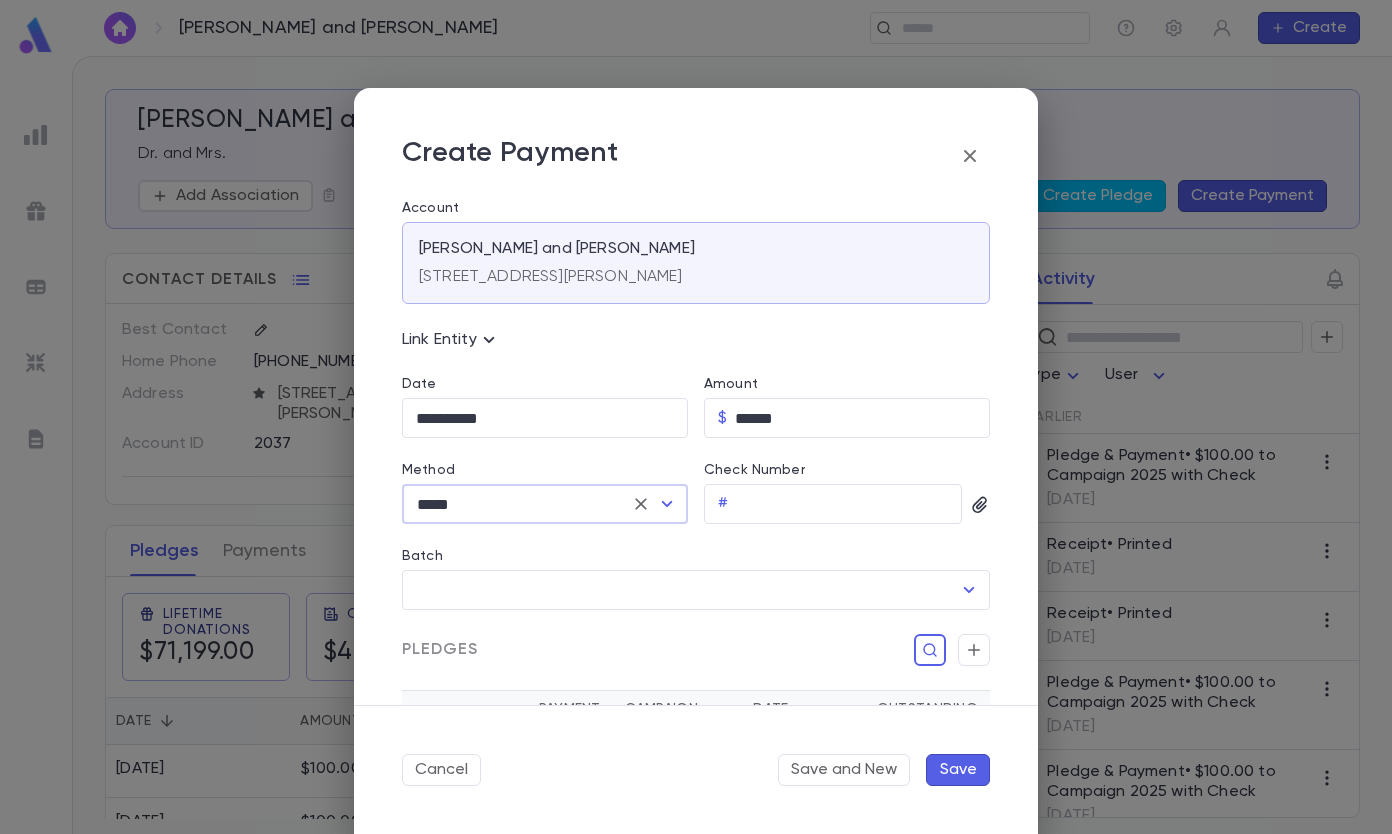 click on "Check Number" at bounding box center (849, 504) 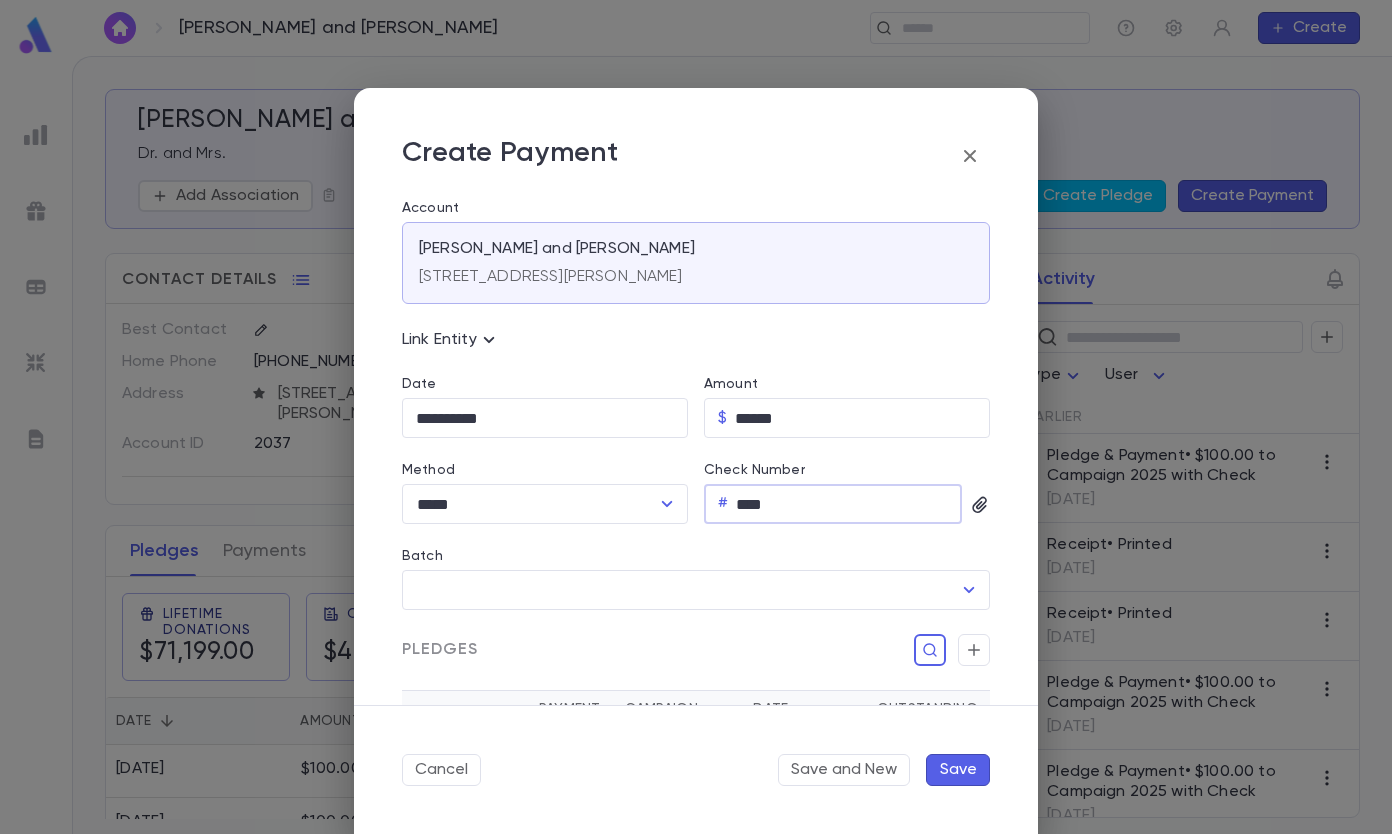 type on "****" 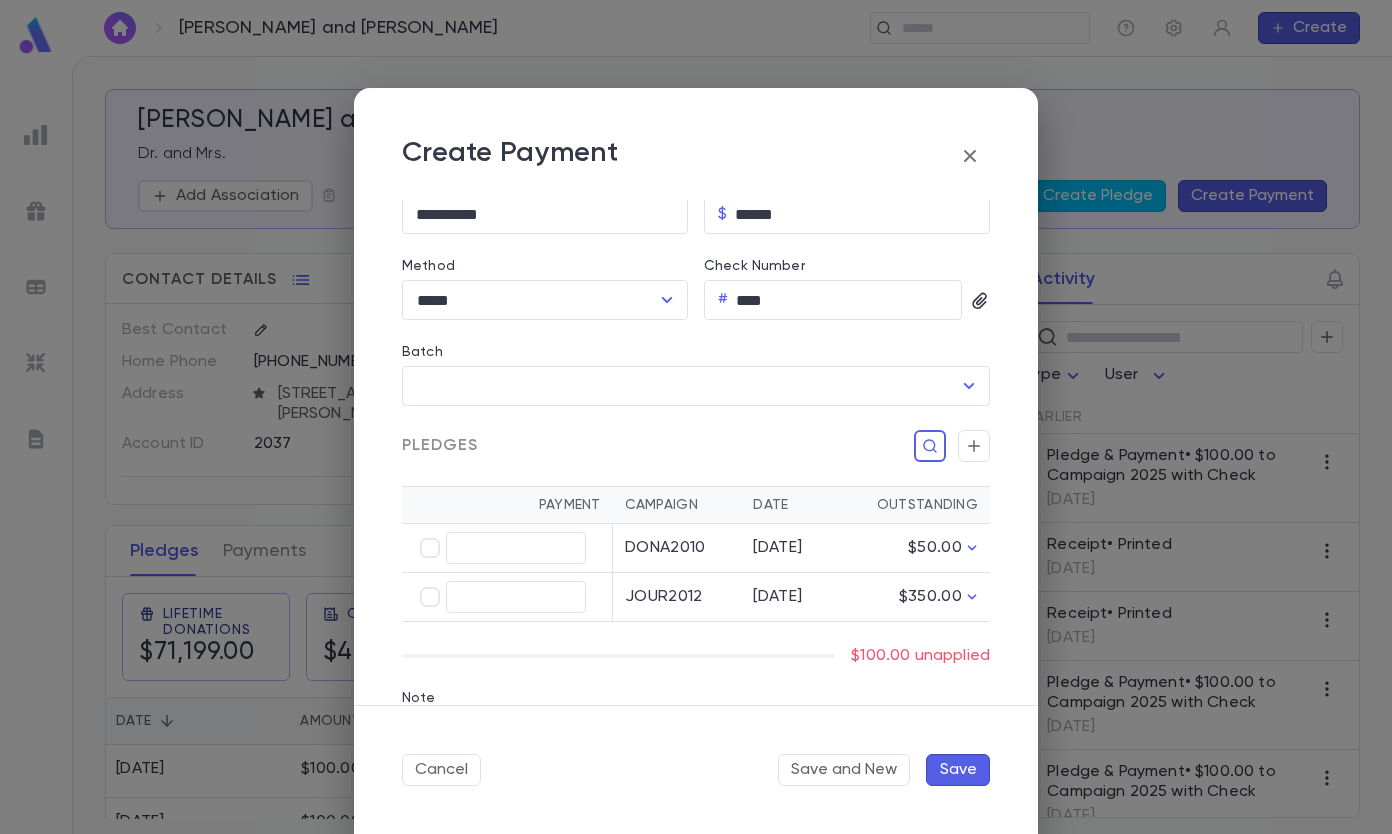 scroll, scrollTop: 323, scrollLeft: 0, axis: vertical 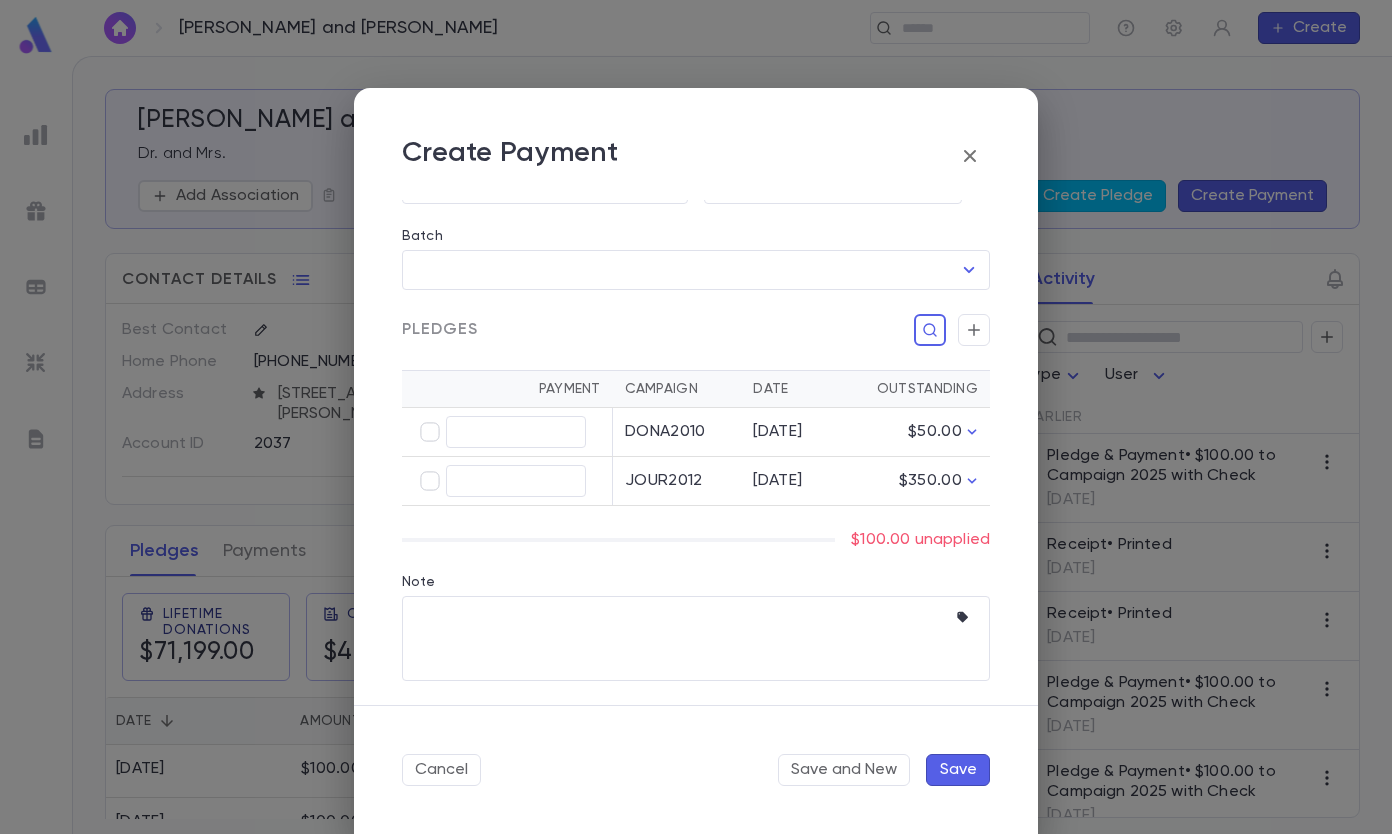 click at bounding box center (974, 330) 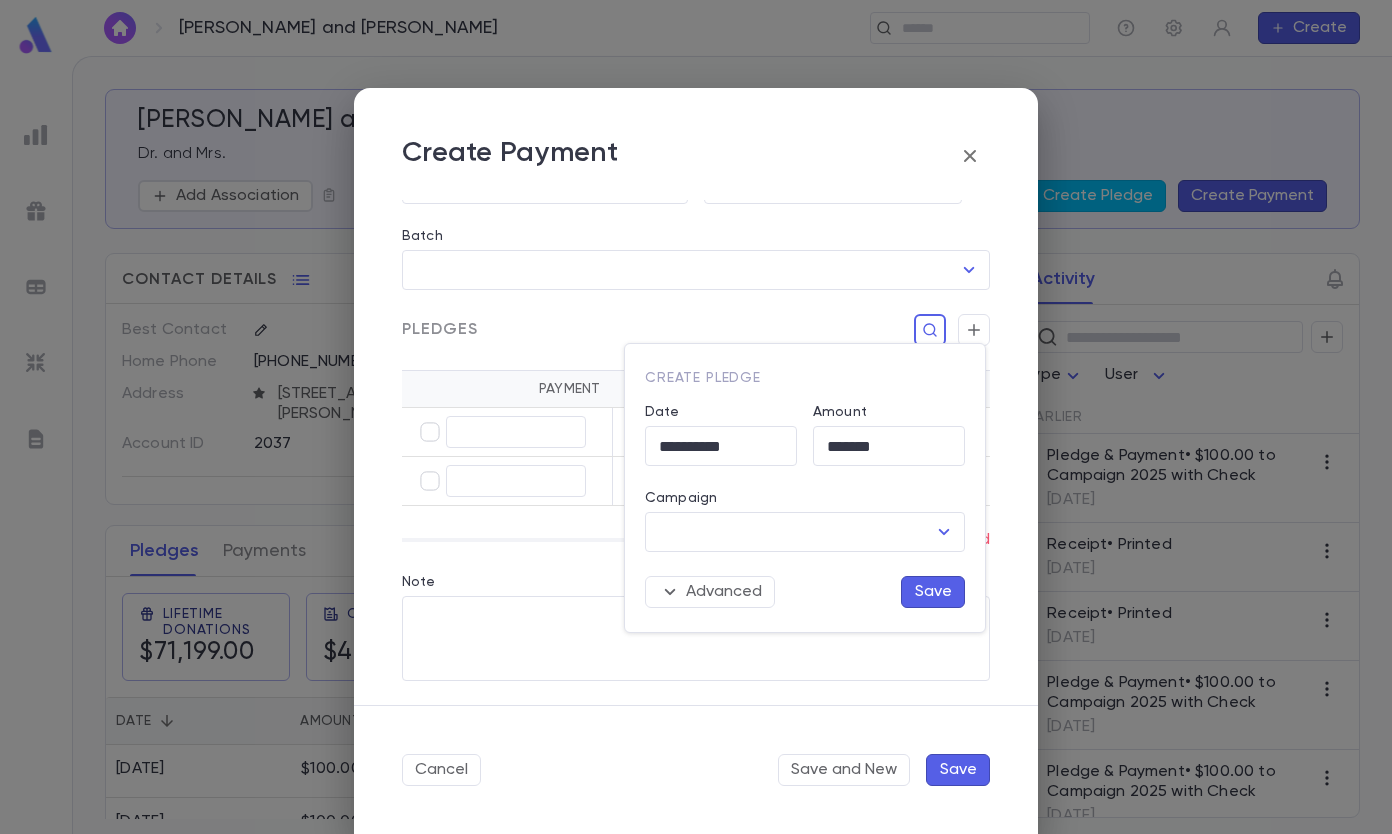click on "Campaign" at bounding box center [790, 532] 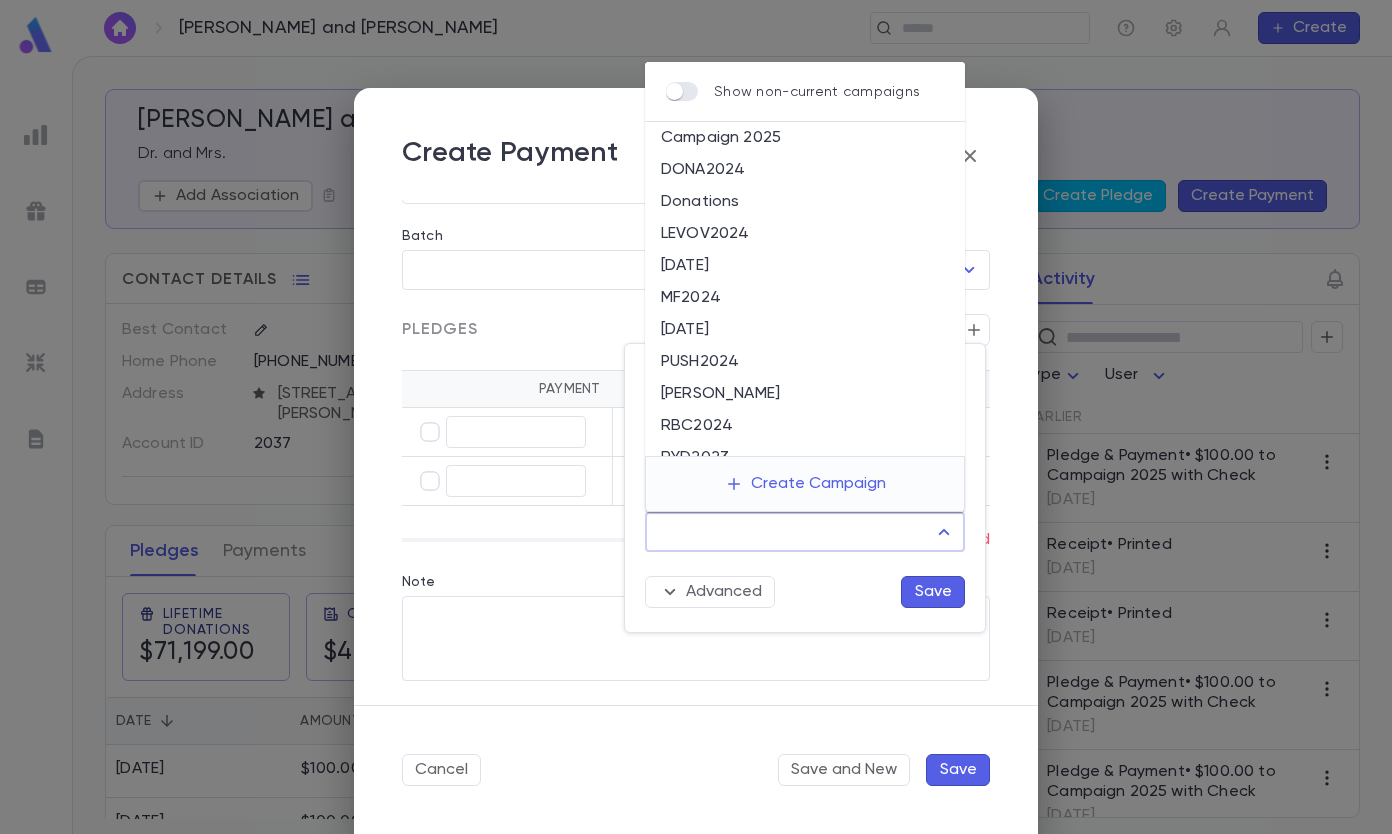 click on "Donations" at bounding box center [805, 202] 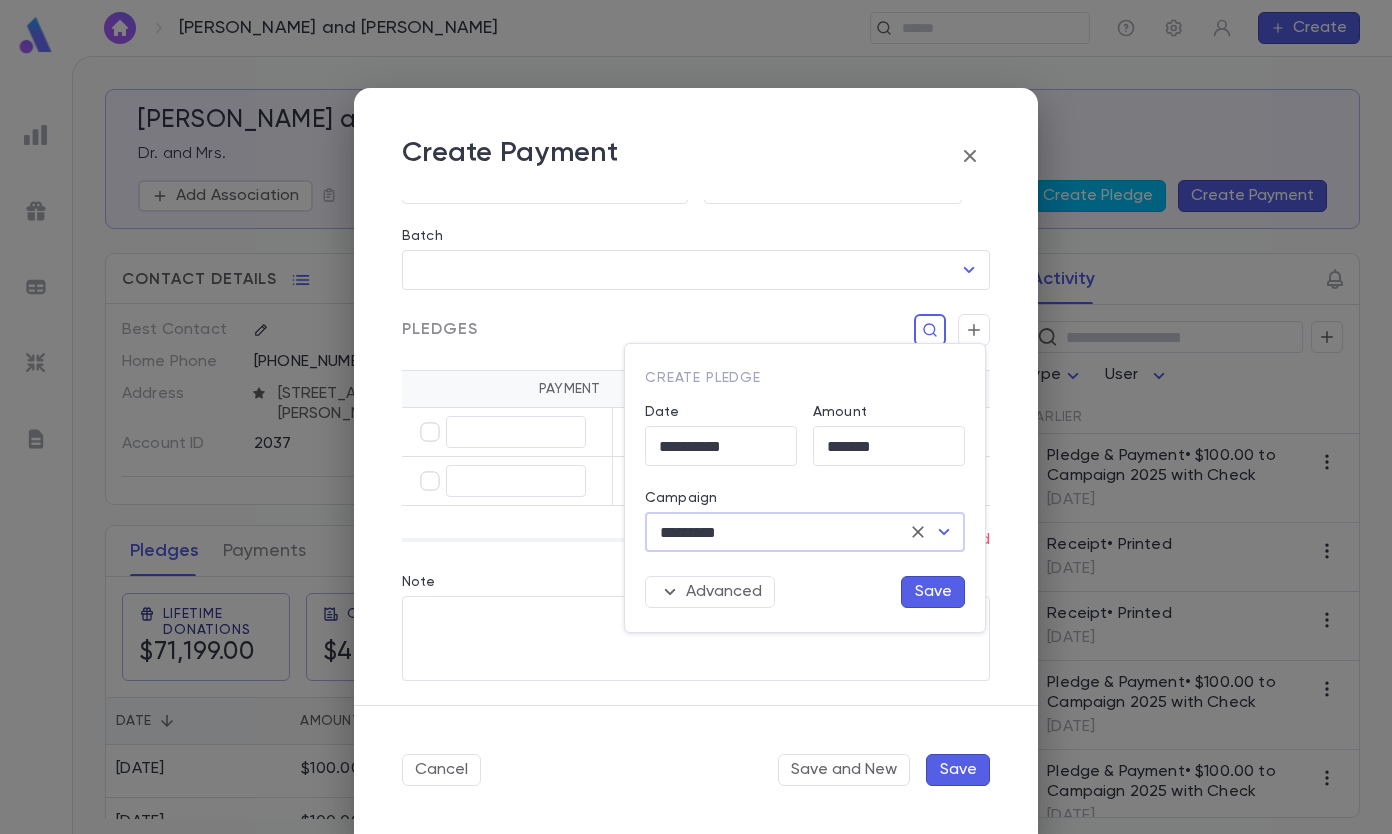 click on "Save" at bounding box center [933, 592] 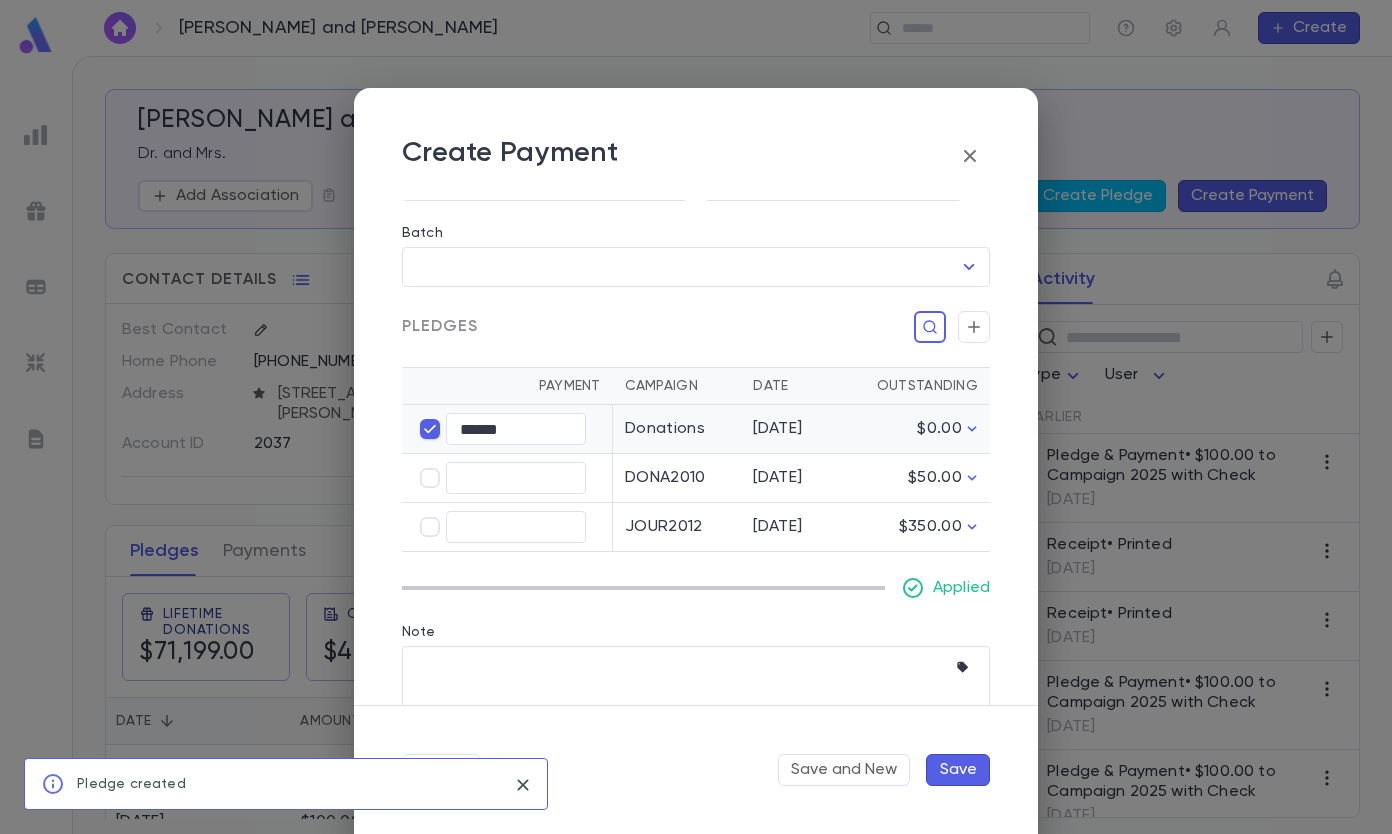 click on "Save" at bounding box center [958, 770] 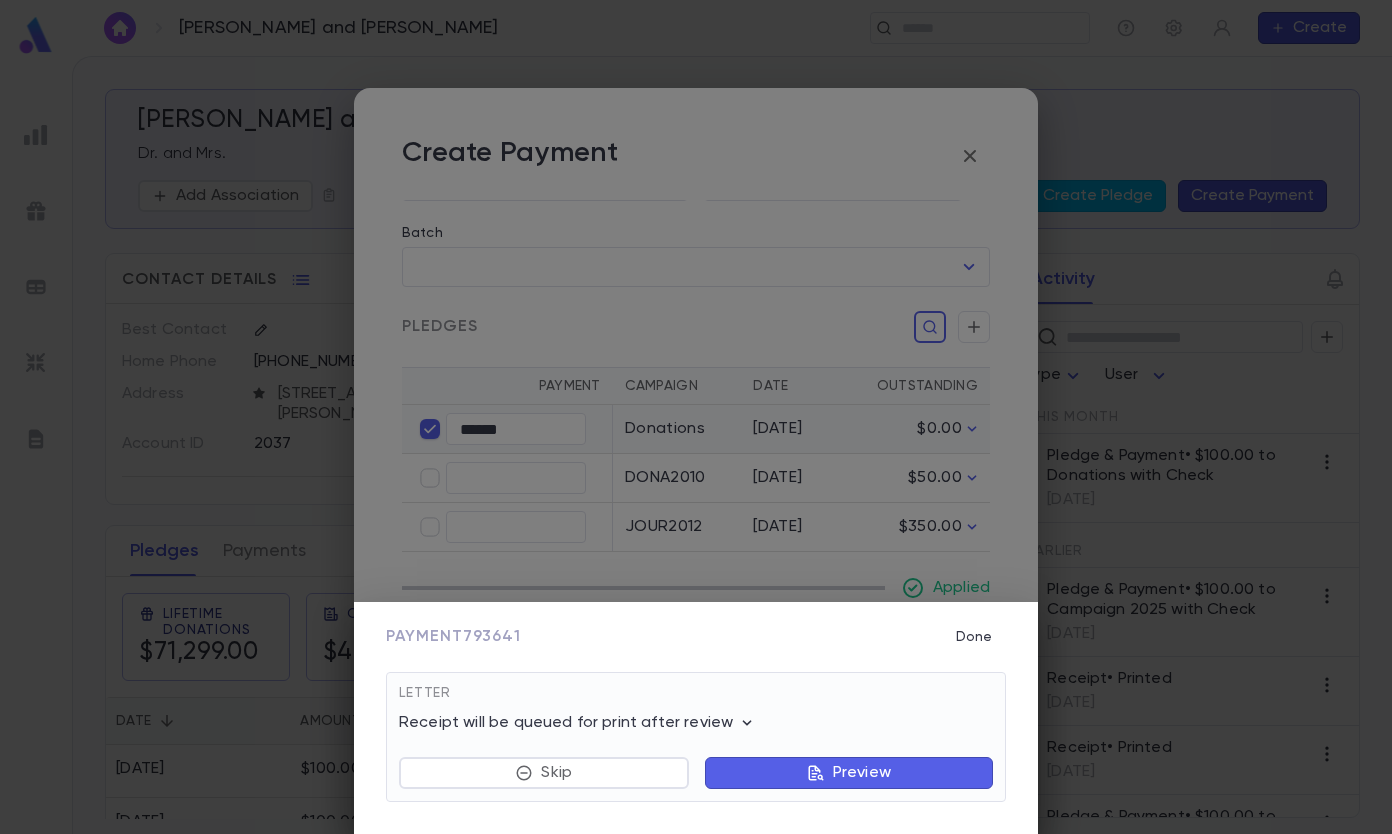 click on "Done" at bounding box center [974, 637] 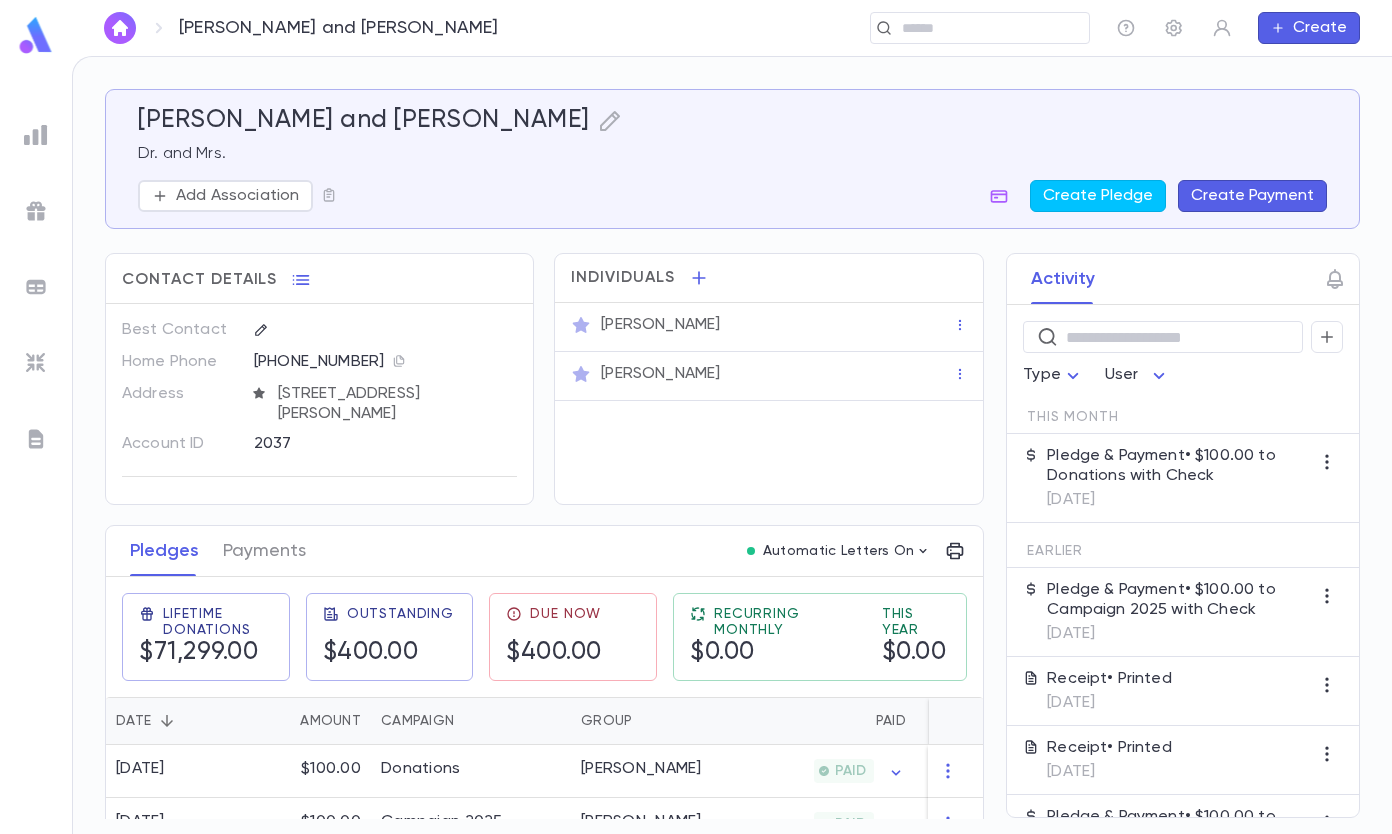 click at bounding box center (973, 28) 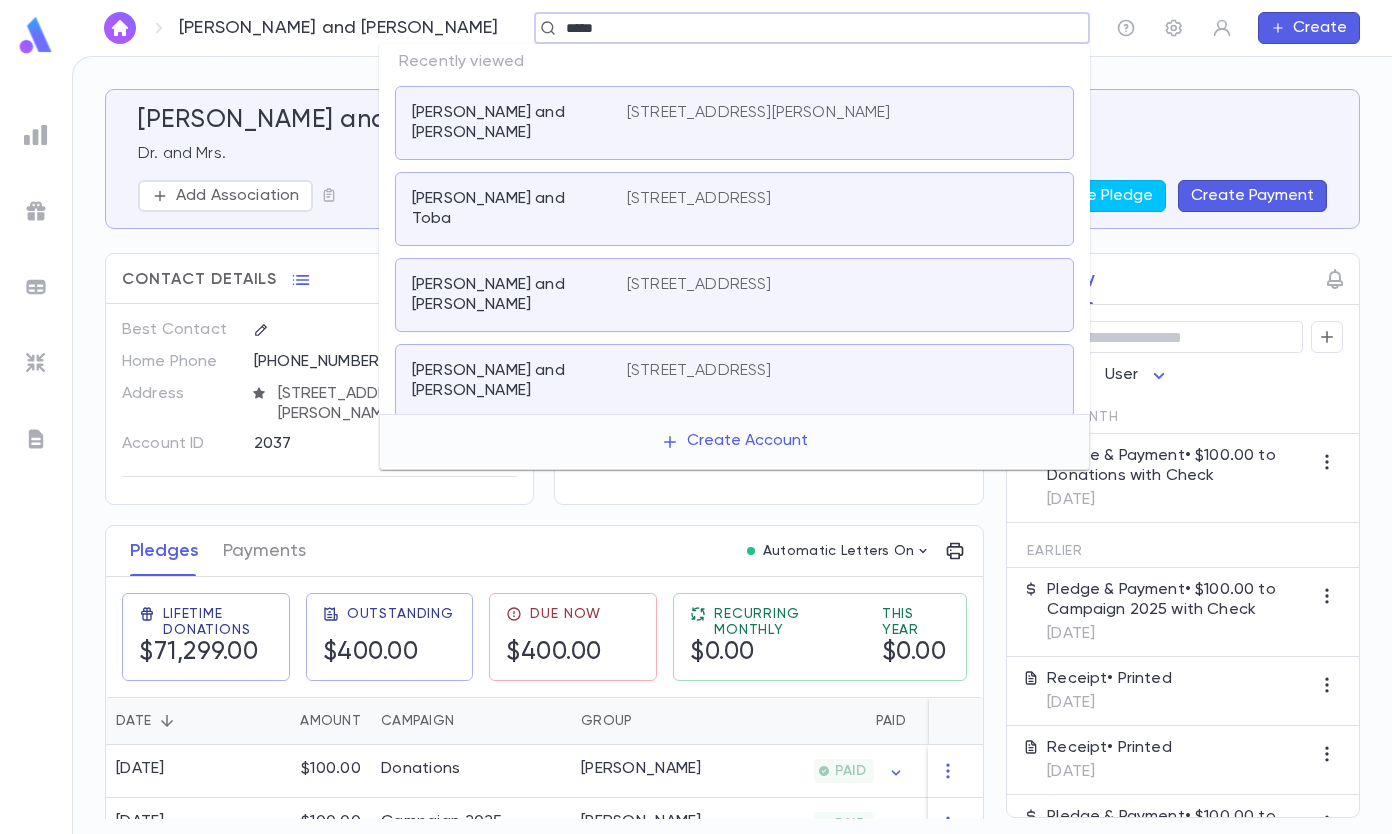 type on "*****" 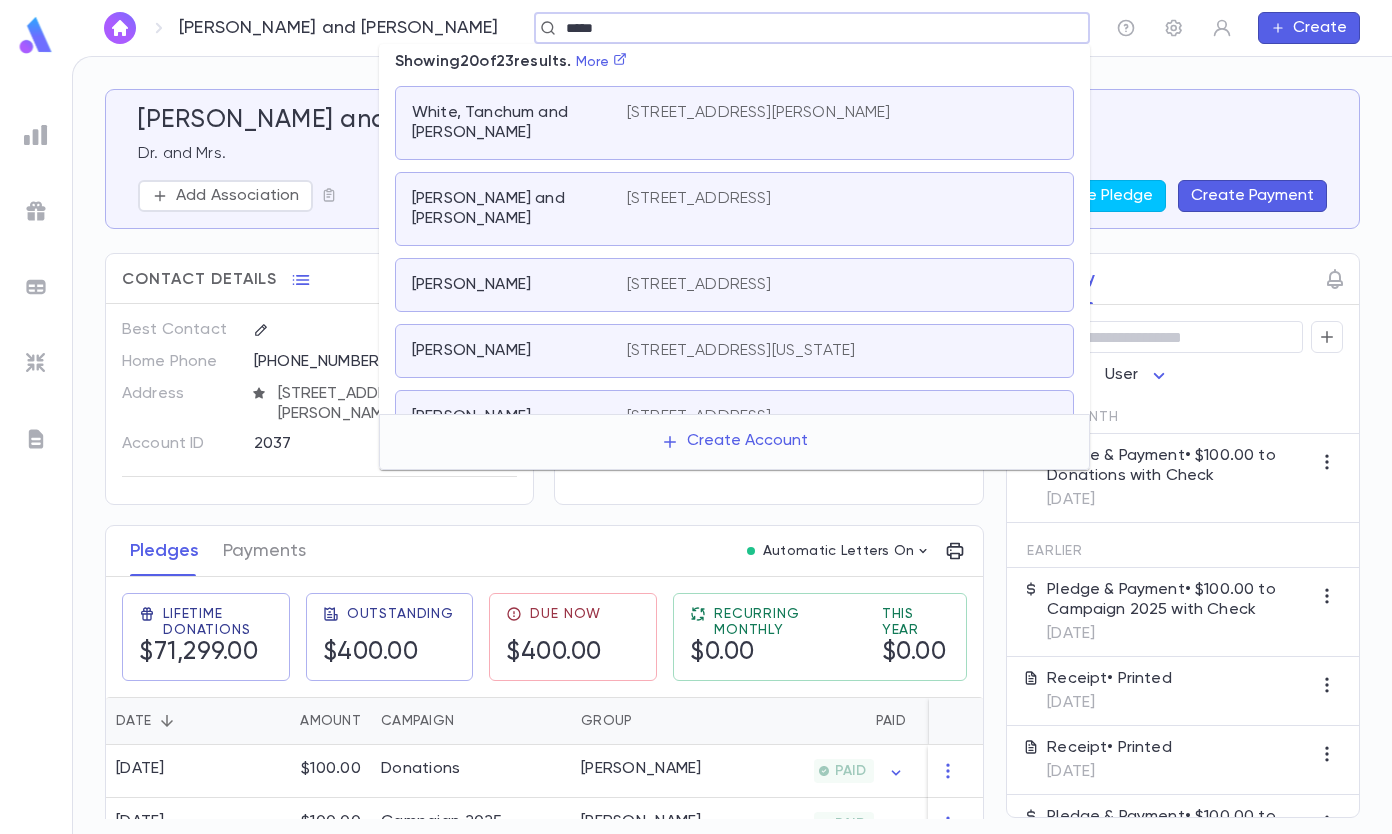 click on "[STREET_ADDRESS][PERSON_NAME]" at bounding box center [759, 113] 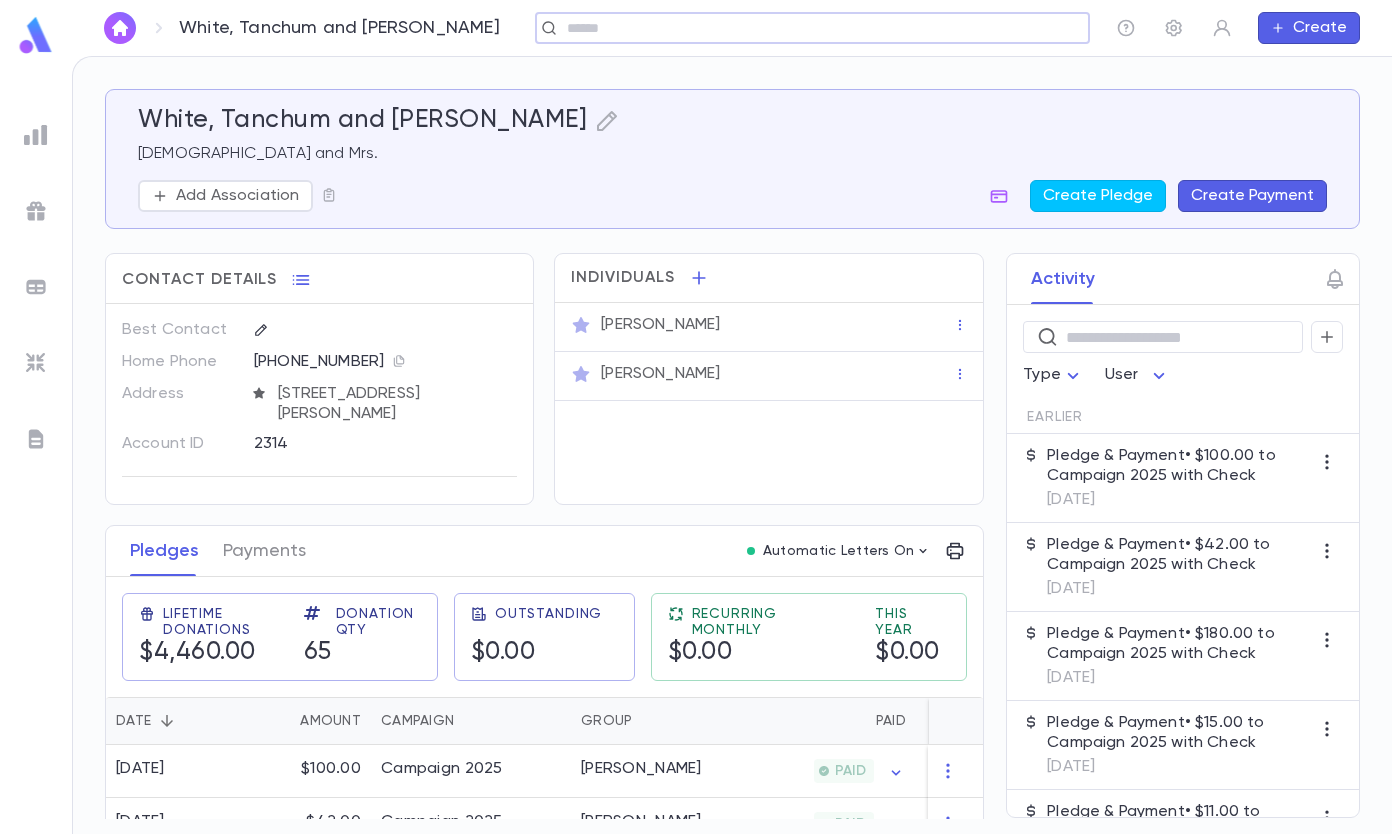 click on "Create Payment" at bounding box center (1252, 196) 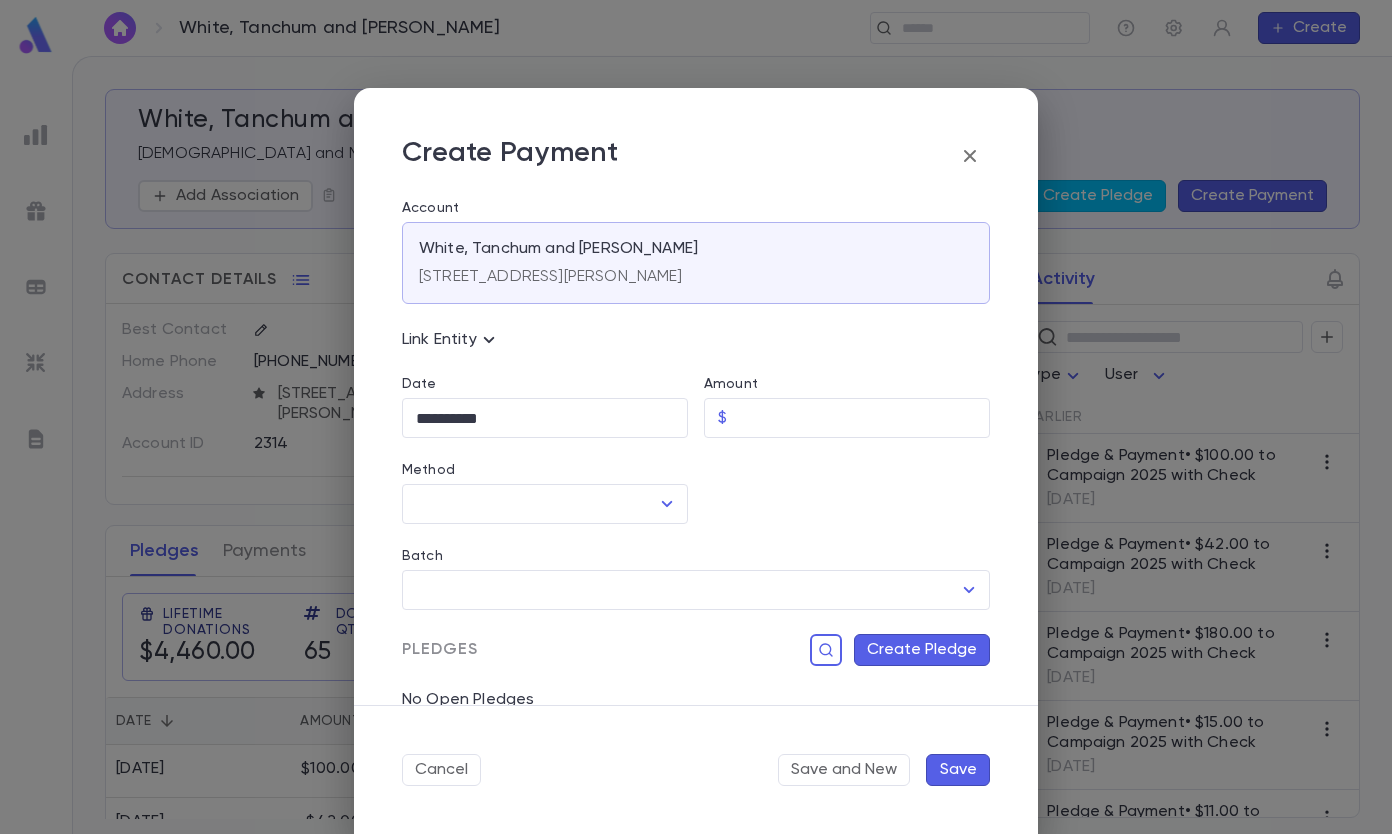 click on "Amount" at bounding box center (862, 418) 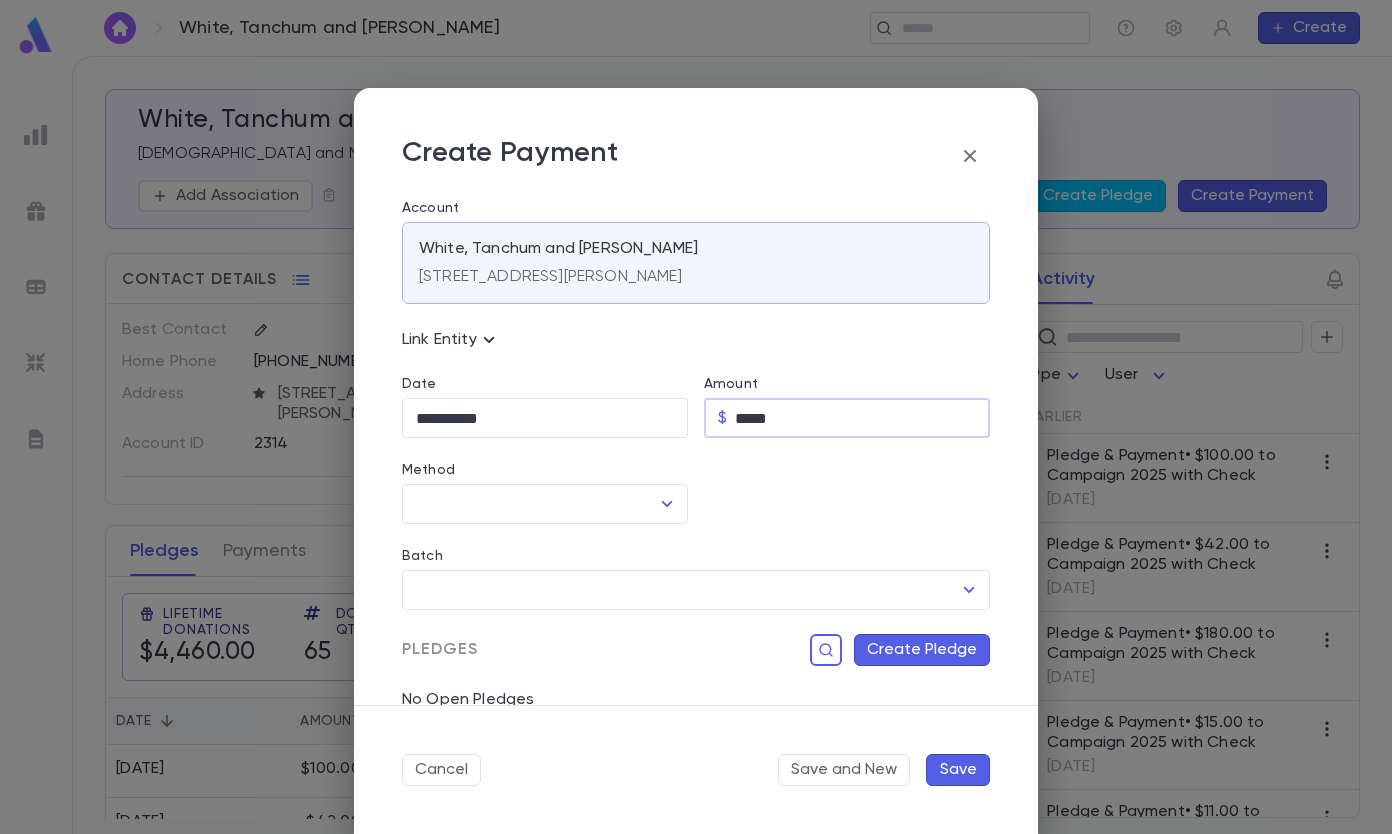type on "*****" 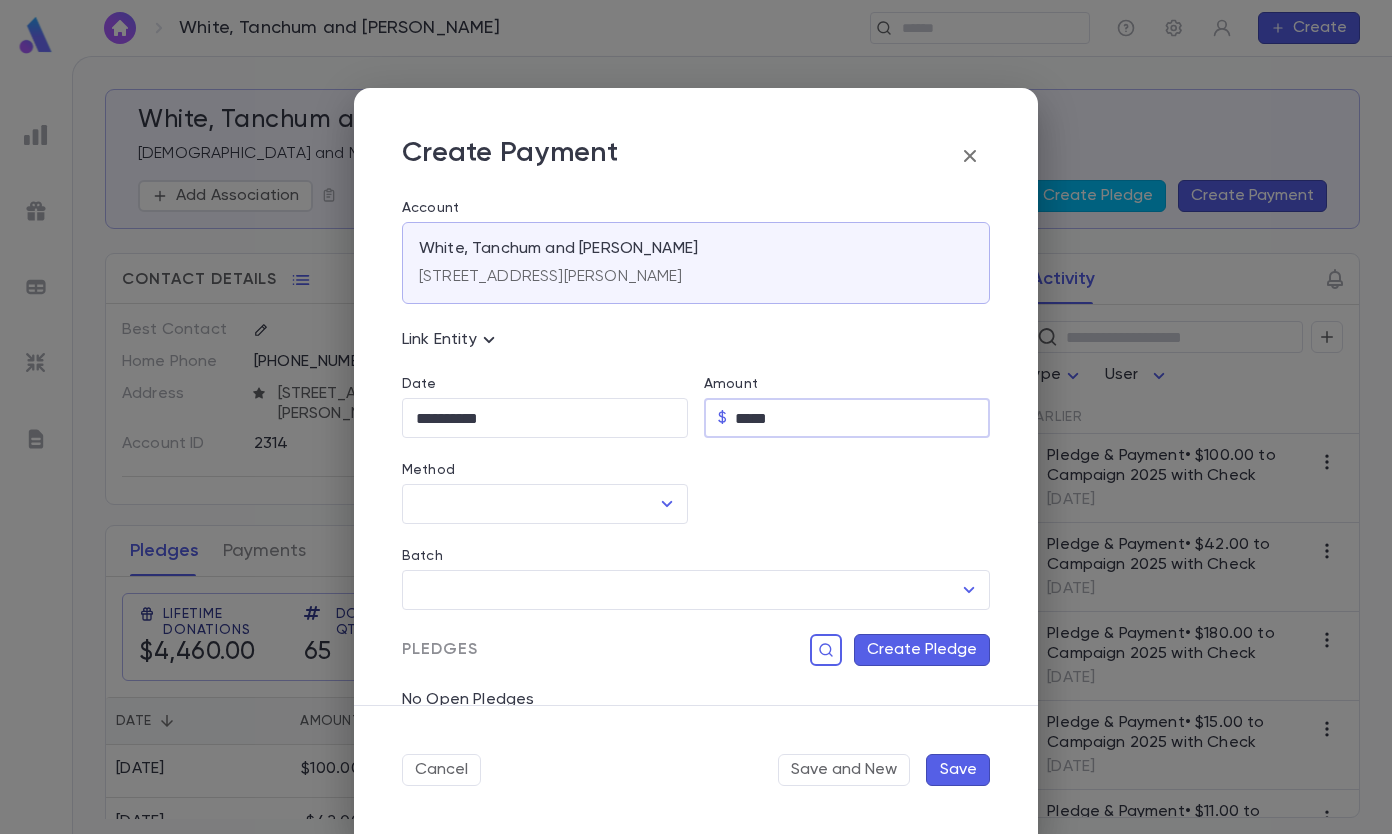 click on "**********" at bounding box center (545, 418) 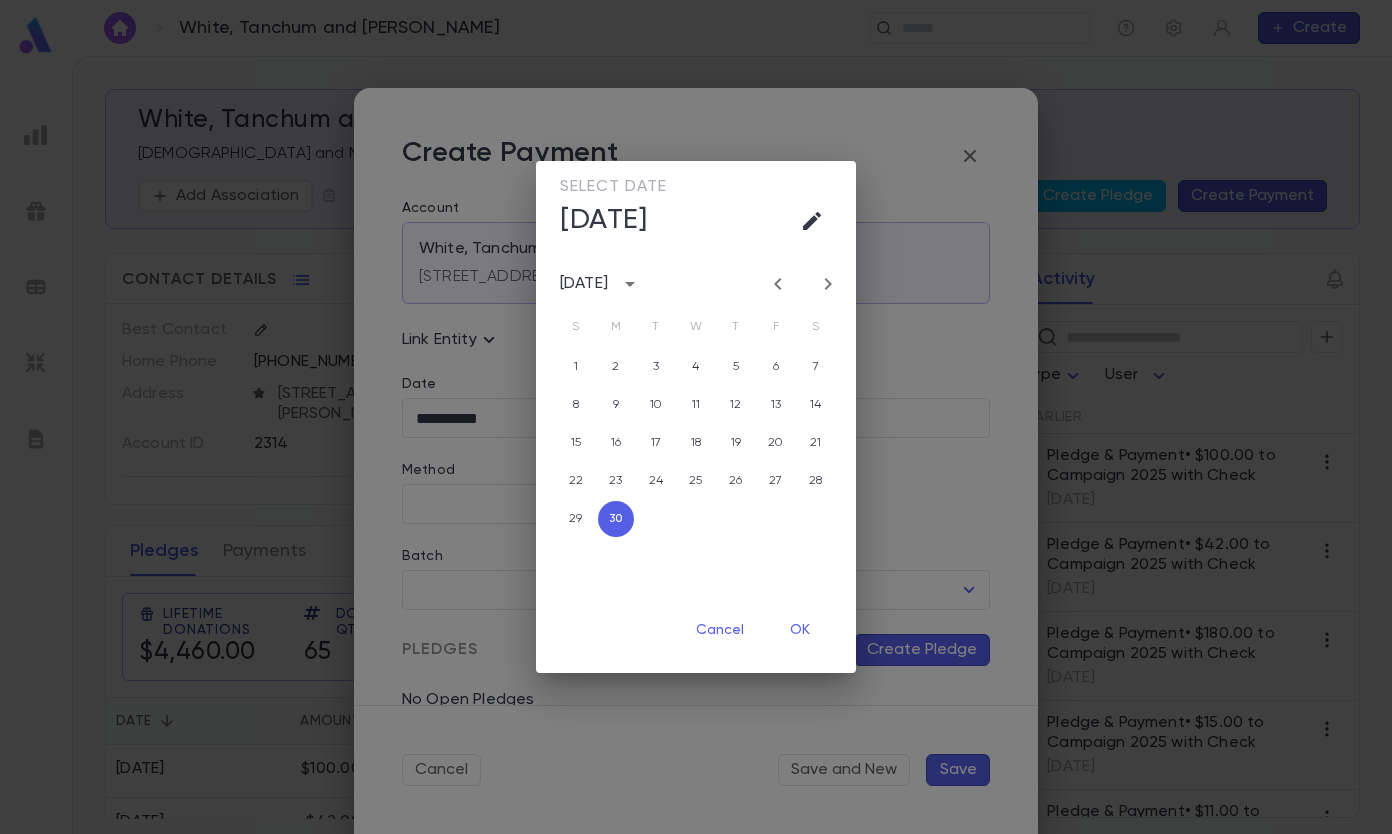 click 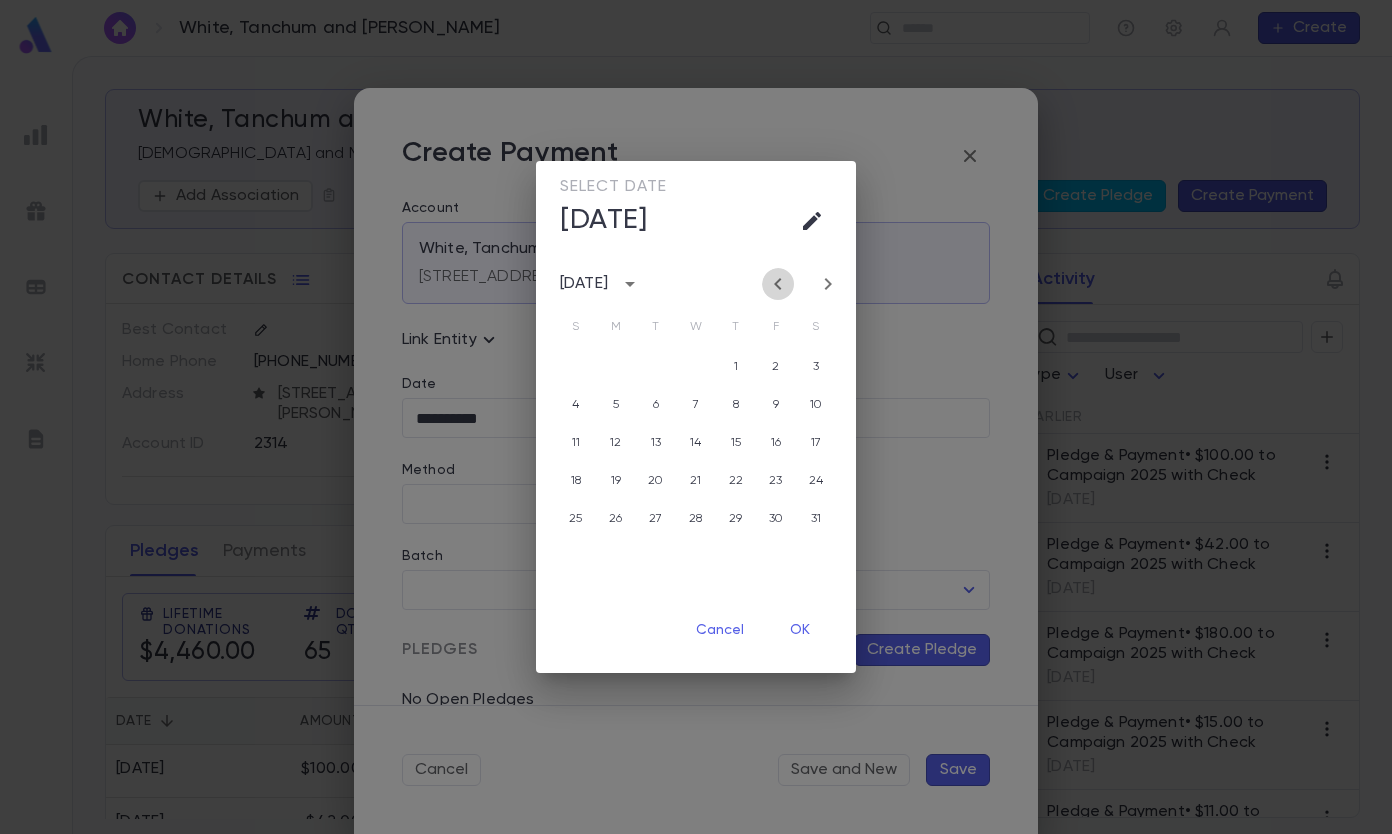click 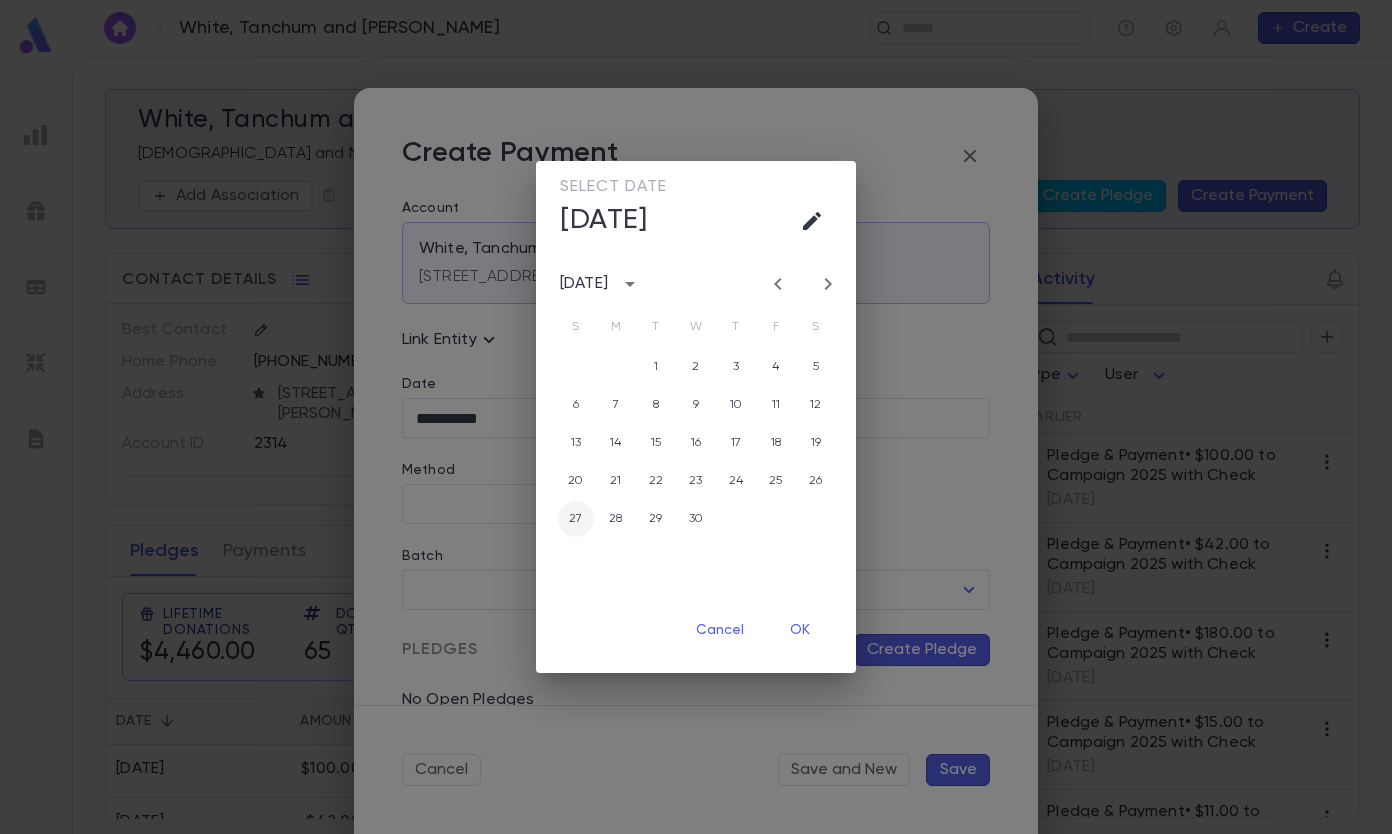 click on "27" at bounding box center (576, 519) 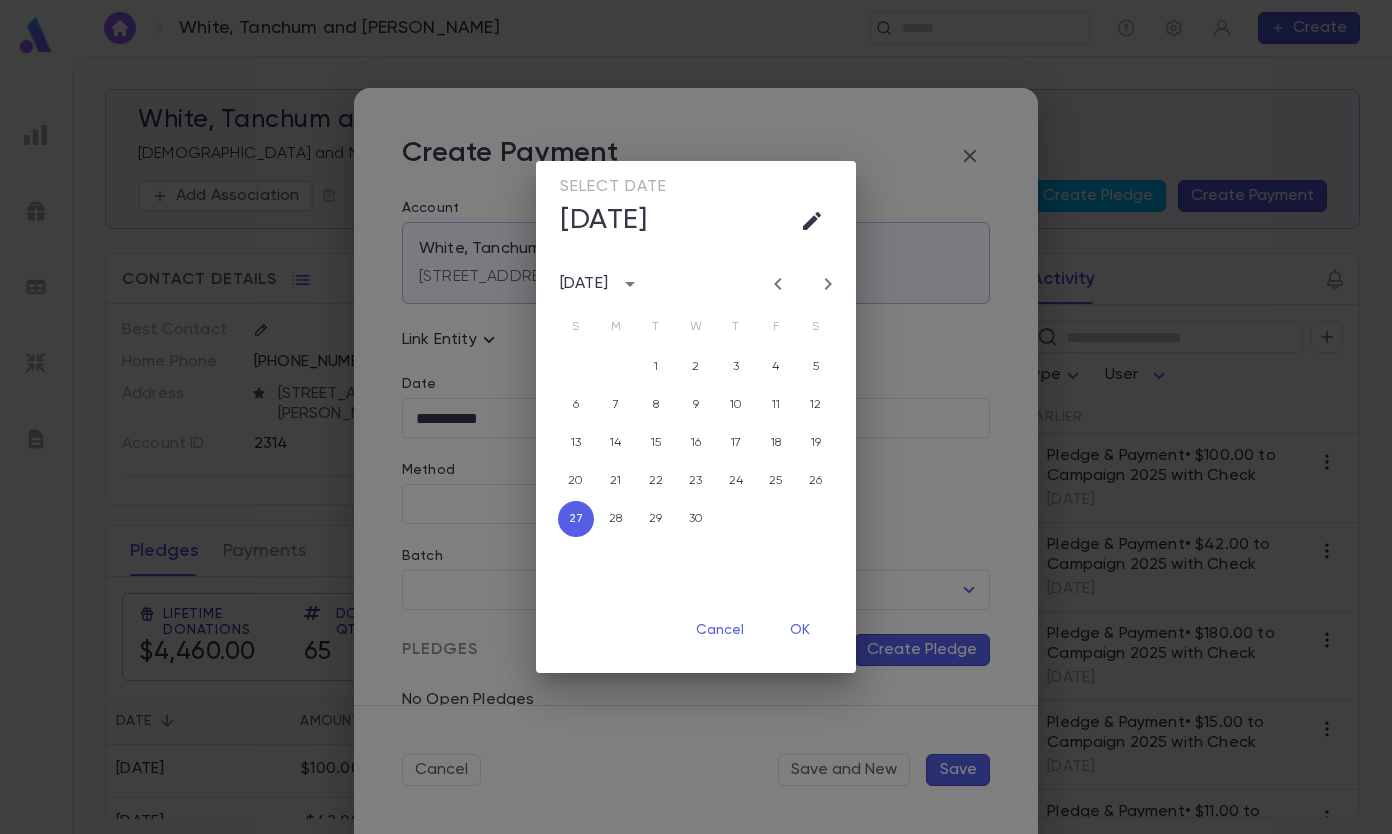 click on "OK" at bounding box center [800, 630] 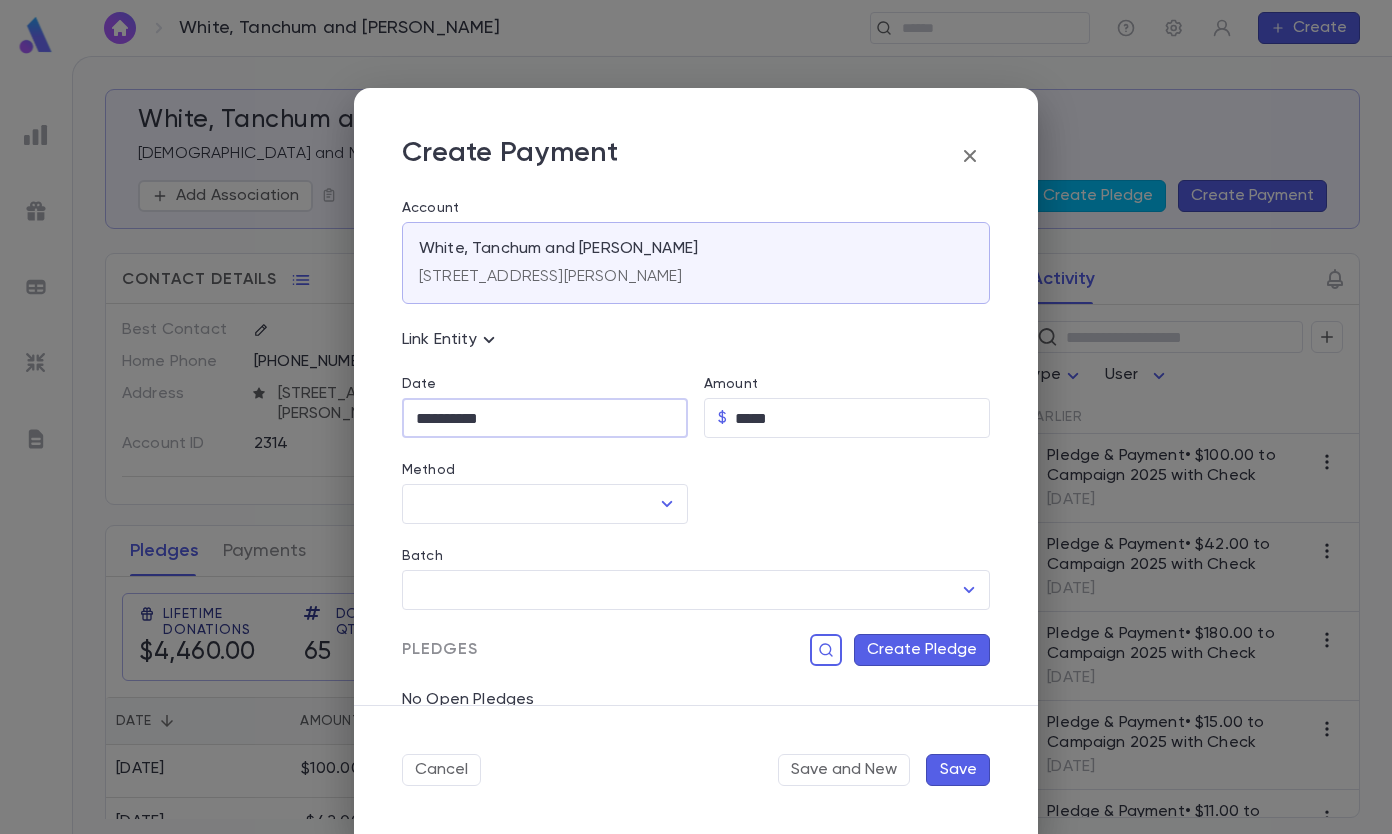 click on "Method" at bounding box center [530, 504] 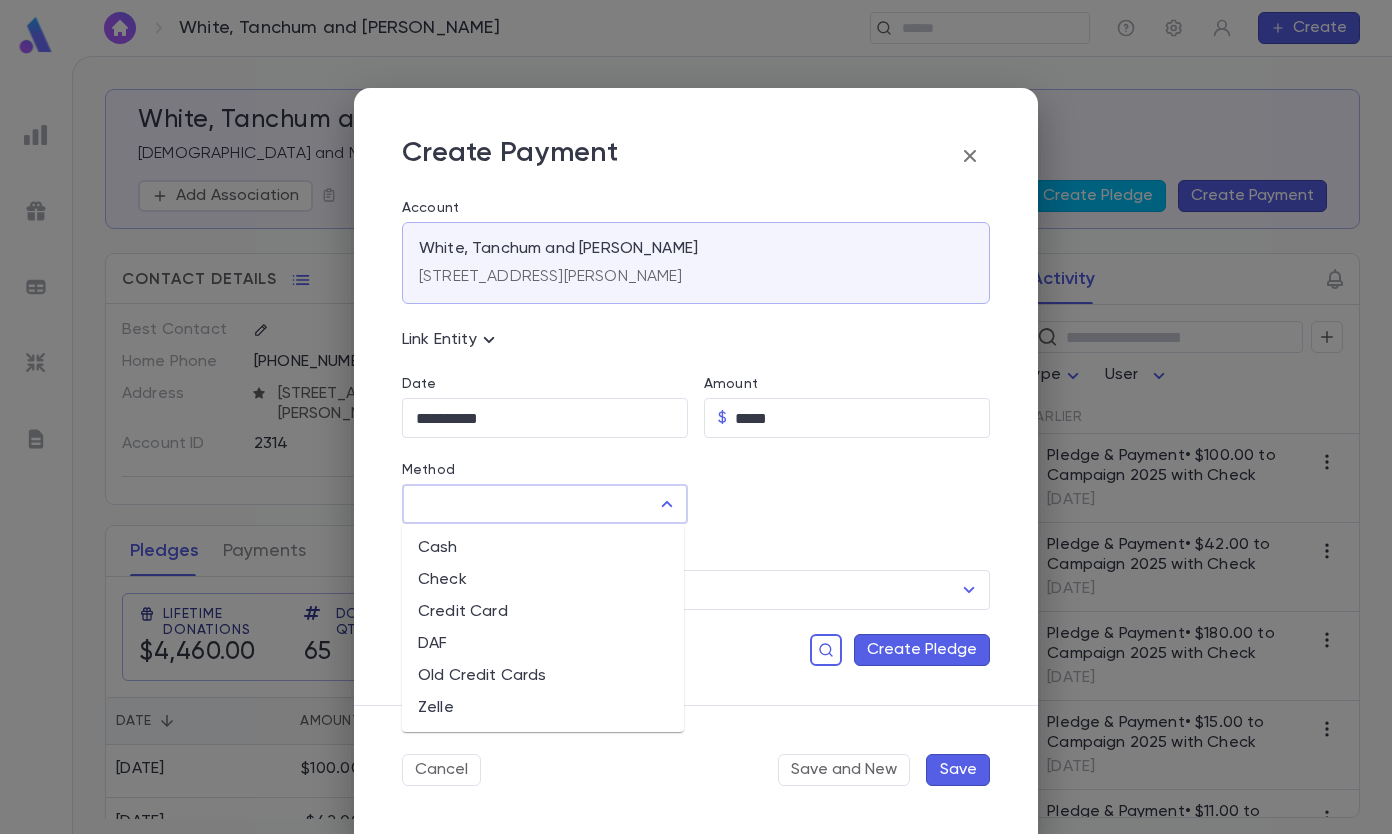 click on "Check" at bounding box center (543, 580) 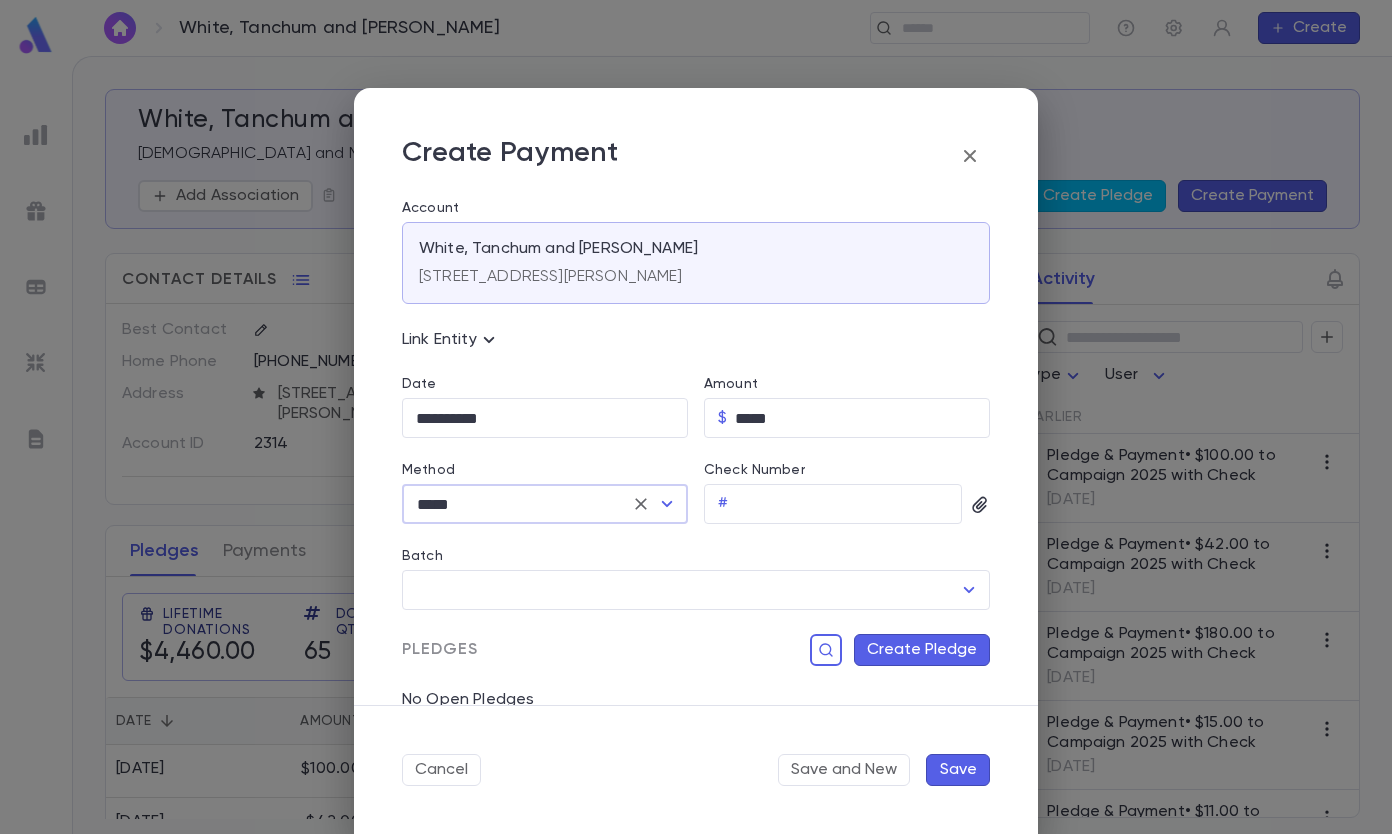 click on "Check Number" at bounding box center [849, 504] 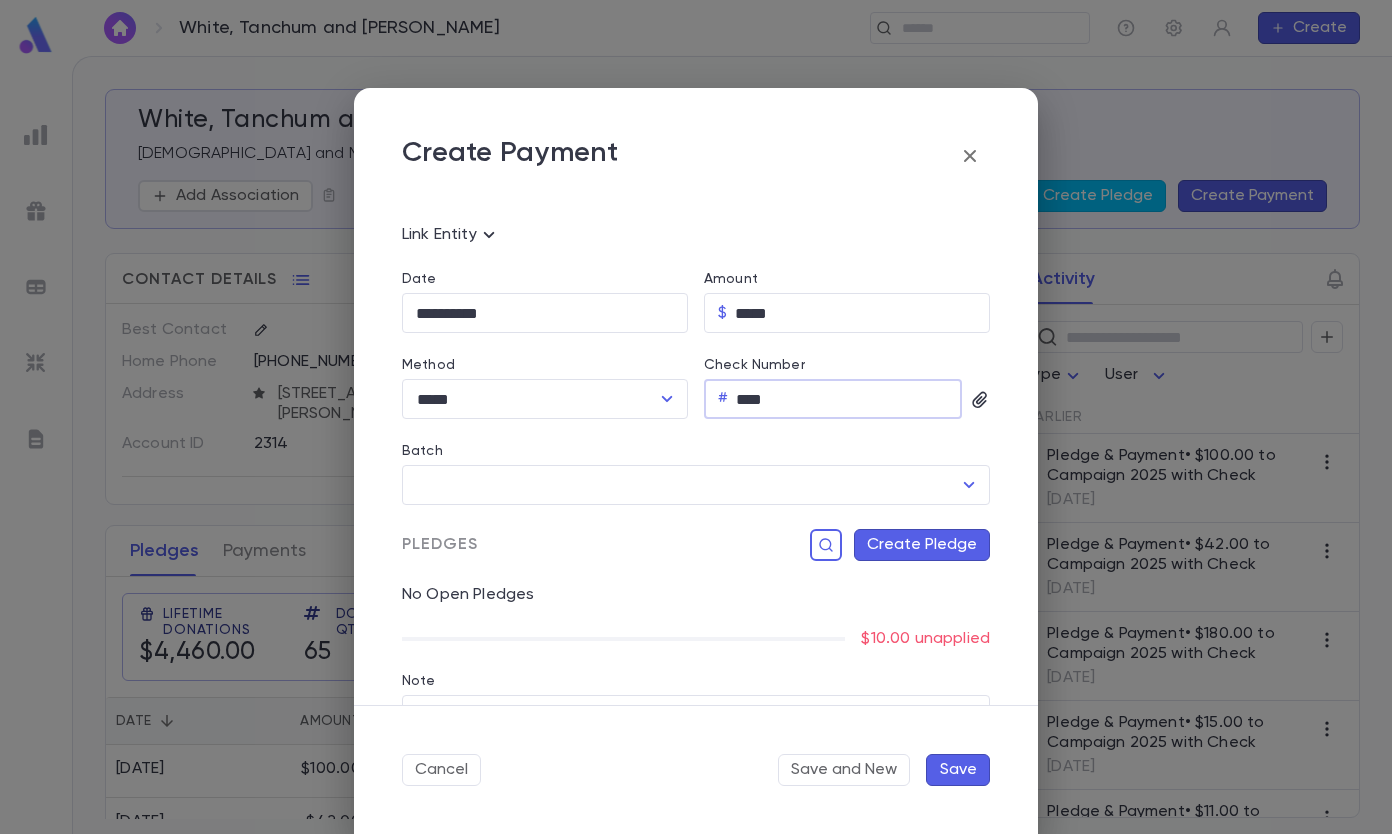 scroll, scrollTop: 204, scrollLeft: 0, axis: vertical 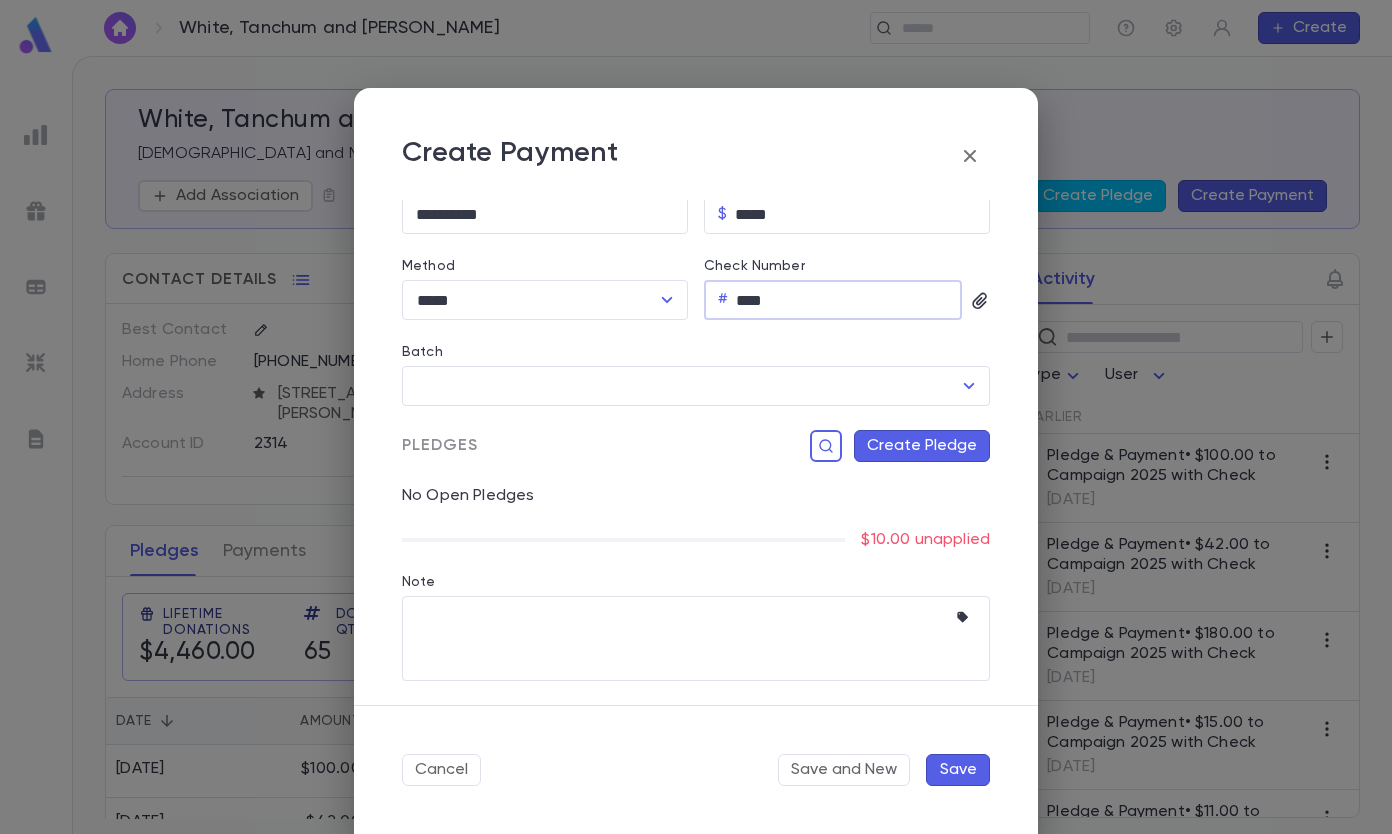 type on "****" 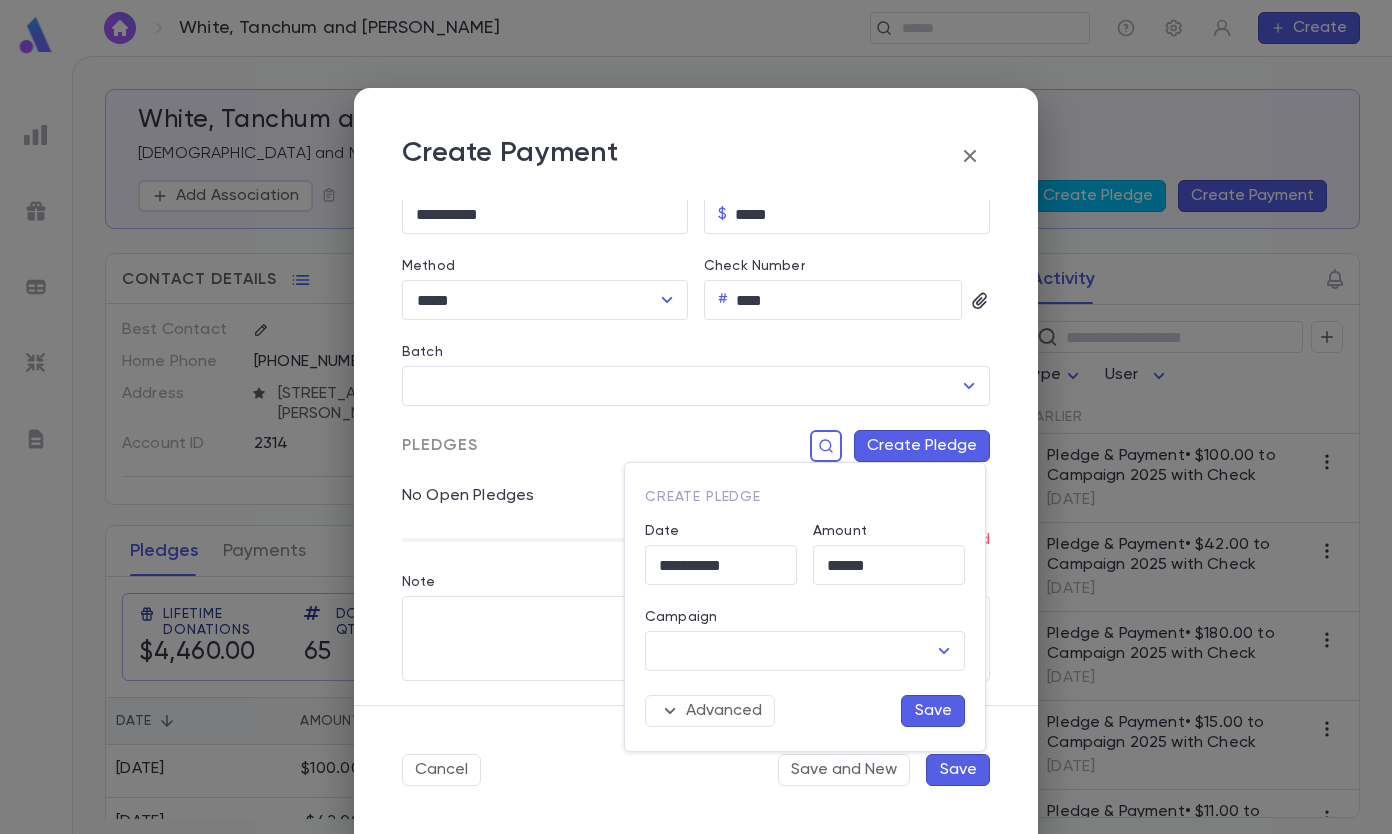 click on "Campaign" at bounding box center [790, 651] 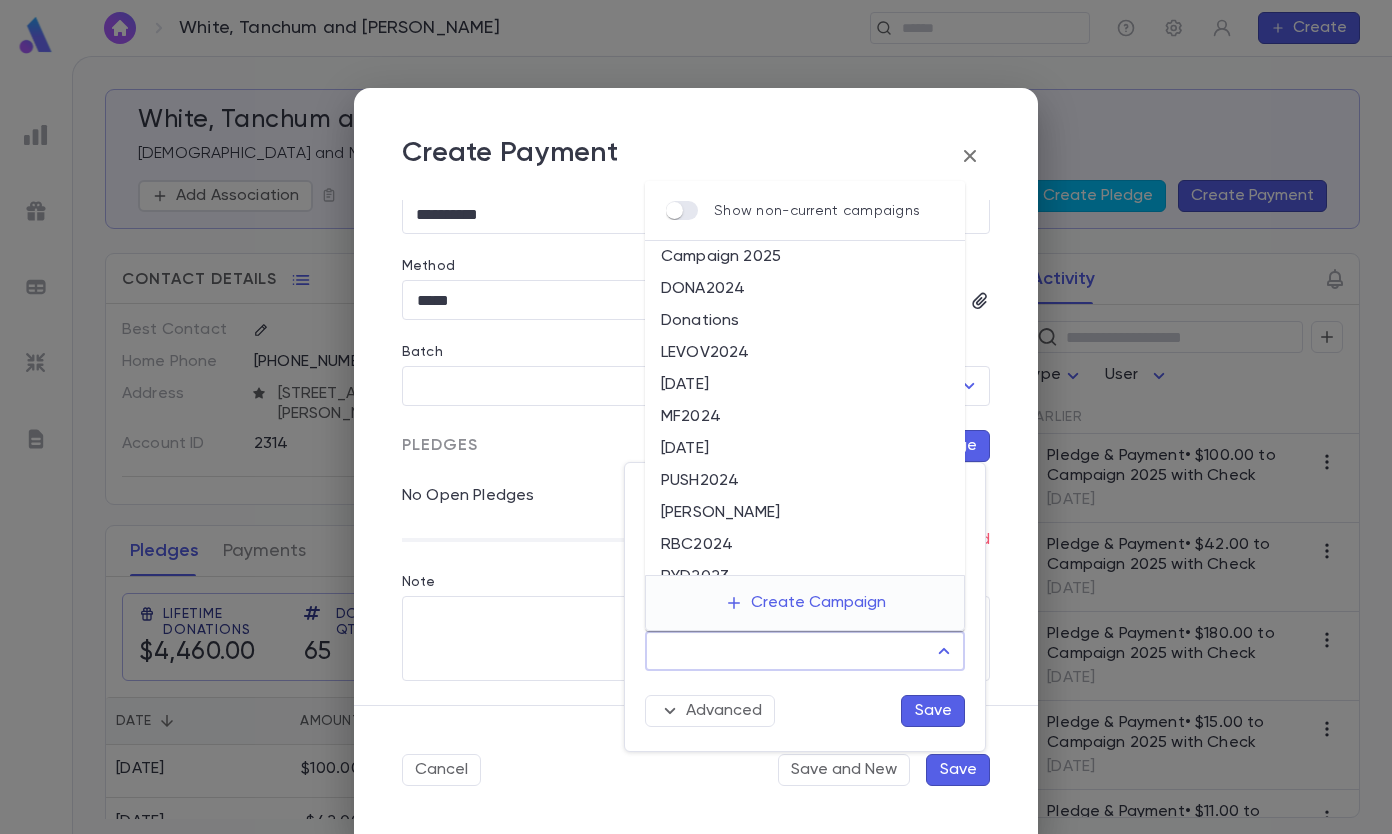 click on "Donations" at bounding box center [805, 321] 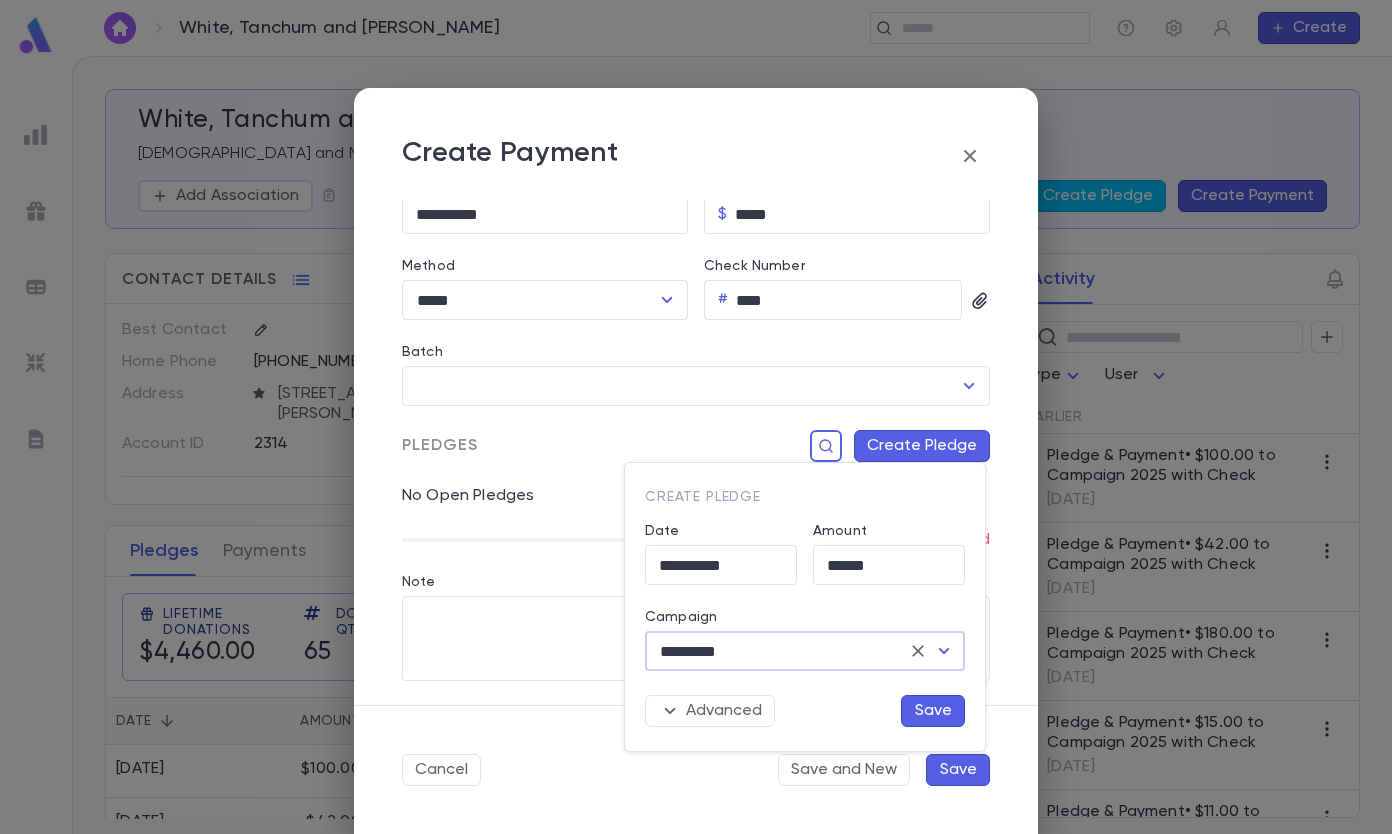 click on "Advanced Save" at bounding box center (797, 699) 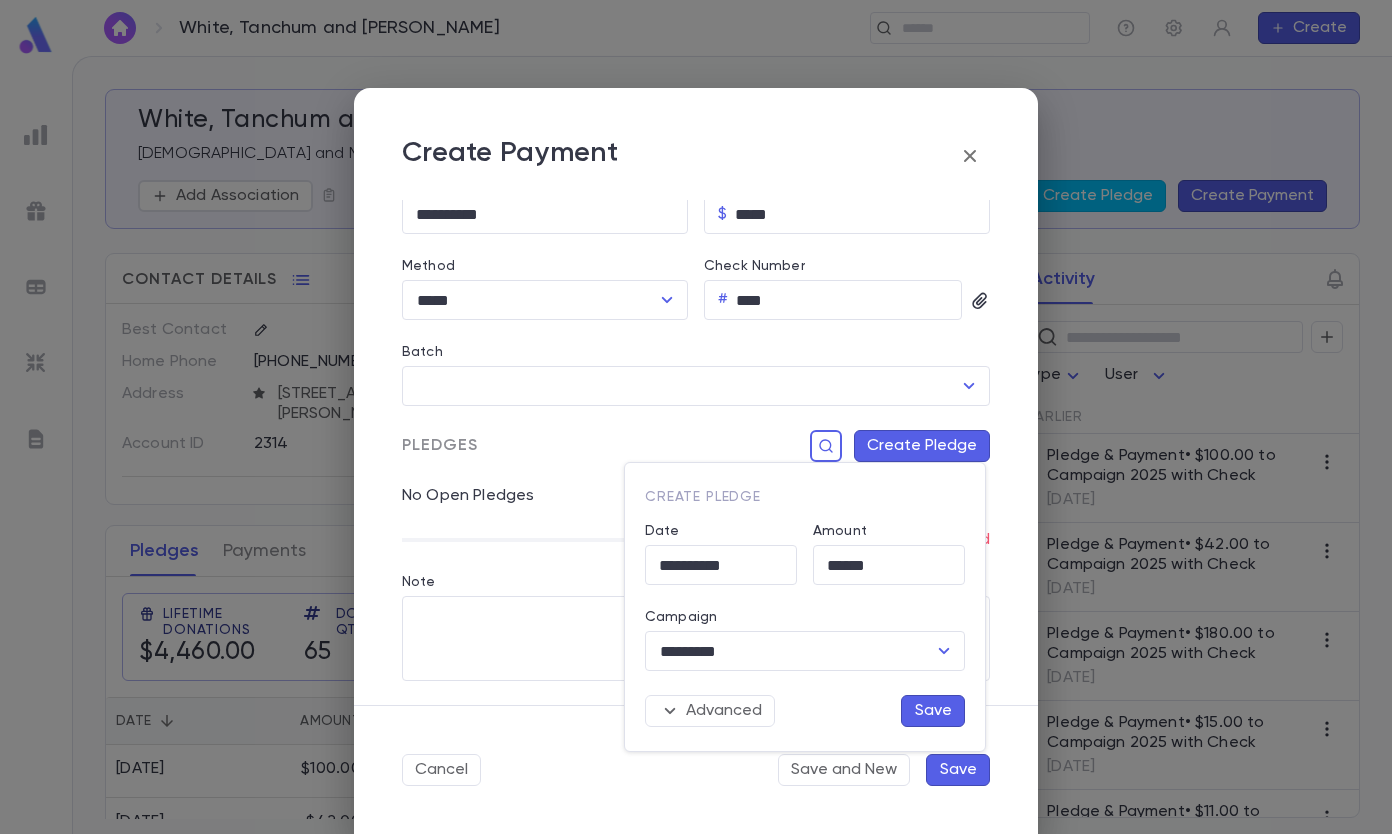 click on "Save" at bounding box center [933, 711] 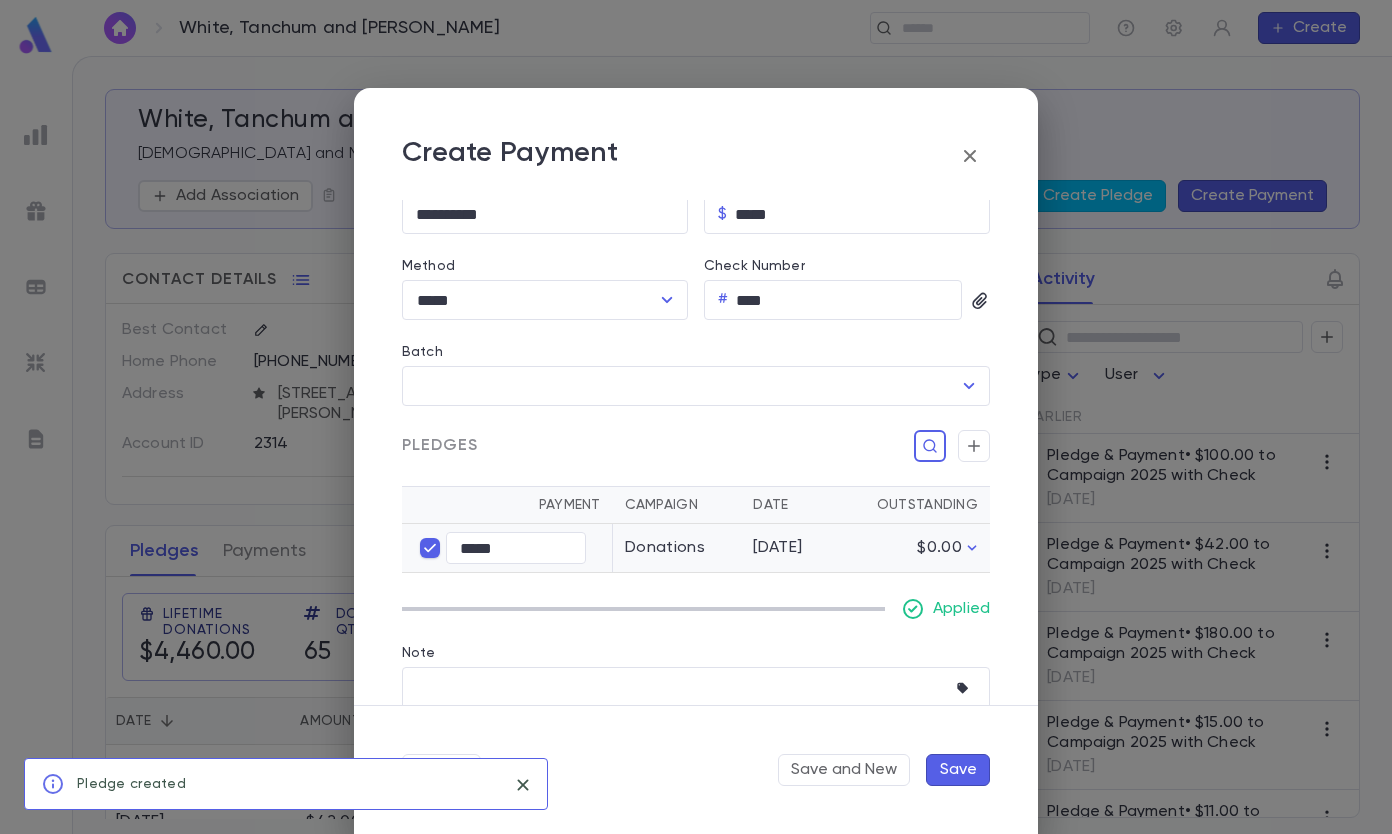 click on "Save" at bounding box center (958, 770) 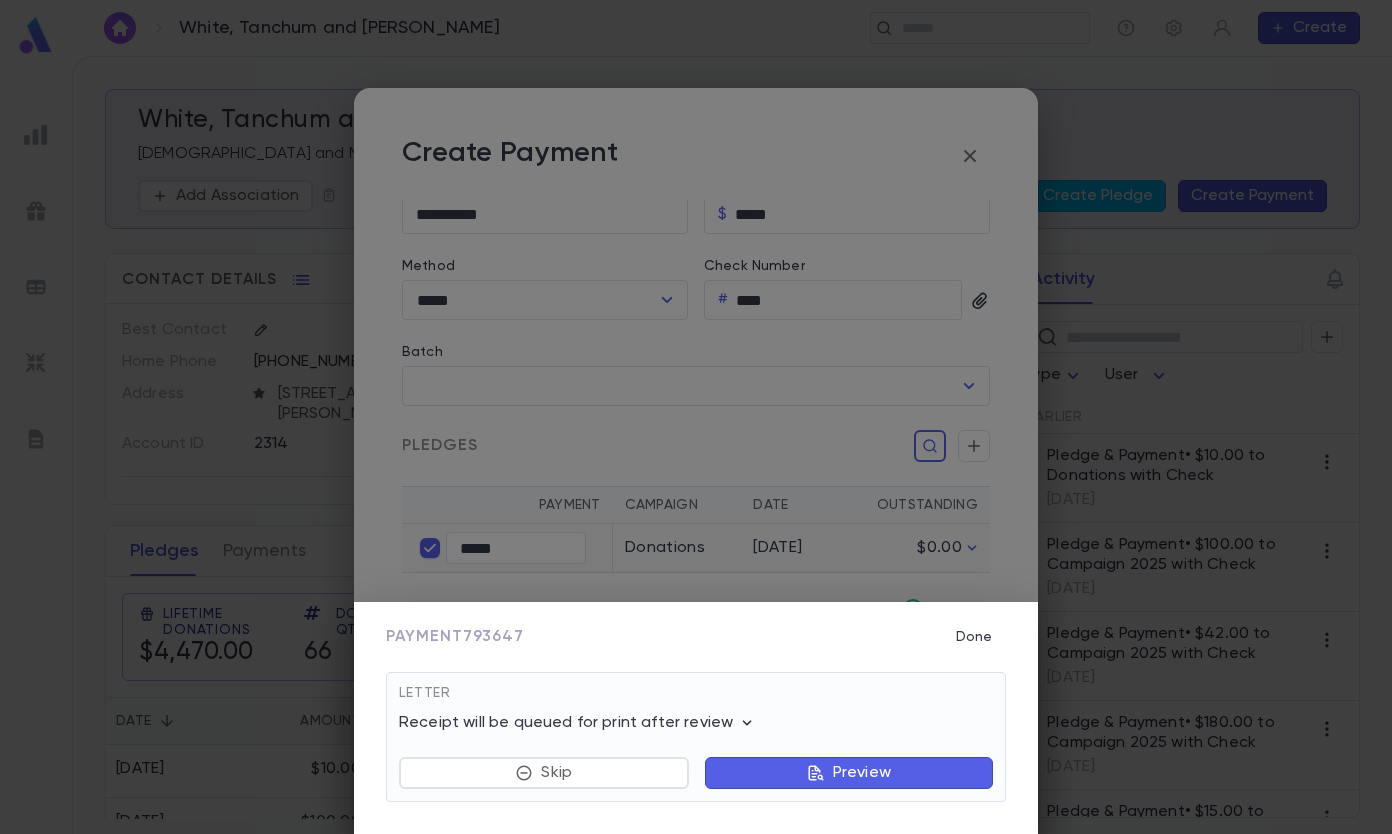 click on "Done" at bounding box center (974, 637) 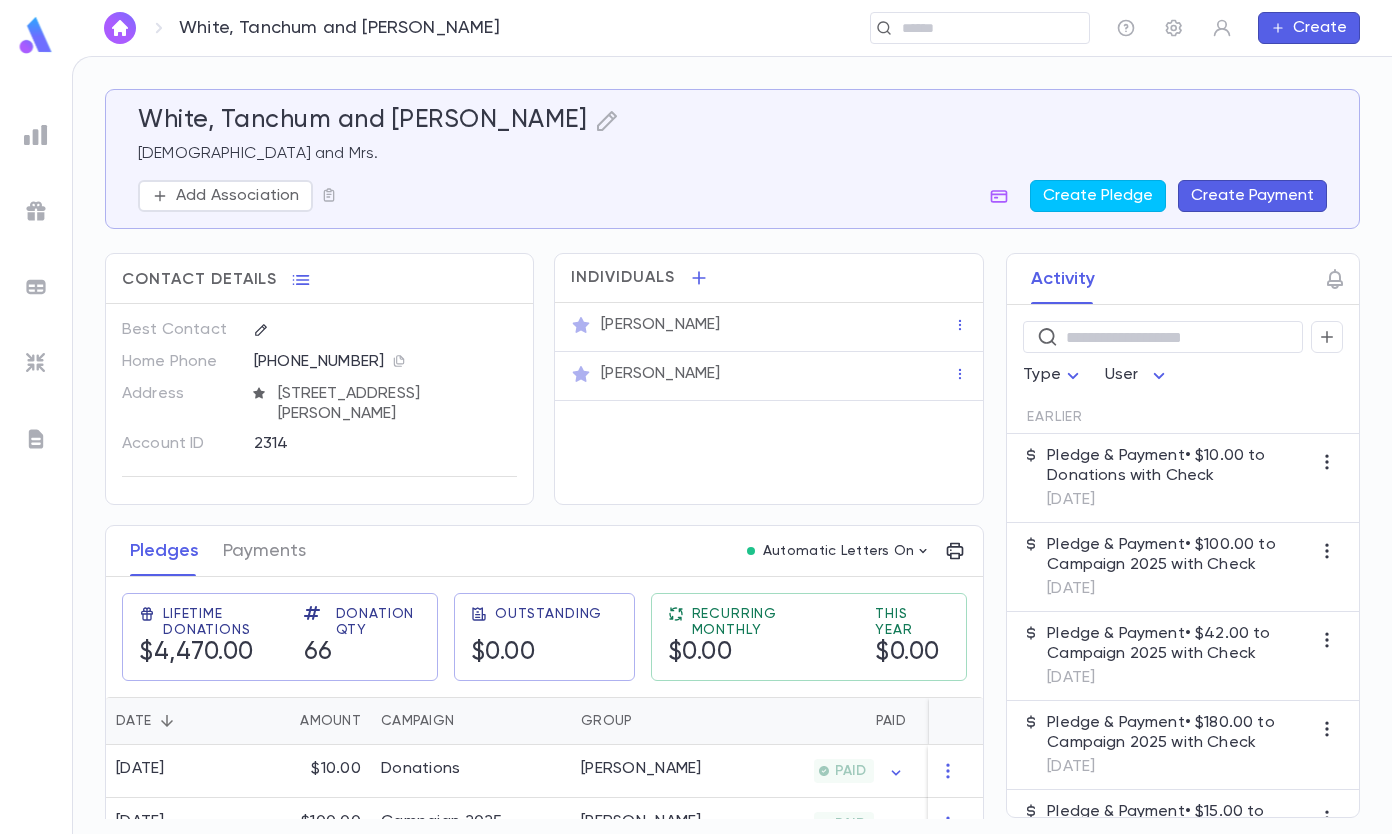 click on "Create Payment" at bounding box center (1252, 196) 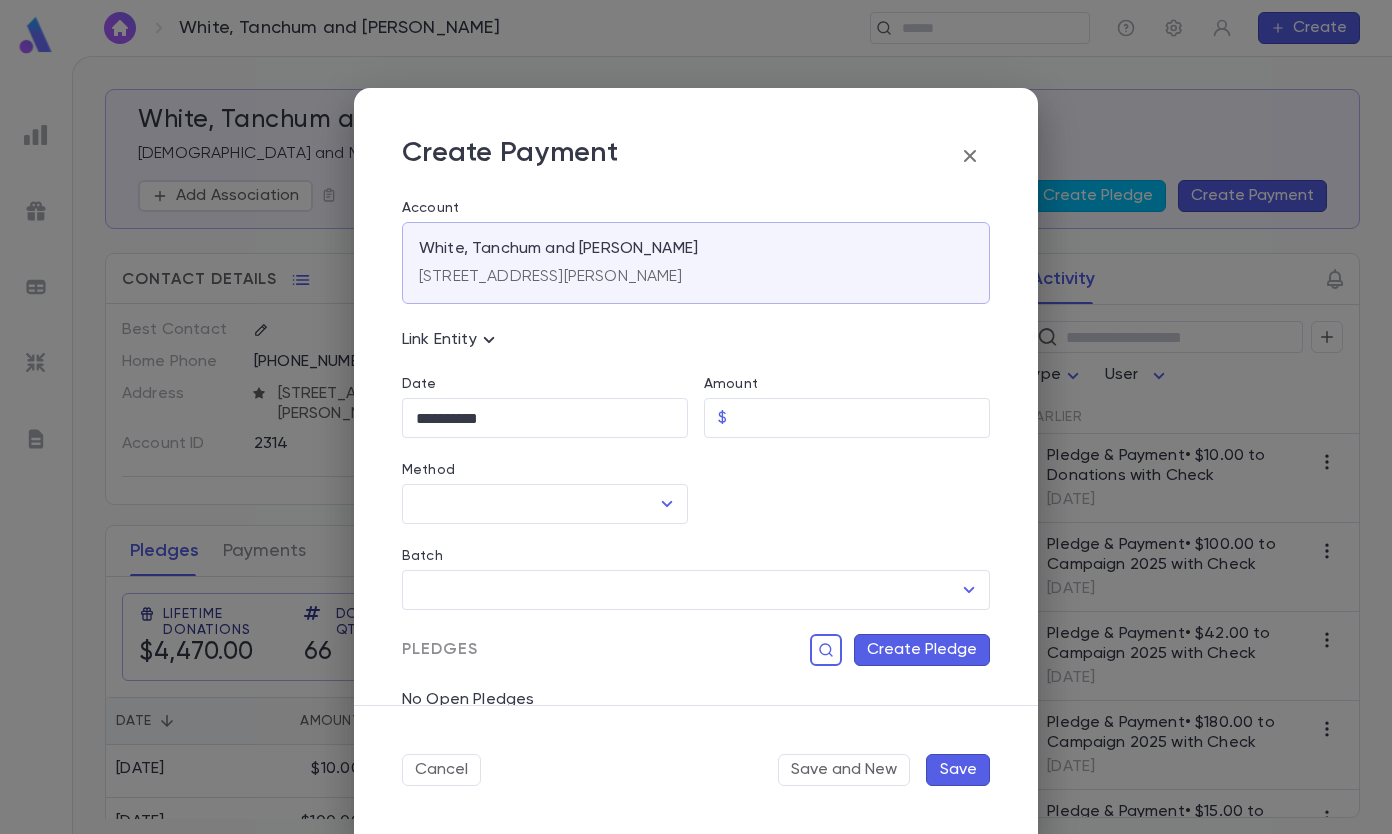 click on "Amount" at bounding box center [862, 418] 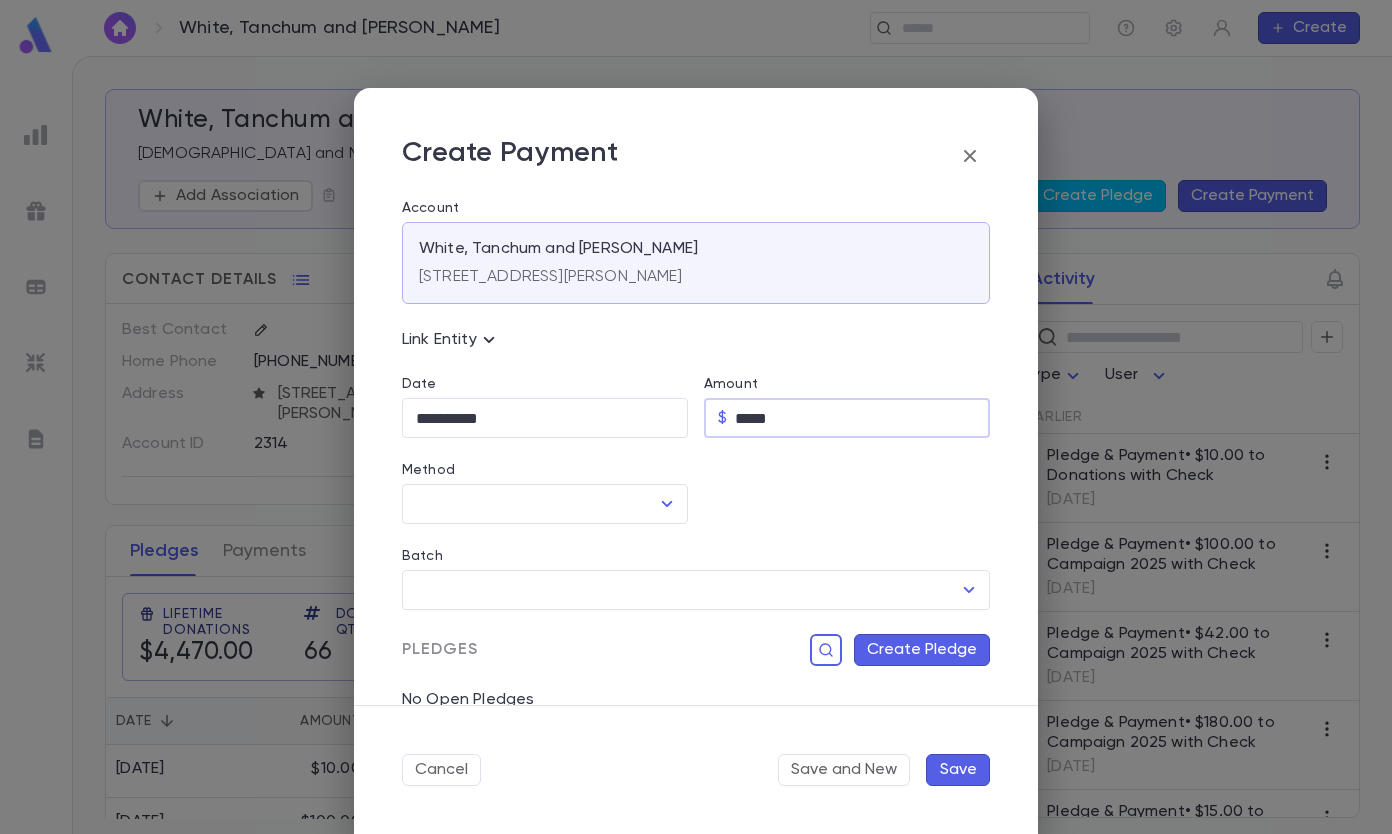 type on "*****" 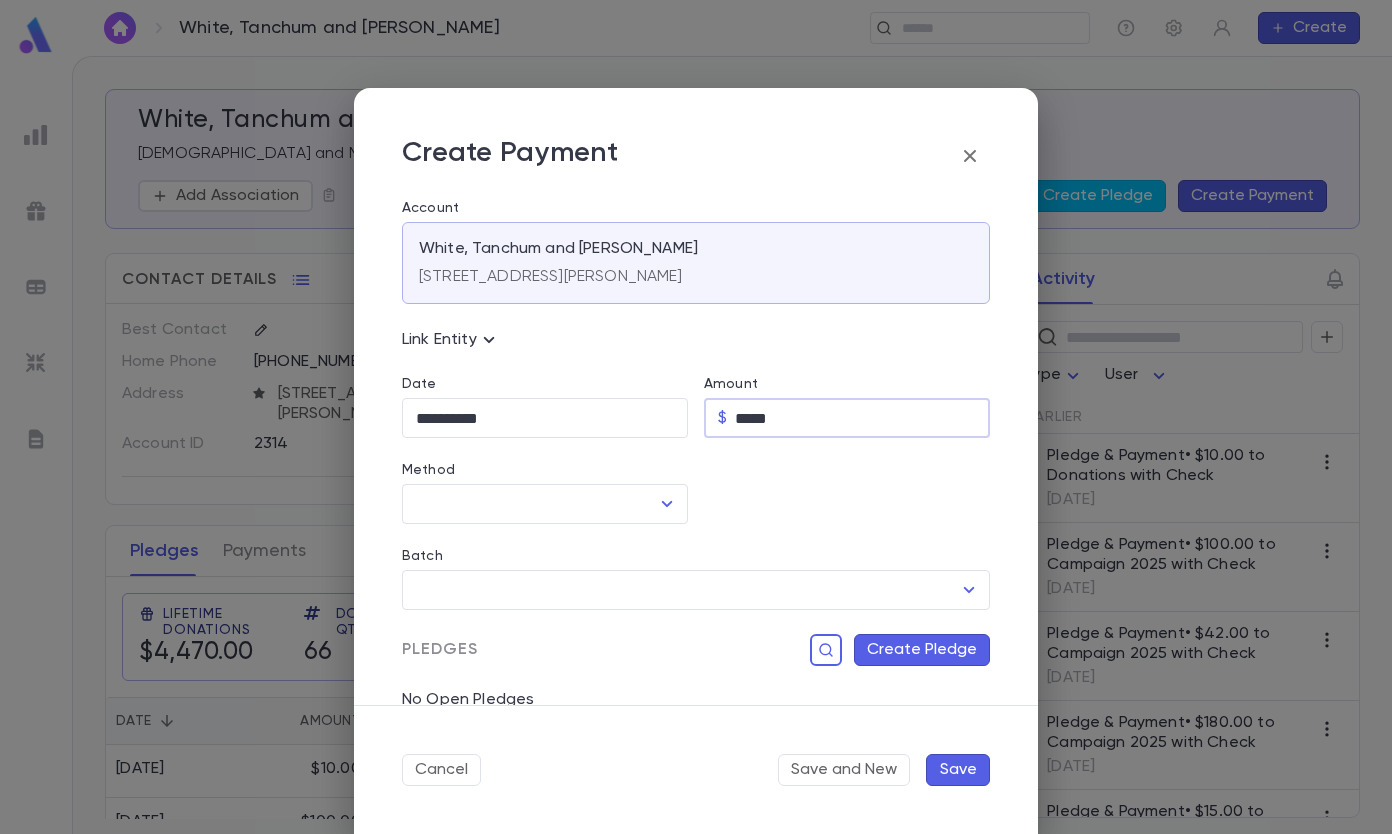 click on "**********" at bounding box center (545, 418) 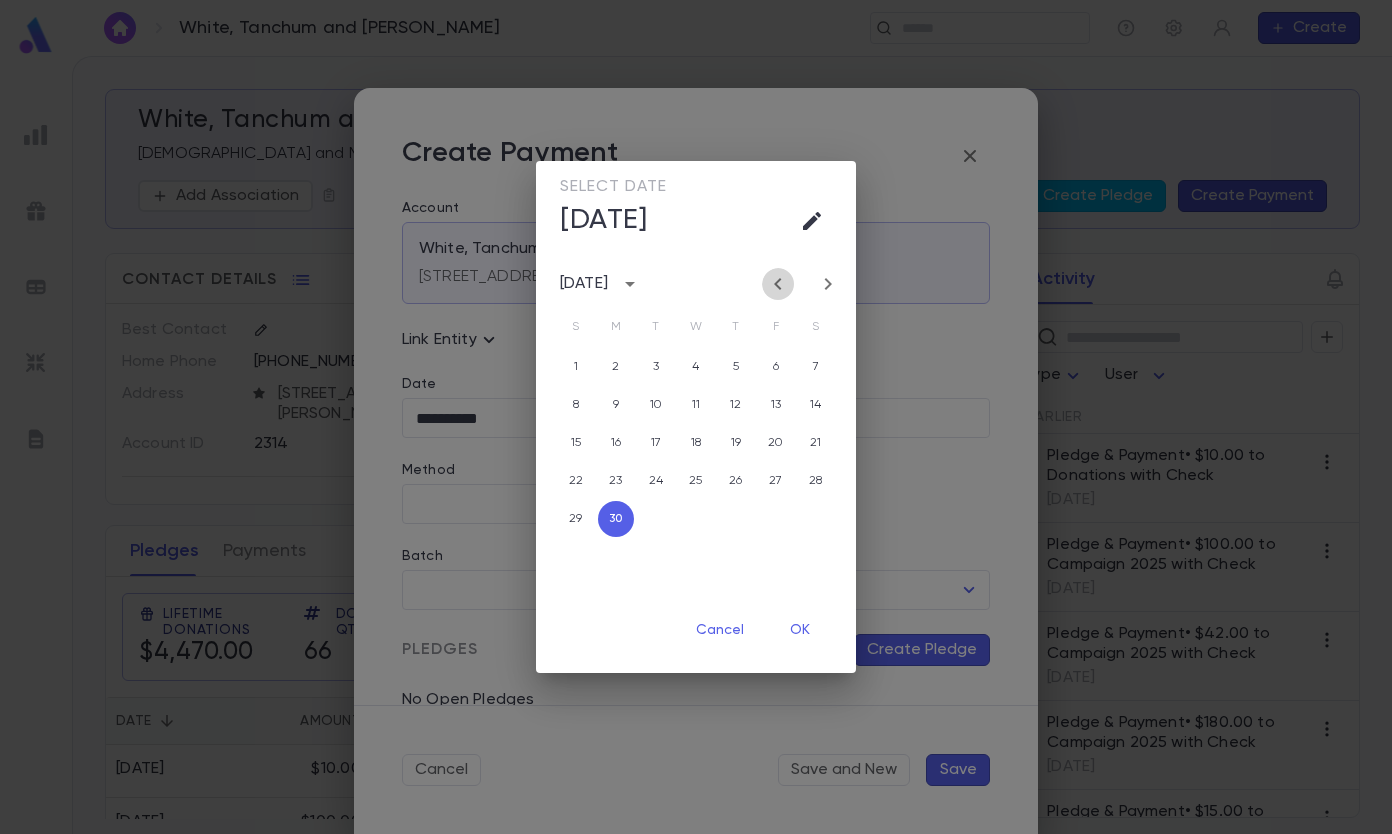 click 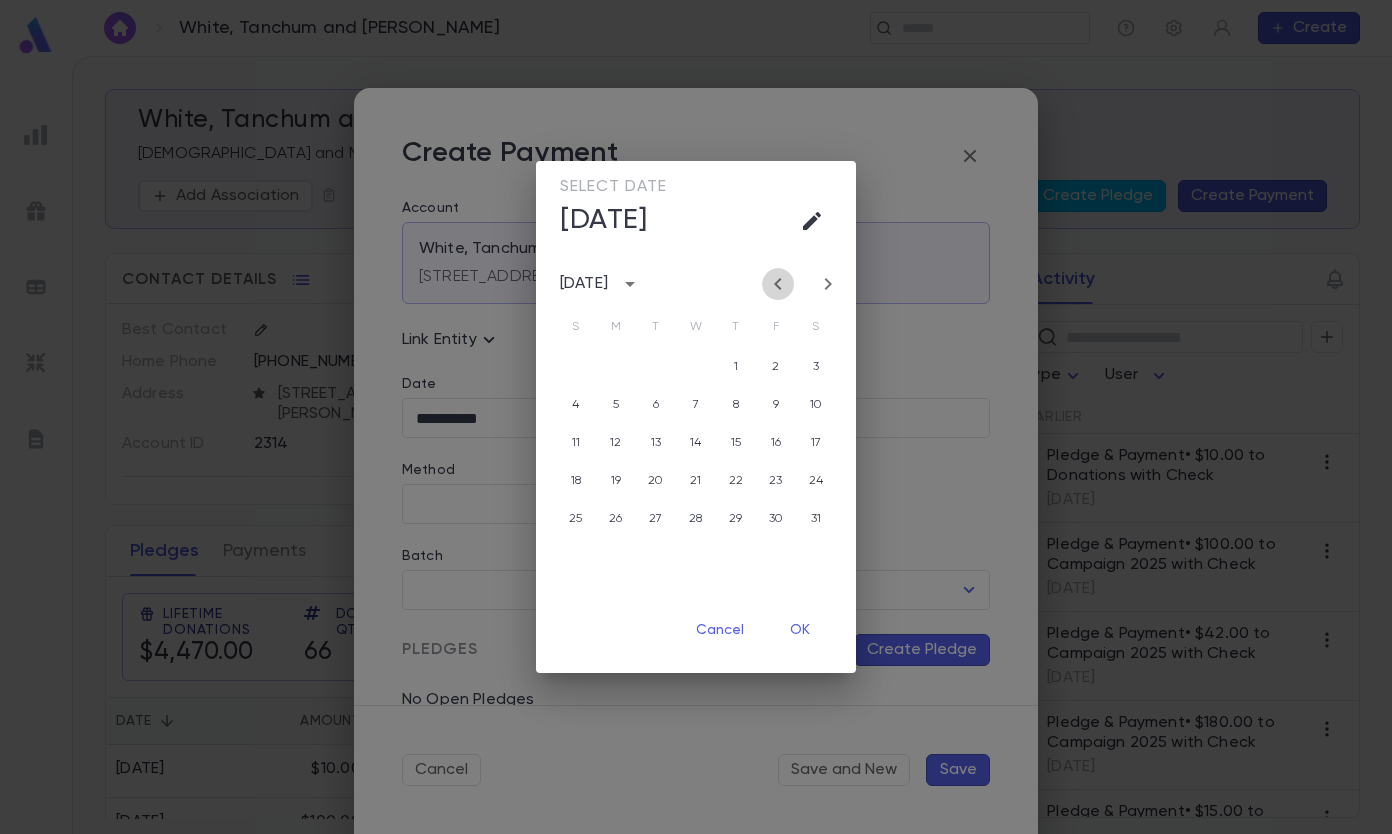 click 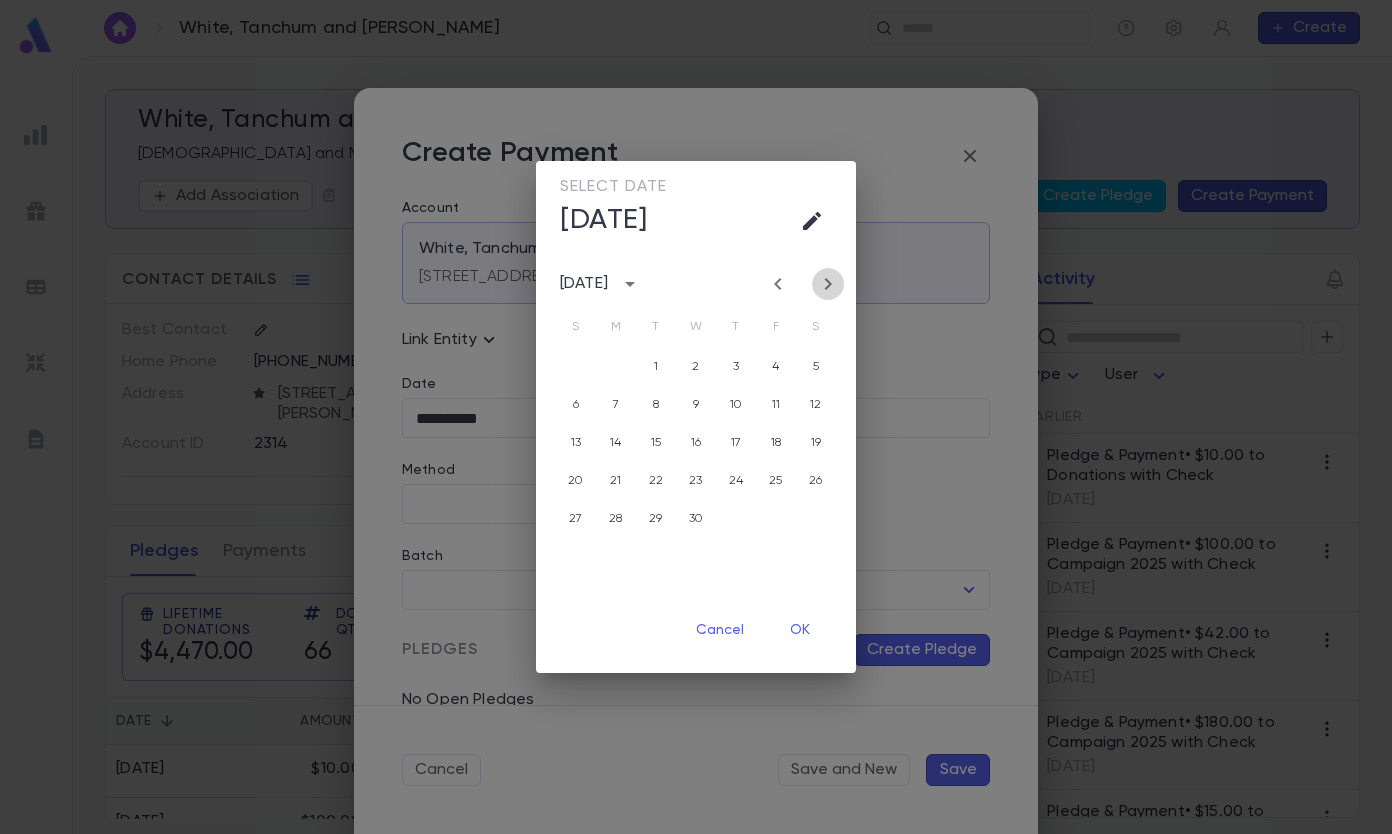 click 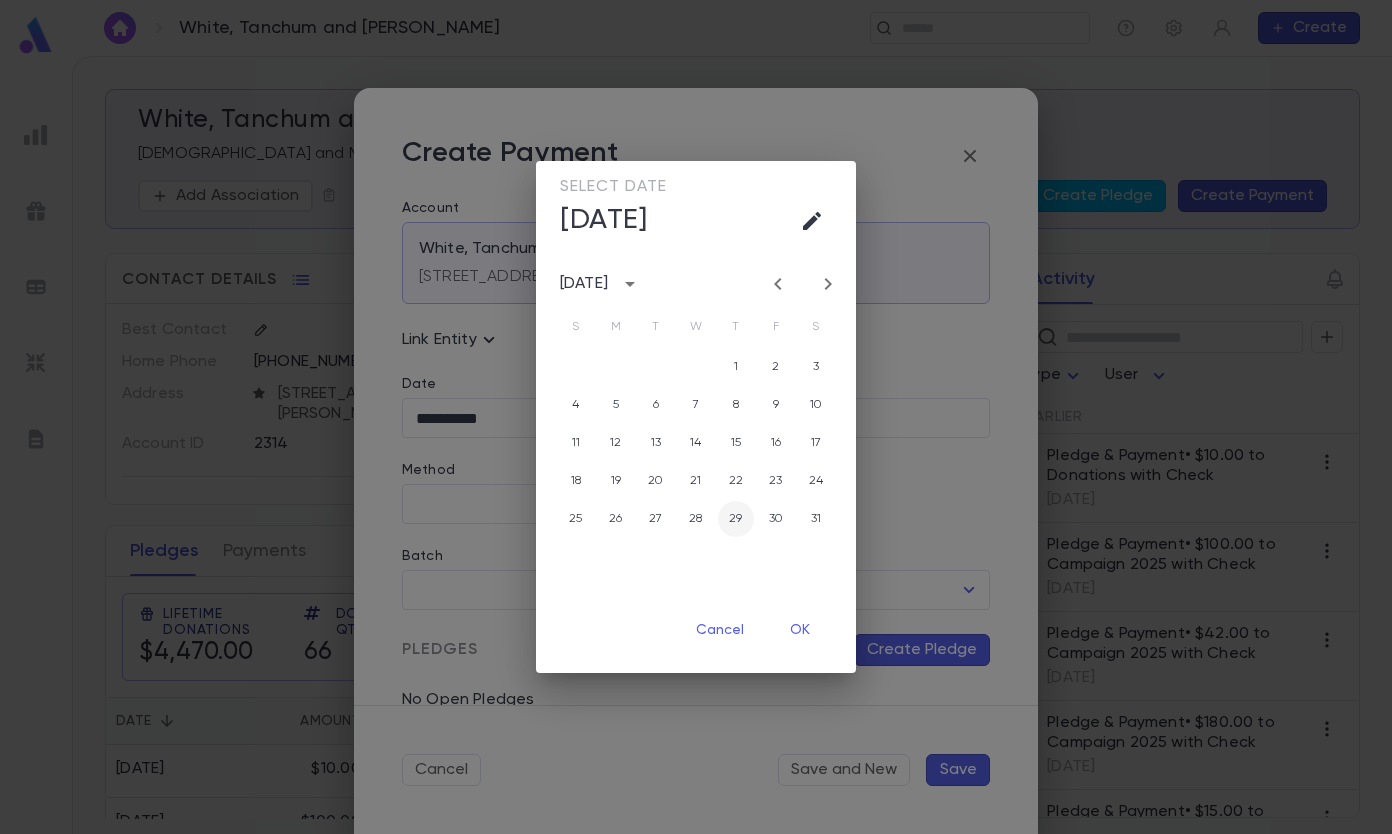 click on "29" at bounding box center [736, 519] 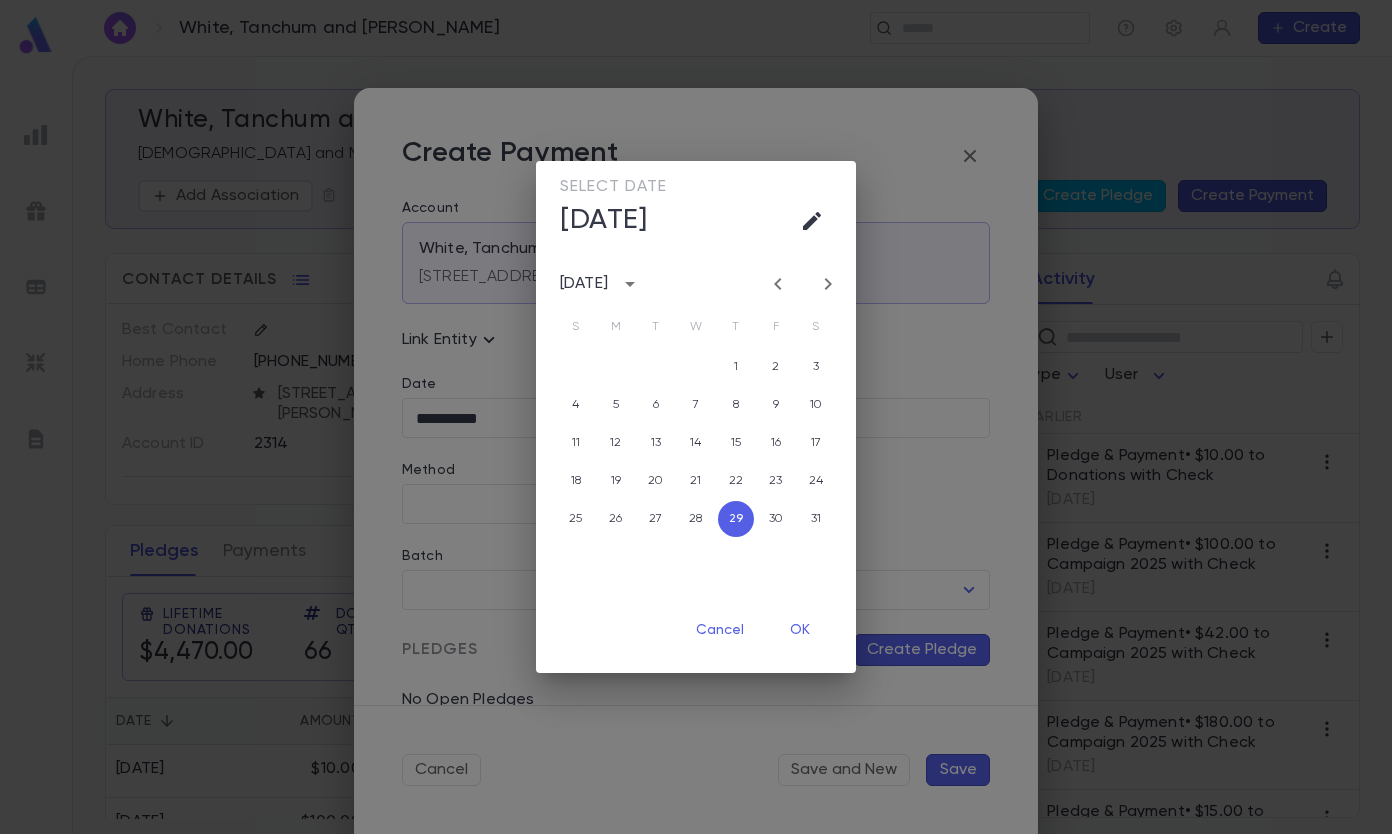 click on "OK" at bounding box center [800, 630] 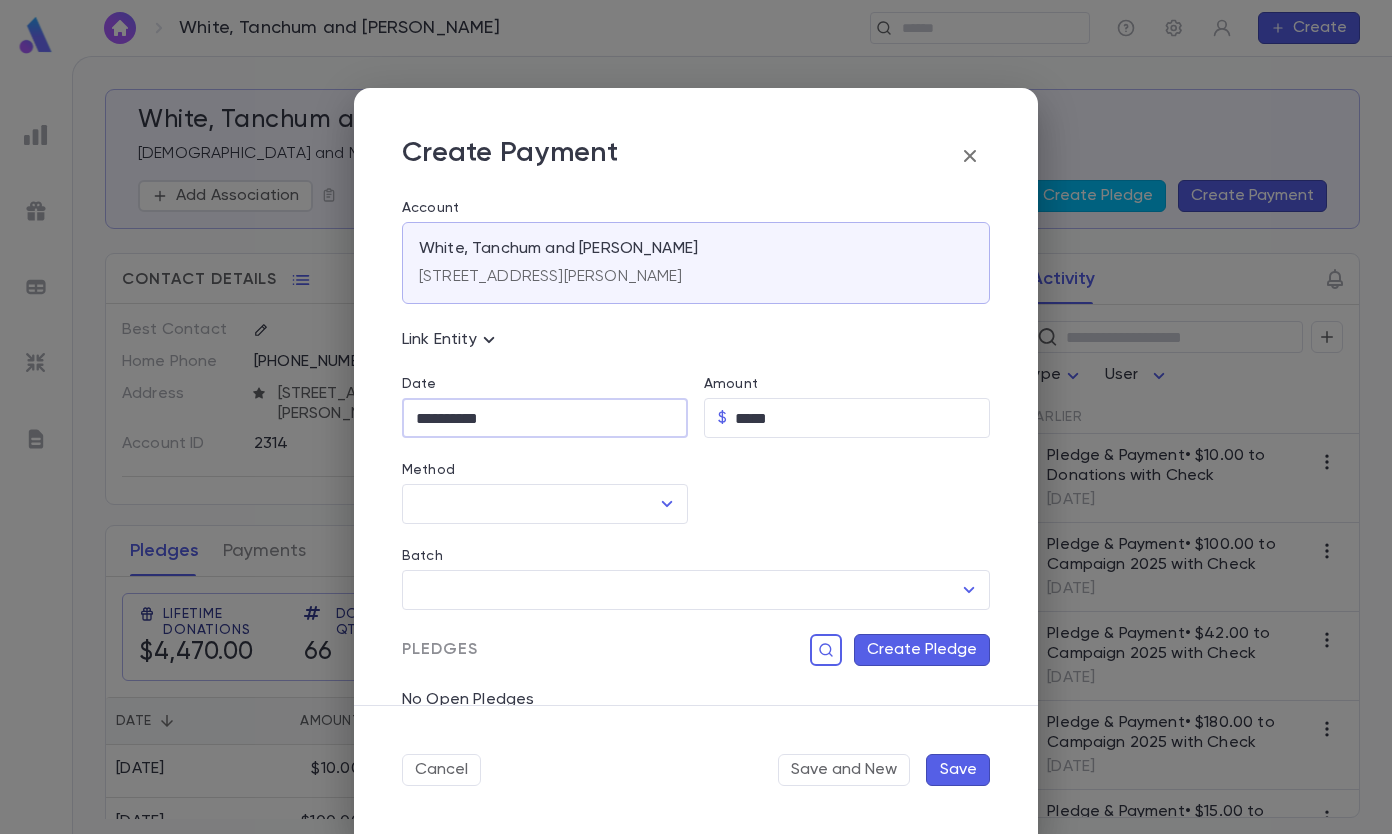 click on "Method" at bounding box center [530, 504] 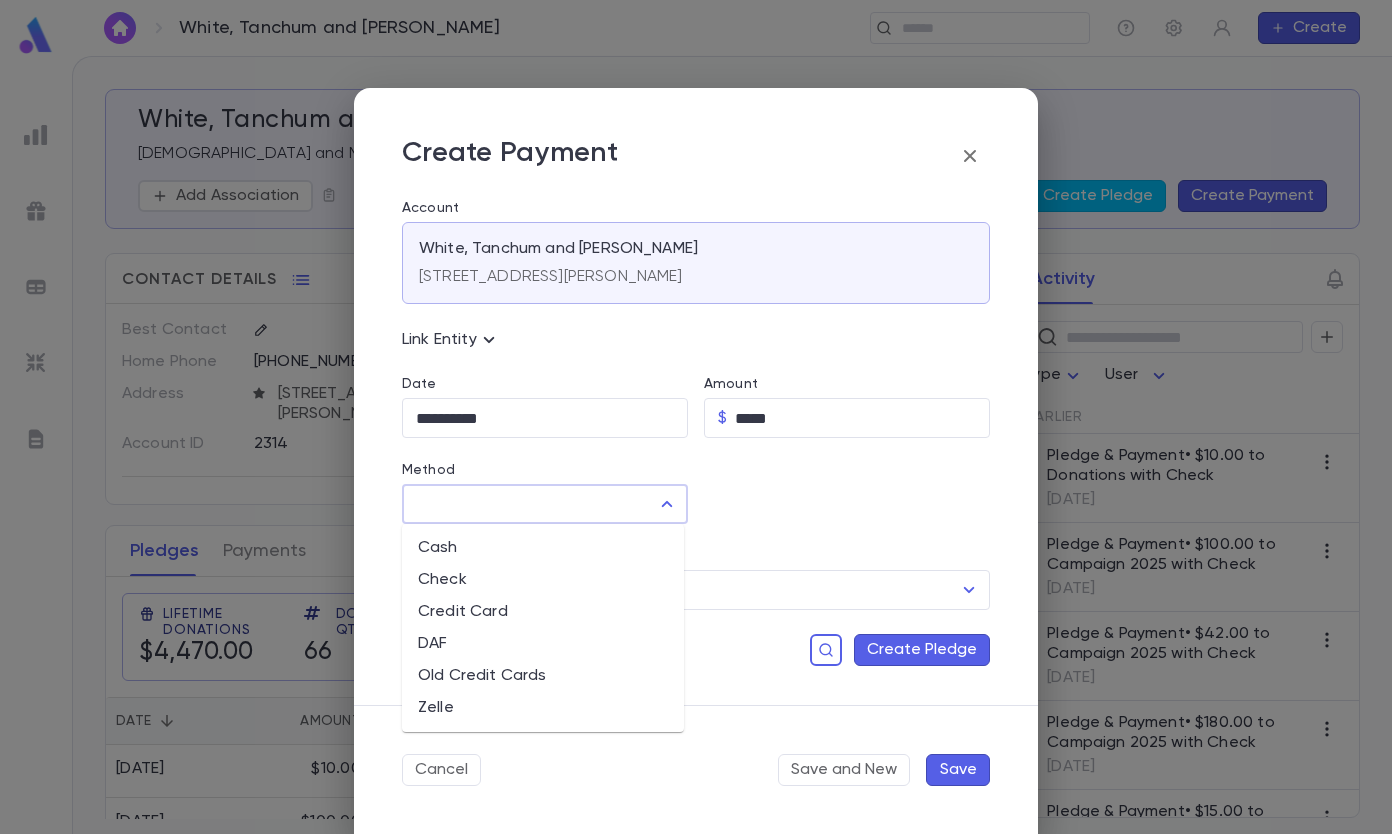 click on "Check" at bounding box center [543, 580] 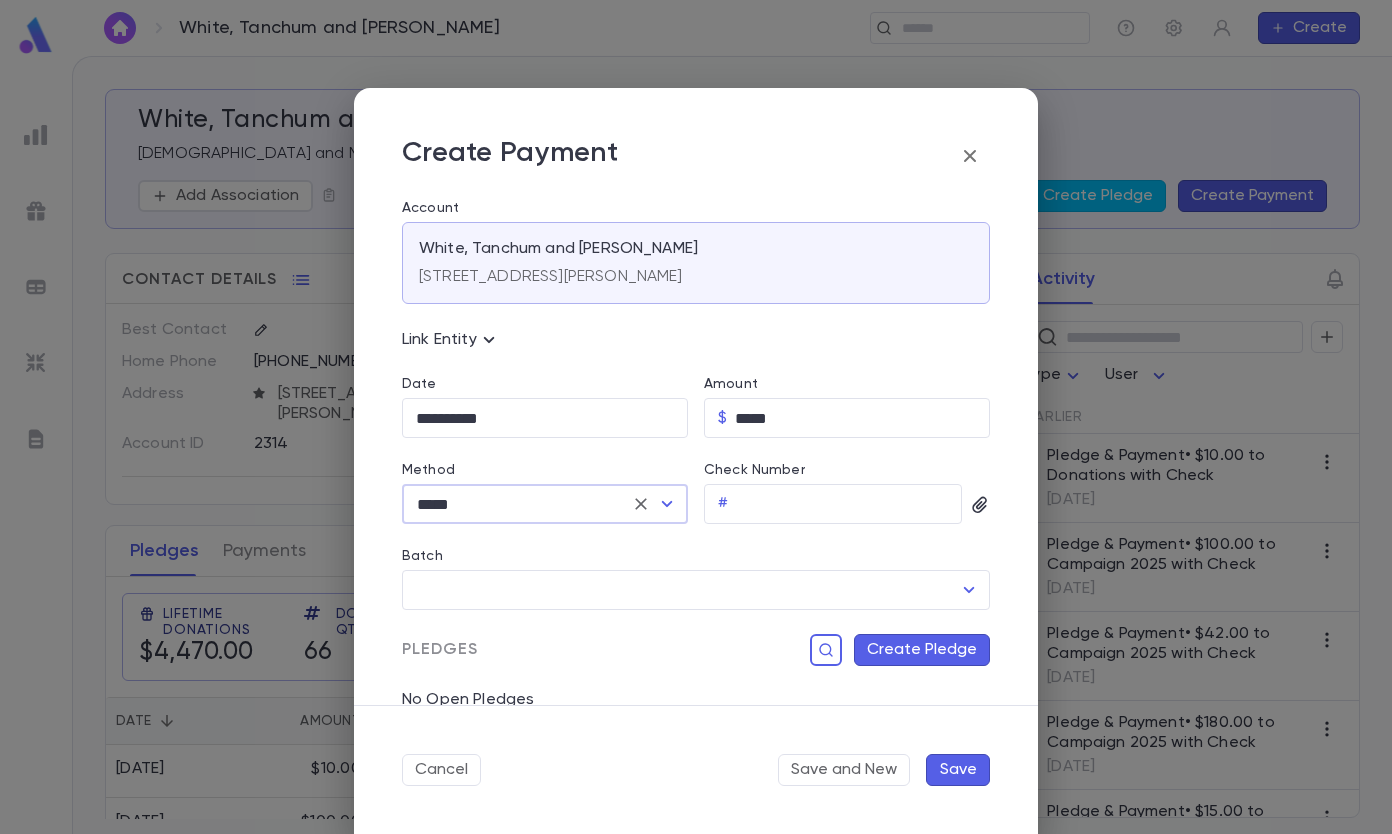 click on "Check Number" at bounding box center [849, 504] 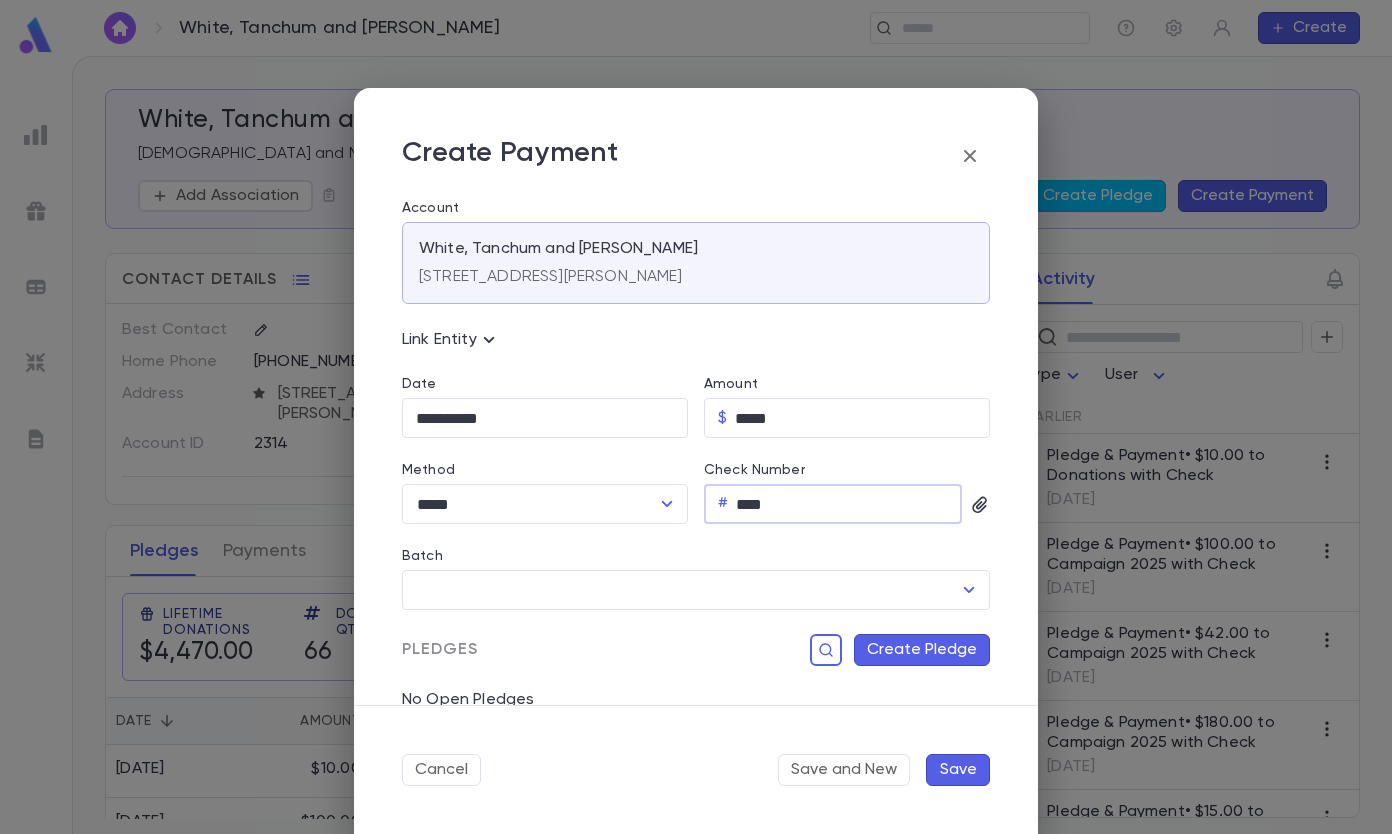 type on "****" 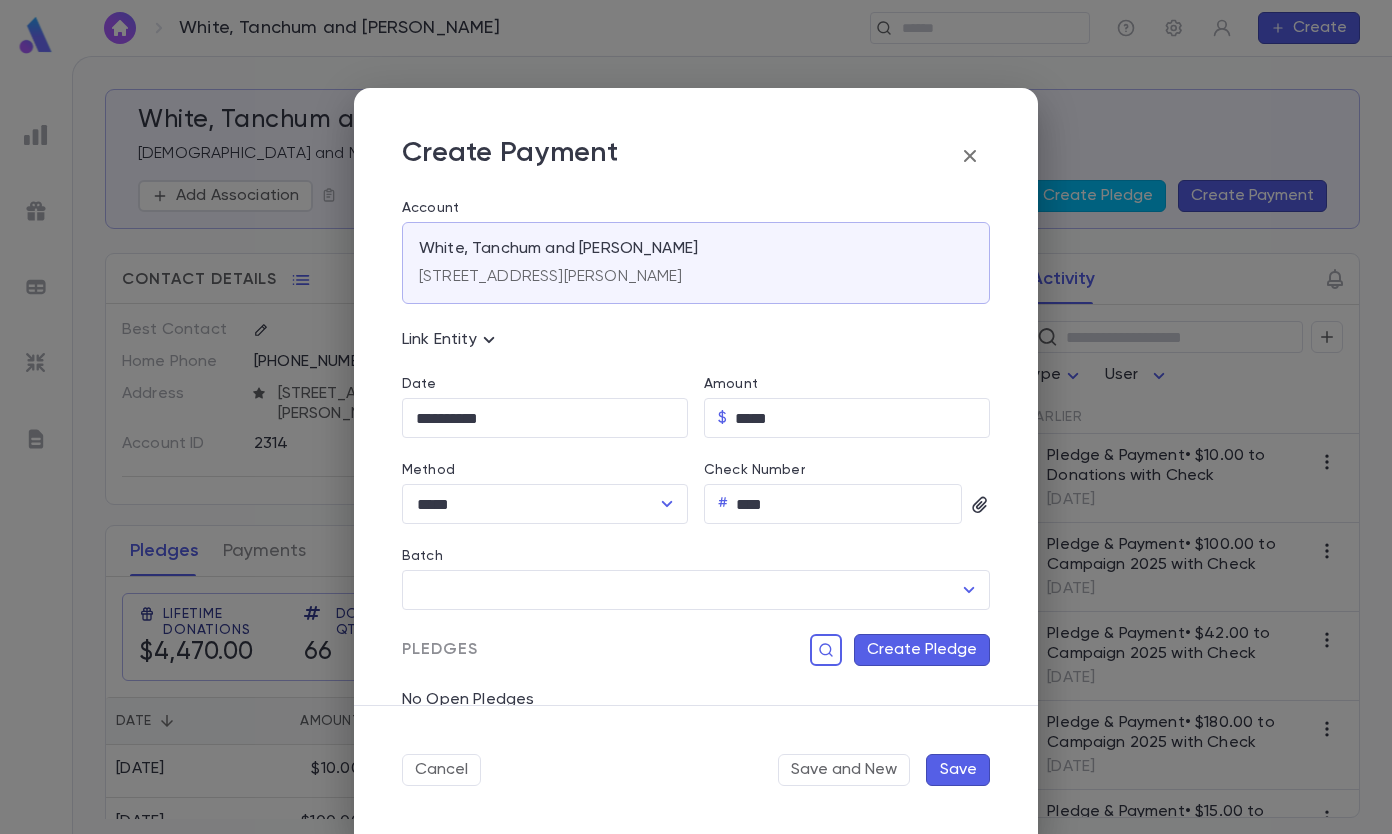 scroll, scrollTop: 204, scrollLeft: 0, axis: vertical 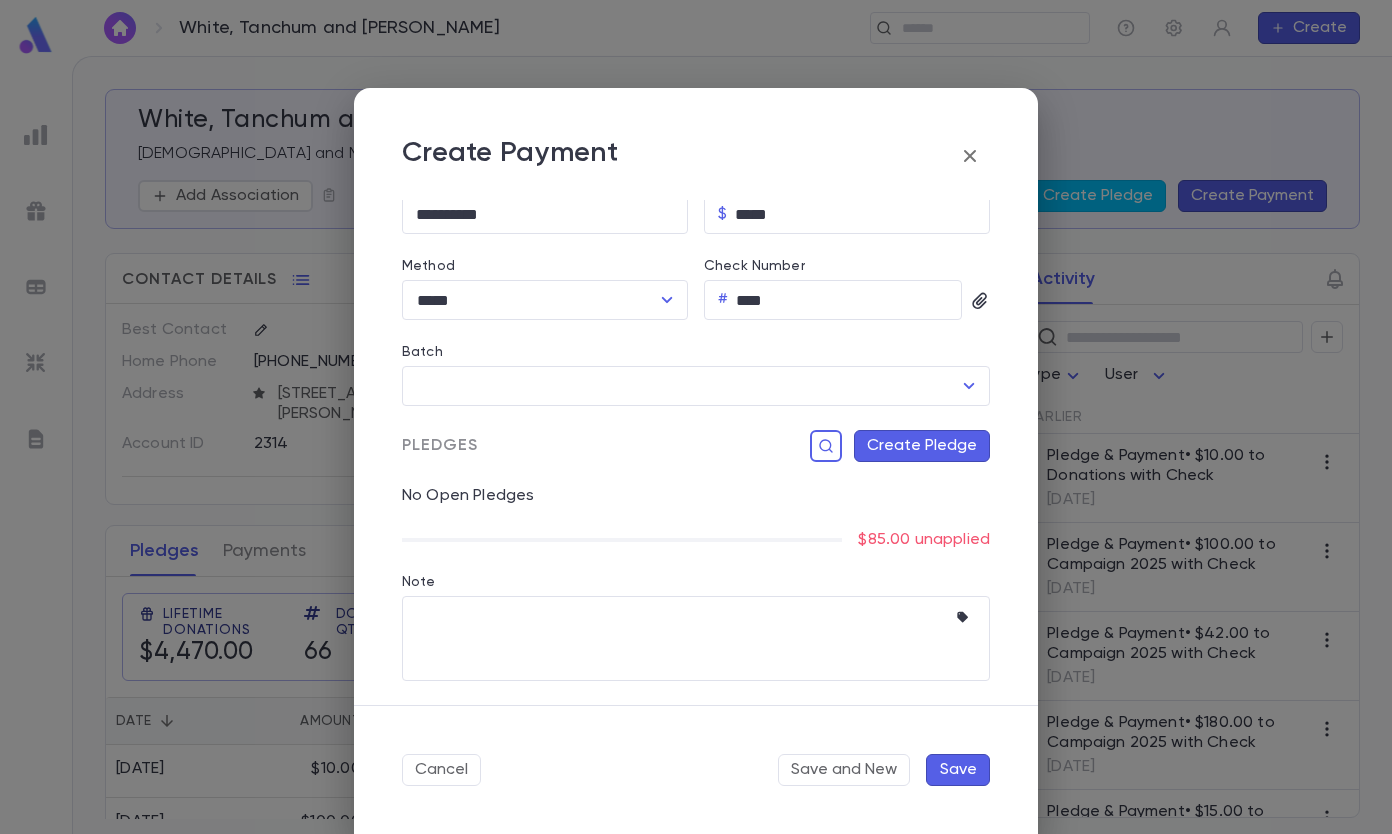 click on "Create Pledge" at bounding box center (922, 446) 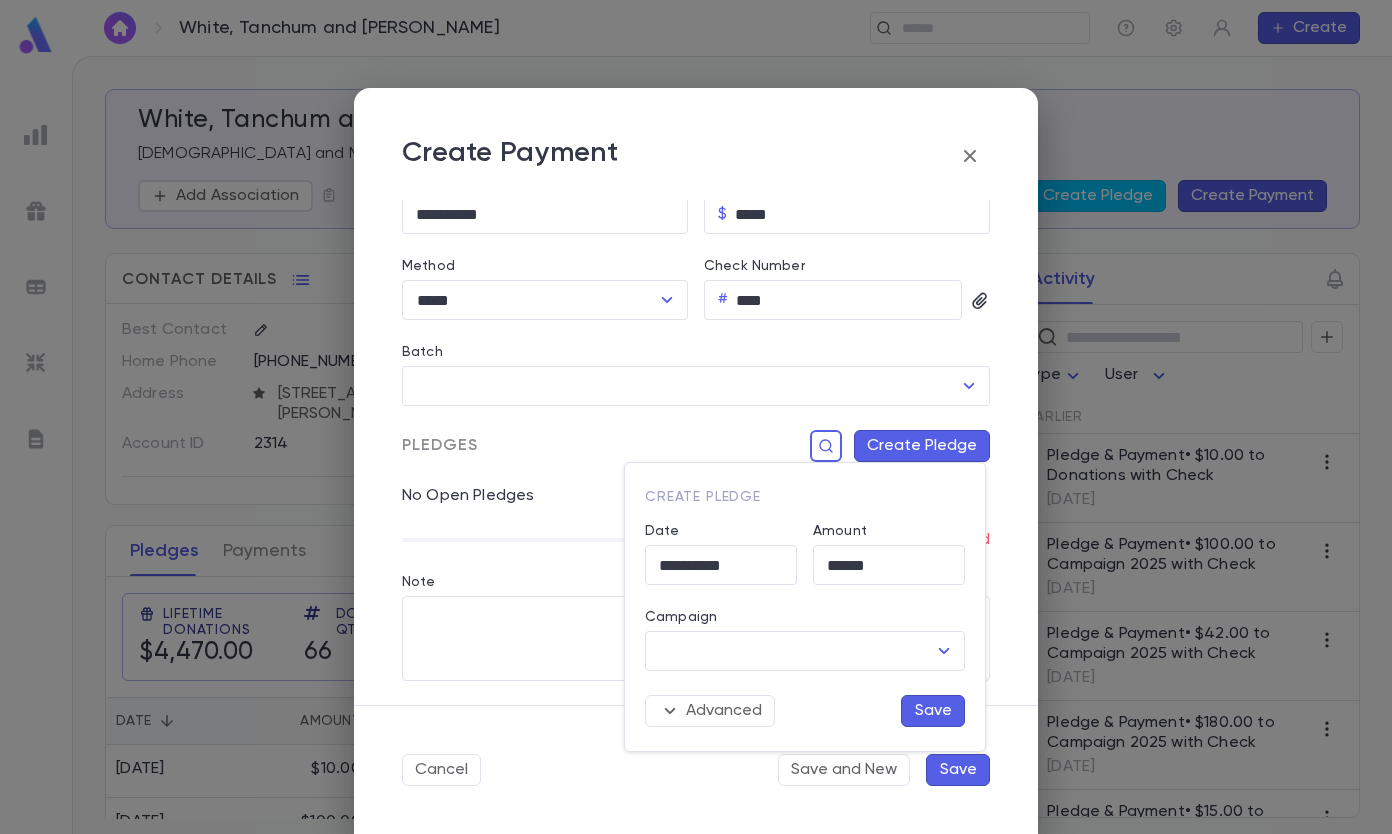 click on "Campaign" at bounding box center [790, 651] 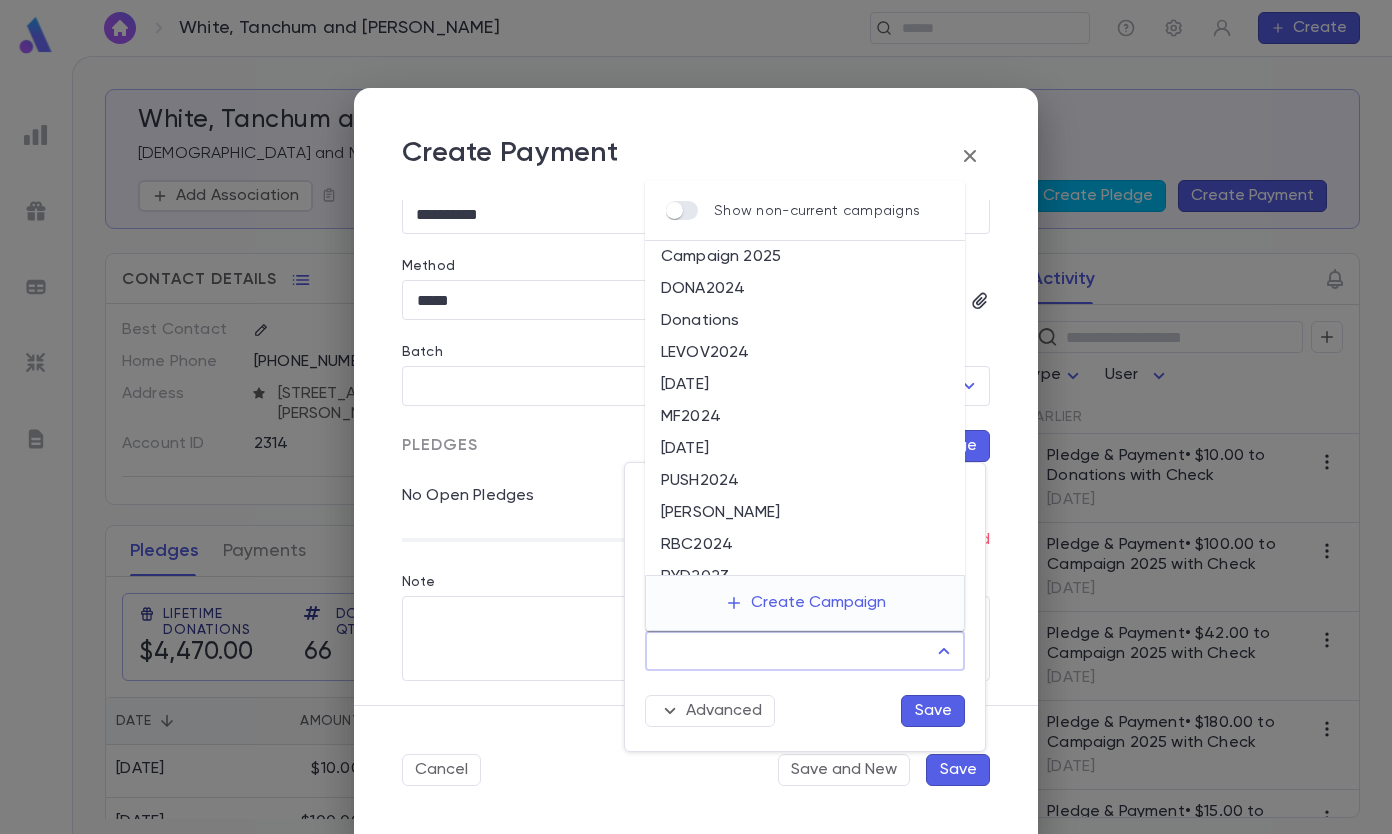 click on "Donations" at bounding box center [805, 321] 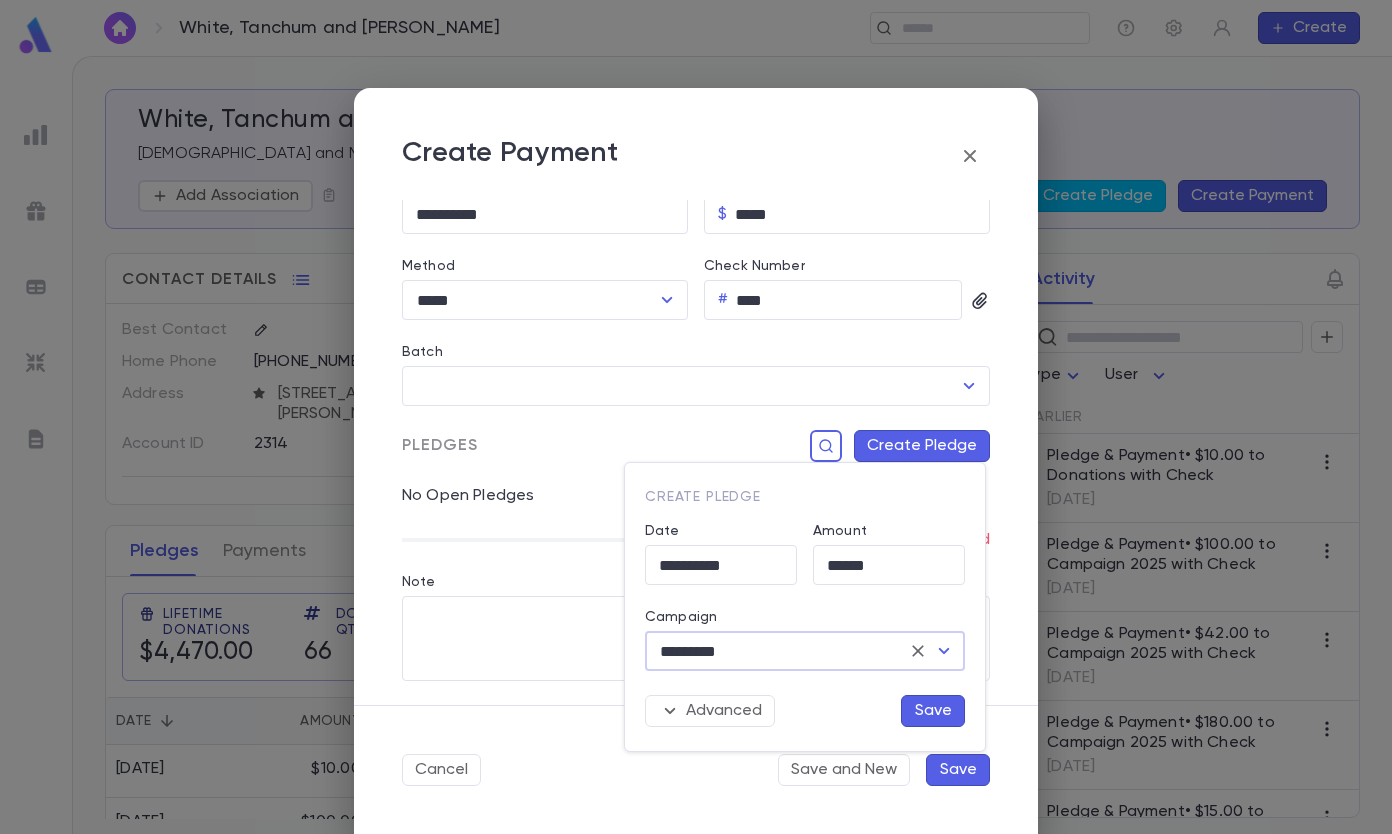 click on "Save" at bounding box center (933, 711) 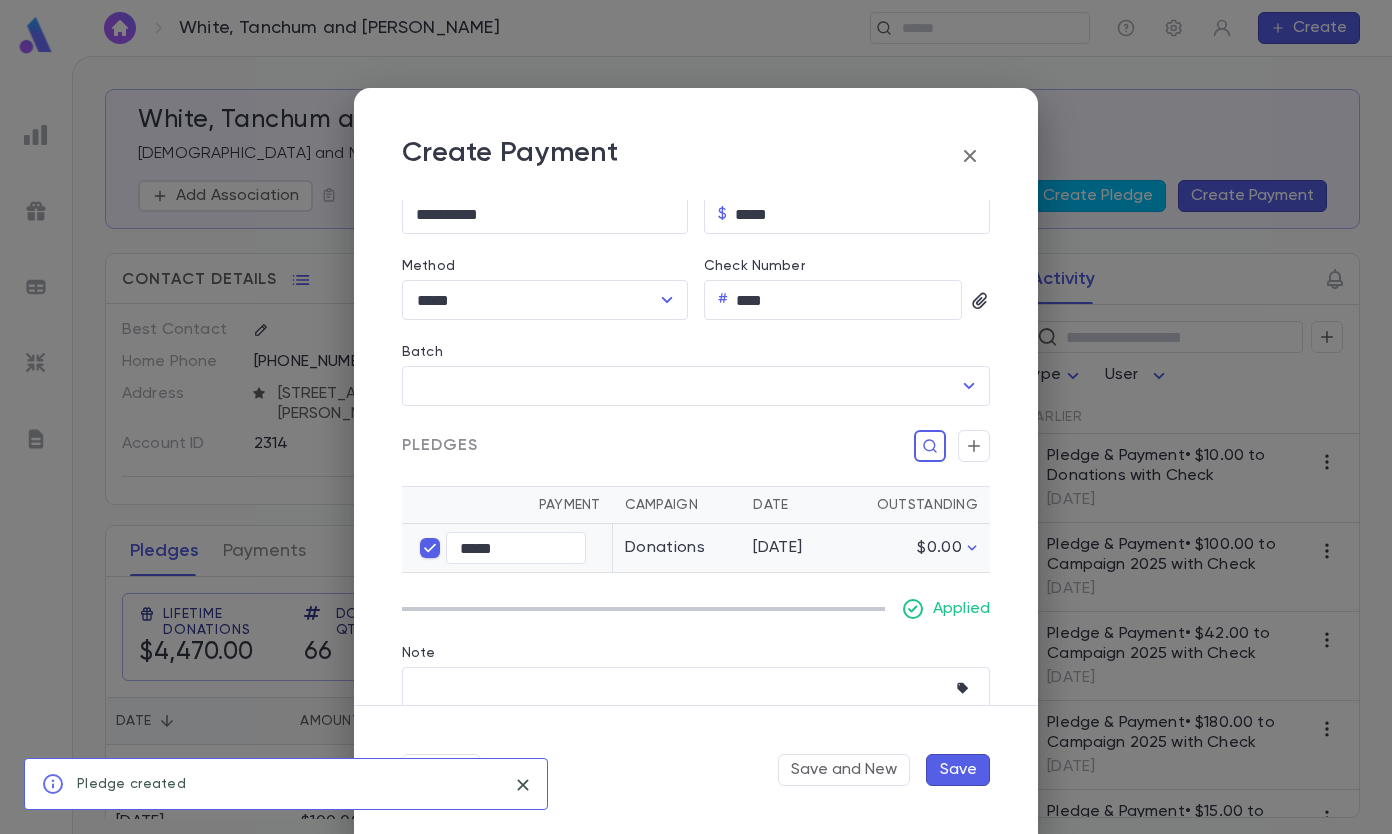 click on "Save" at bounding box center [958, 770] 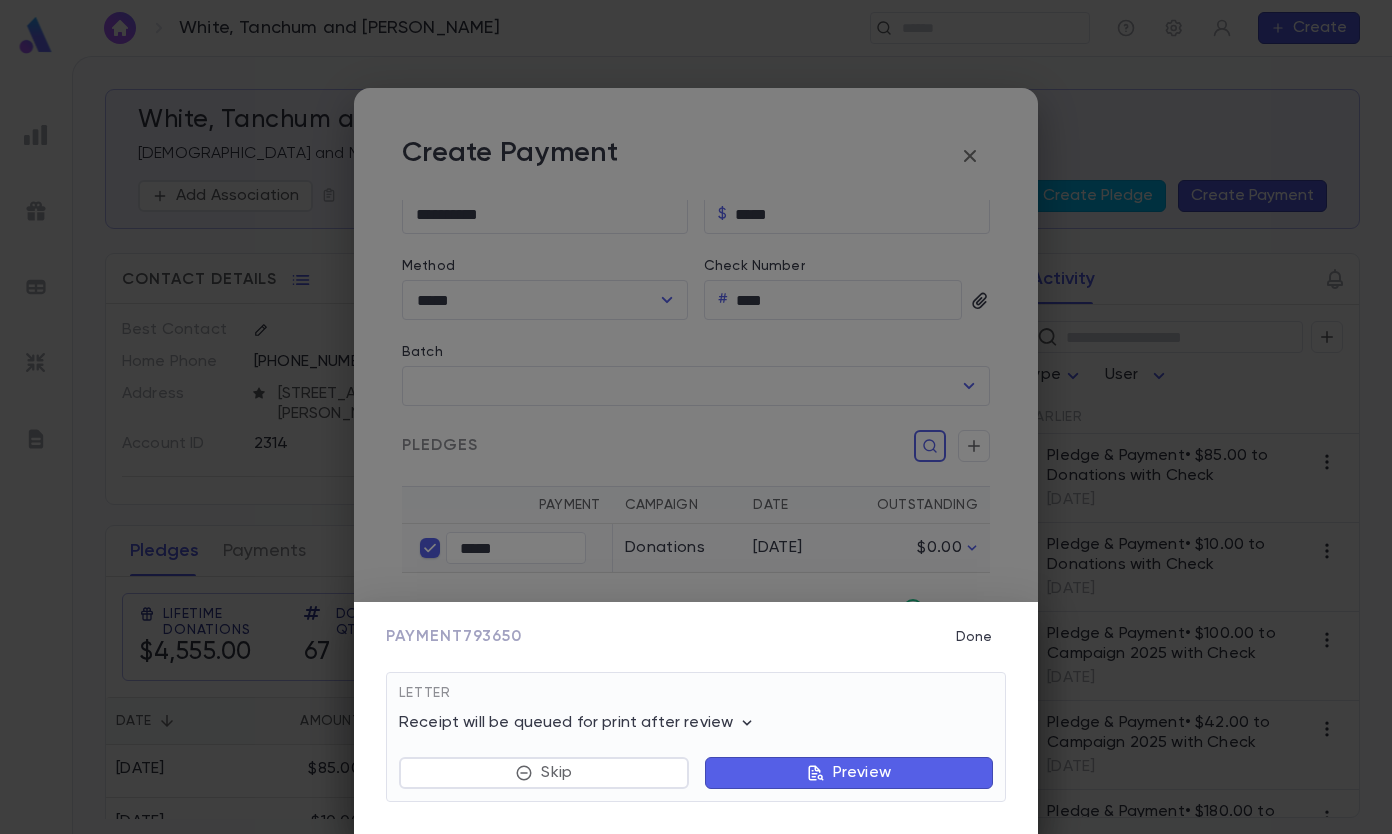 click on "Done" at bounding box center (974, 637) 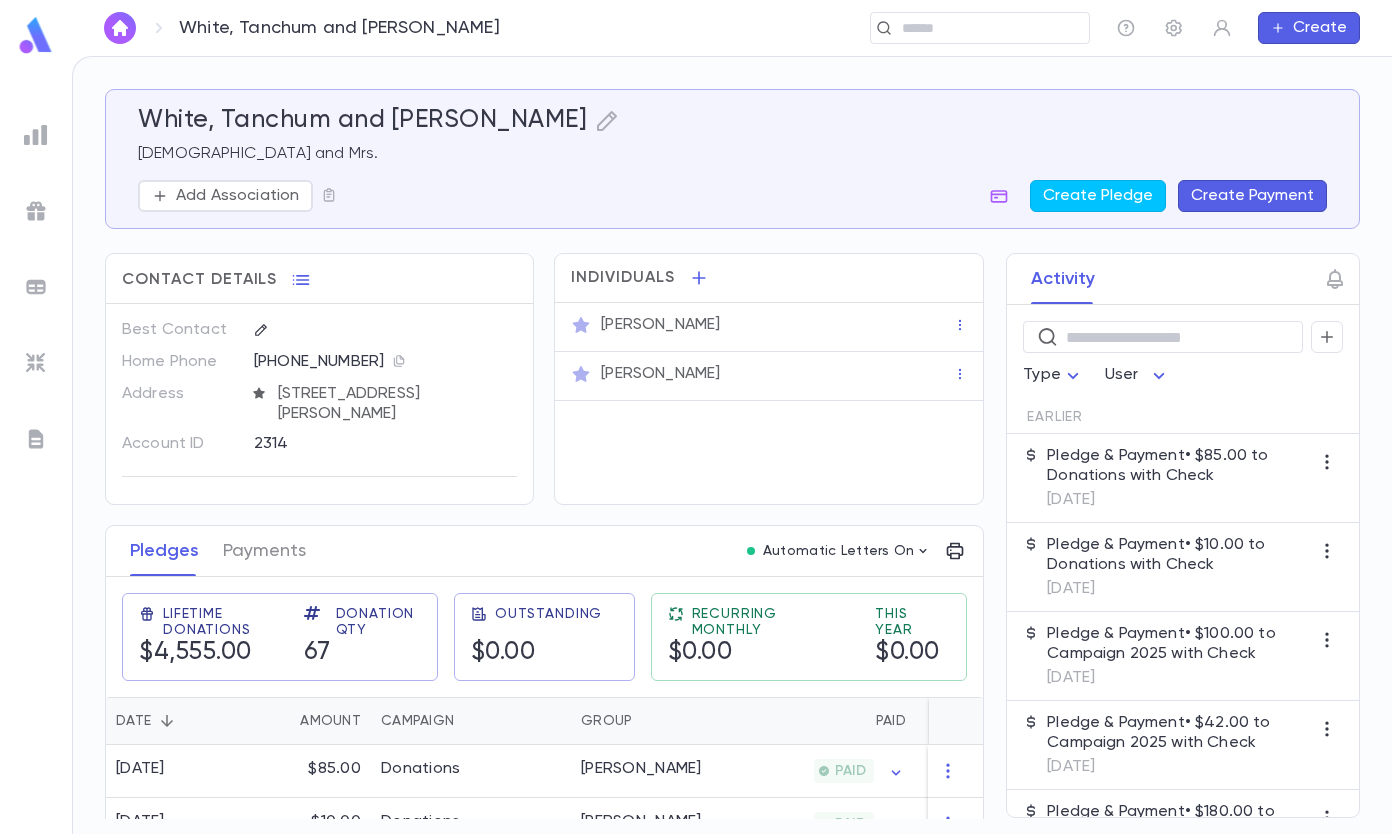 click on "Create Payment" at bounding box center (1252, 196) 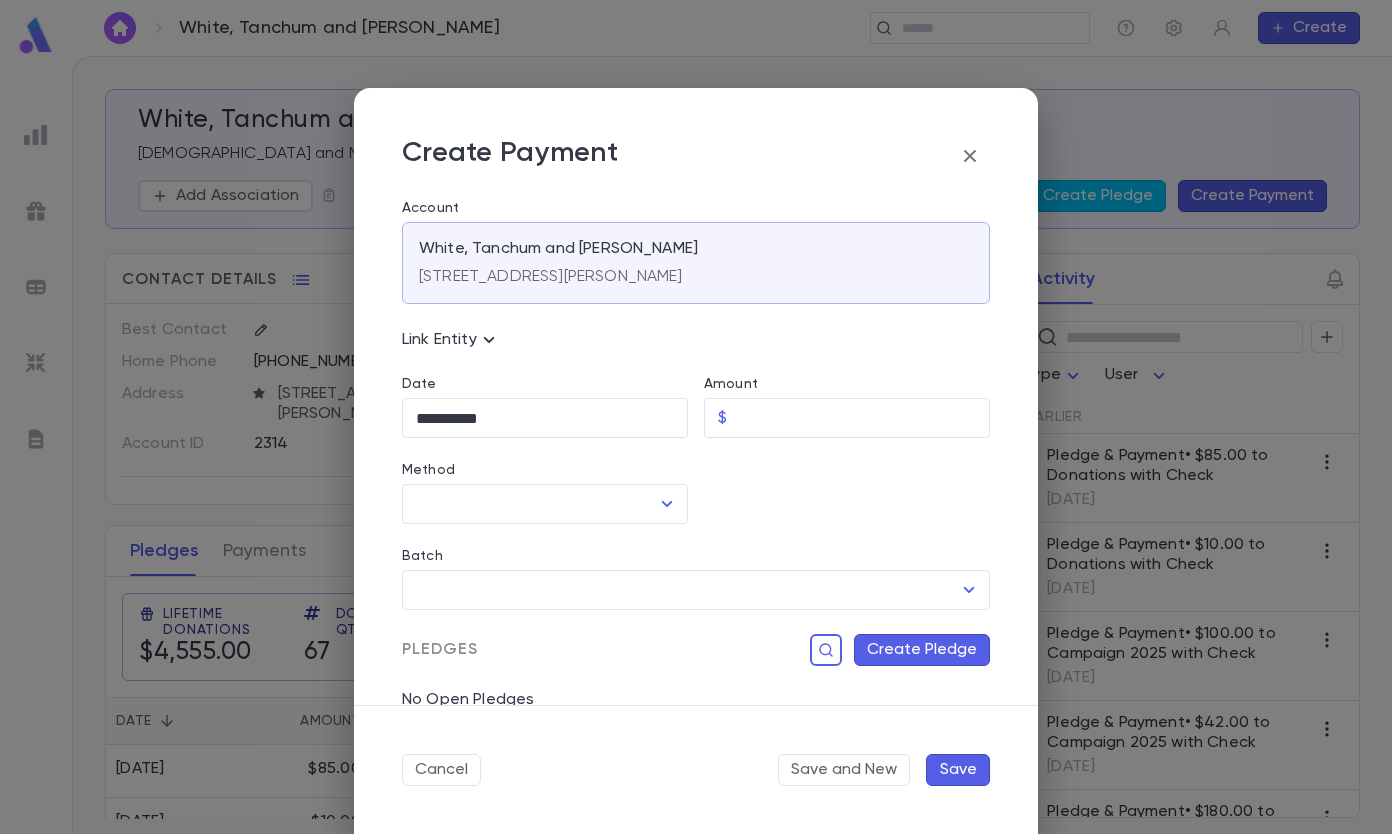 click on "Amount" at bounding box center [862, 418] 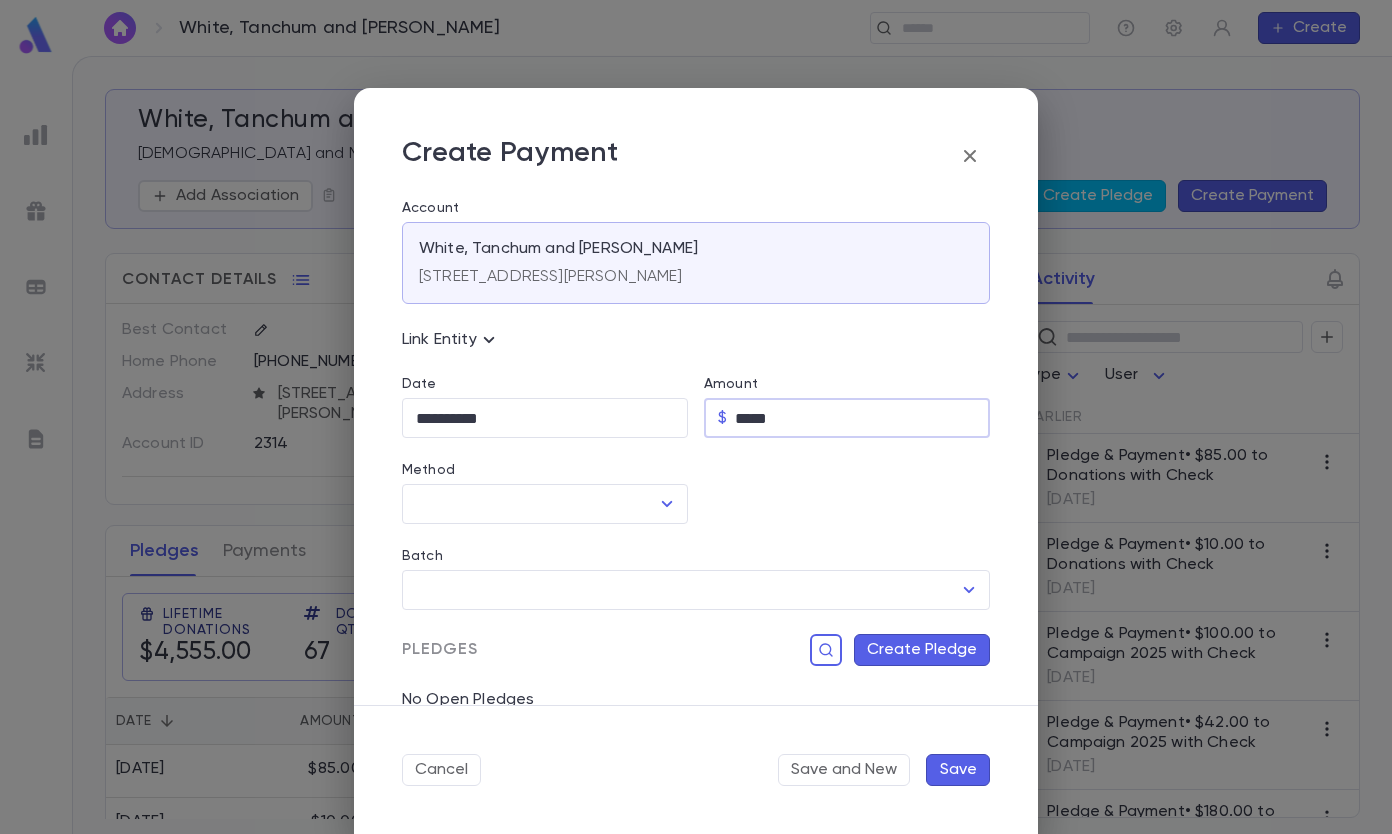 type on "*****" 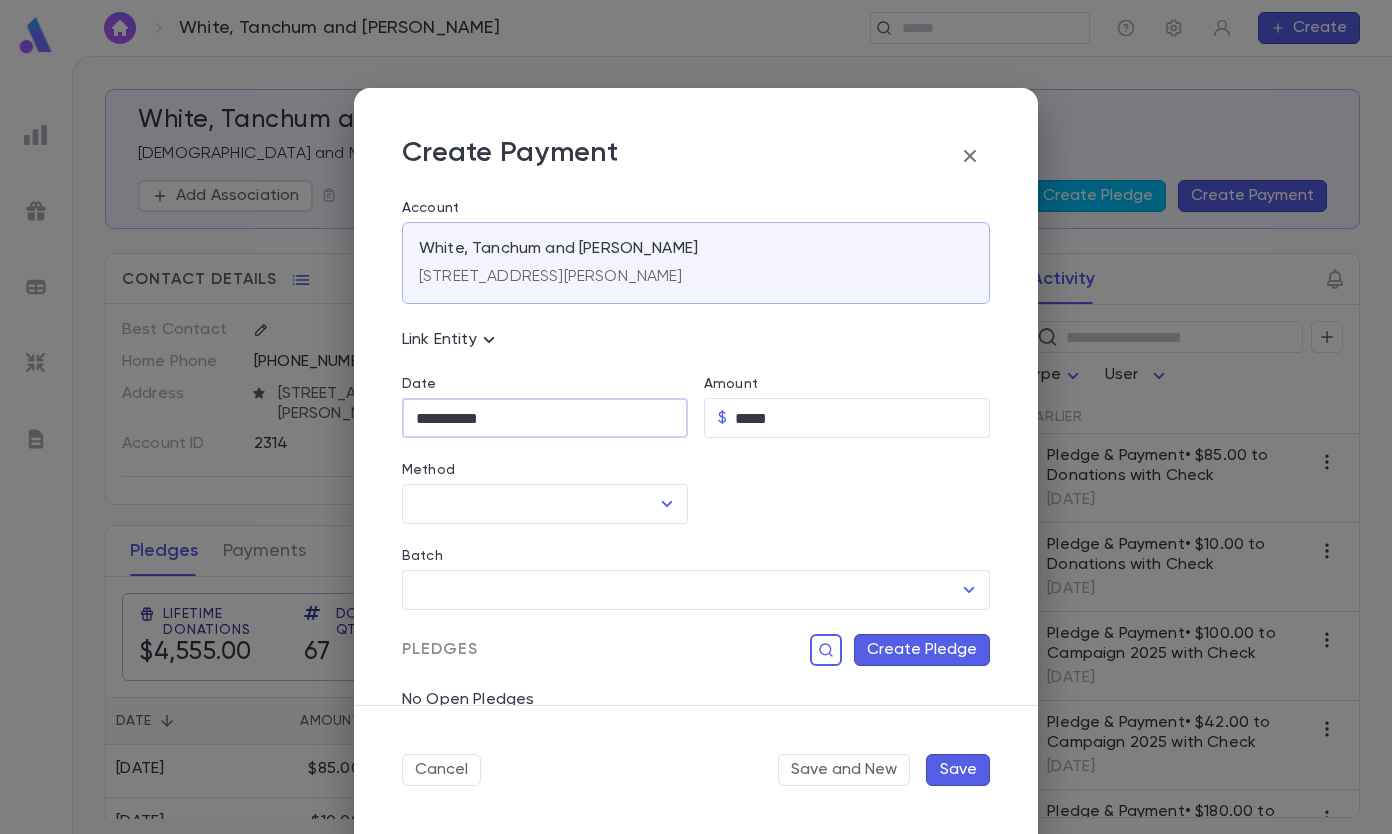 click on "**********" at bounding box center (545, 418) 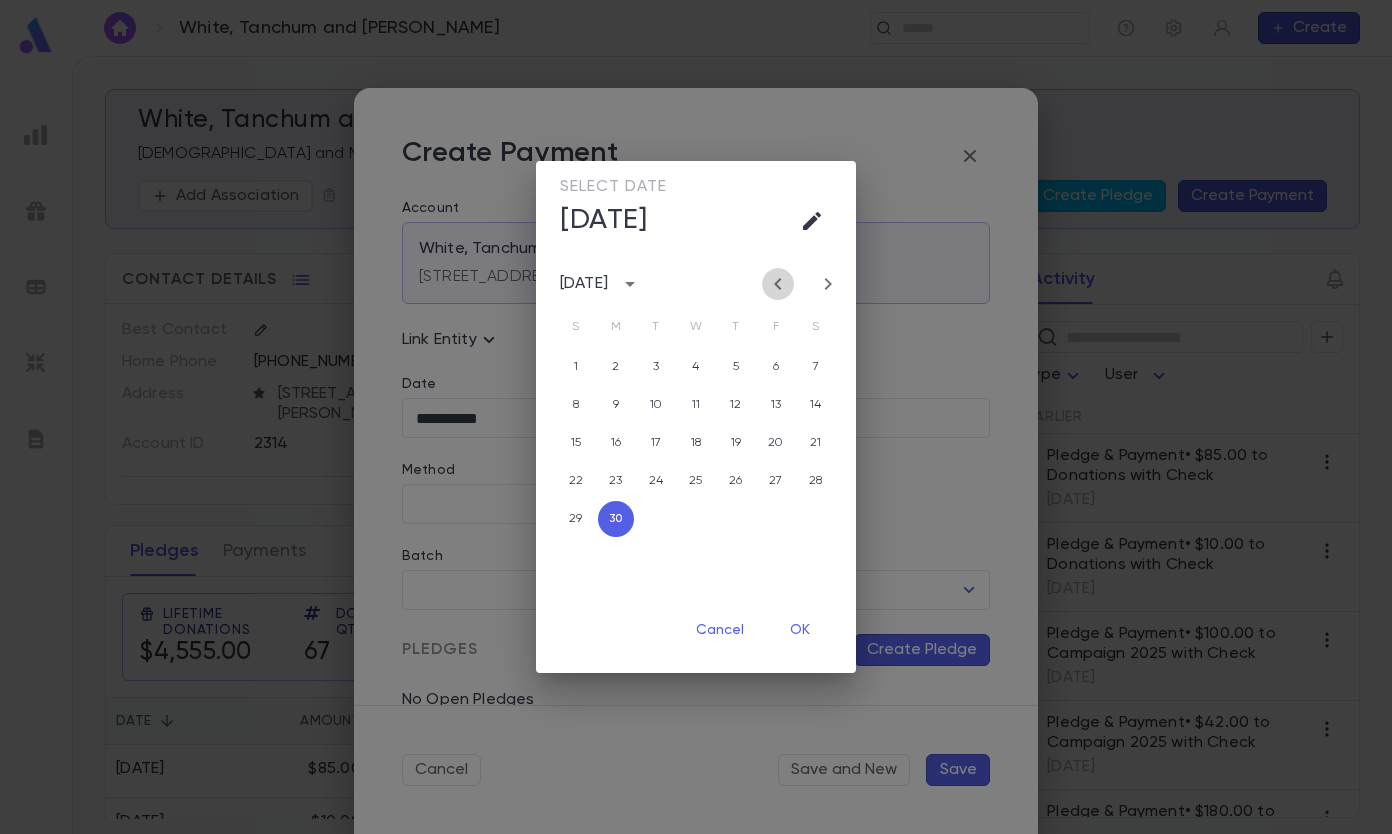 click 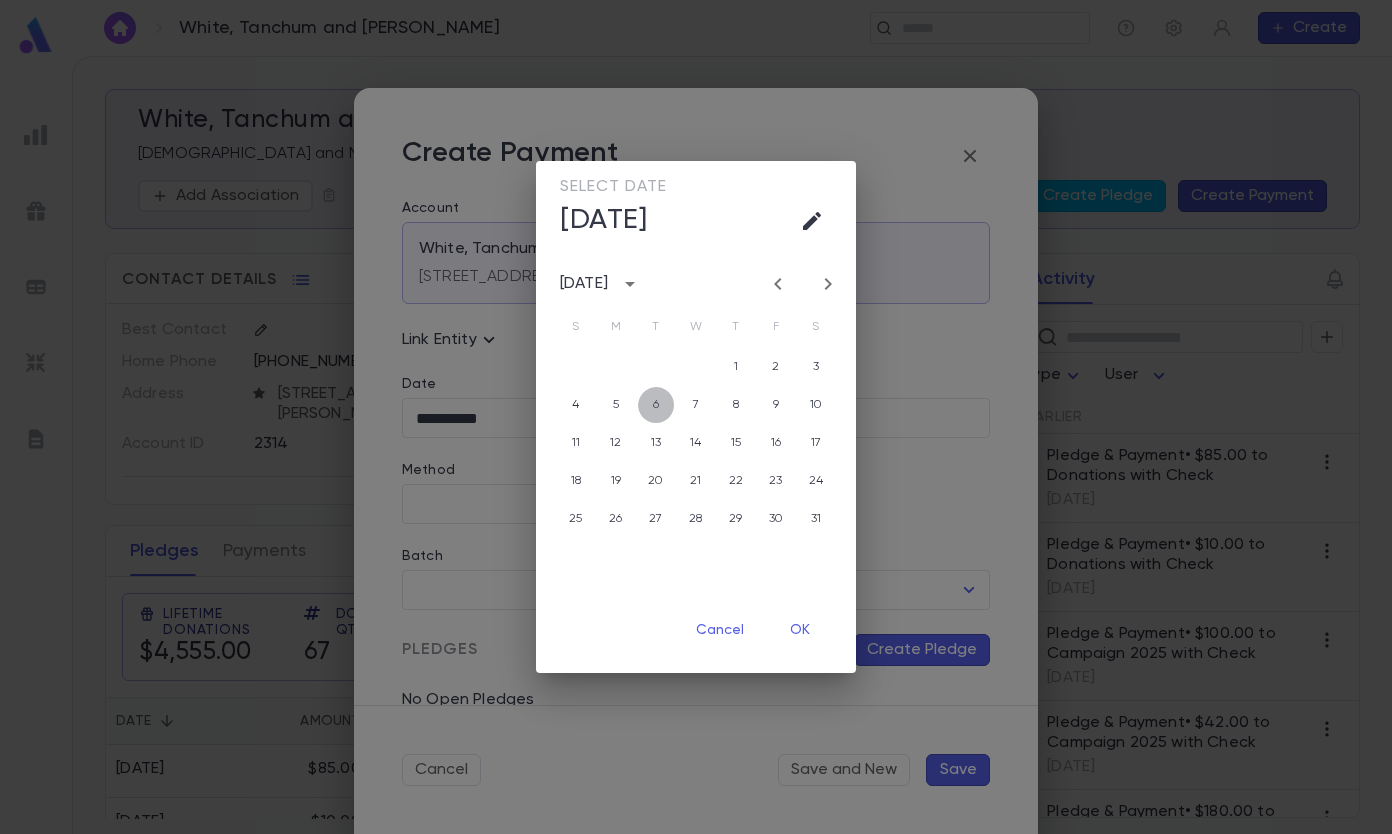 click on "6" at bounding box center (656, 405) 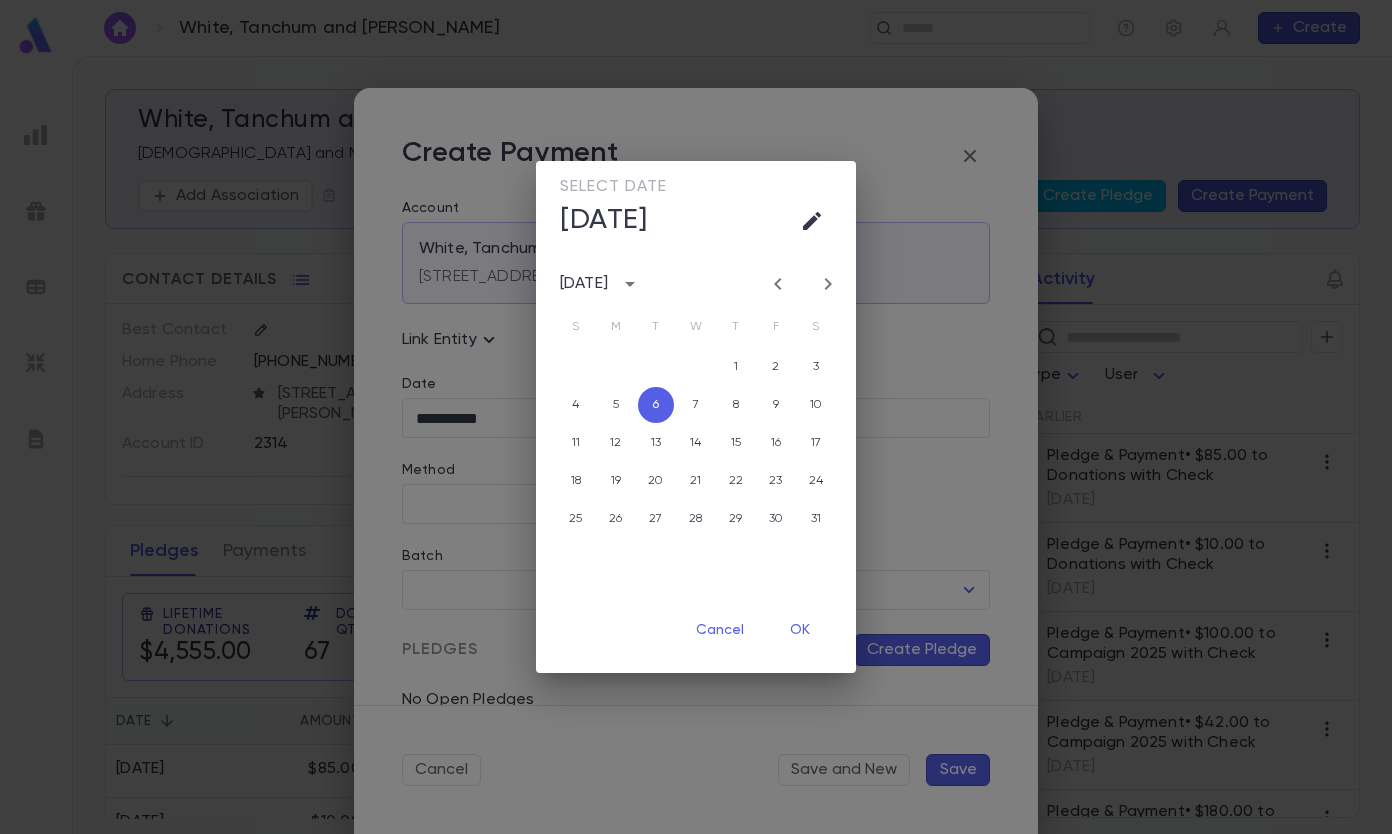 click on "OK" at bounding box center (800, 630) 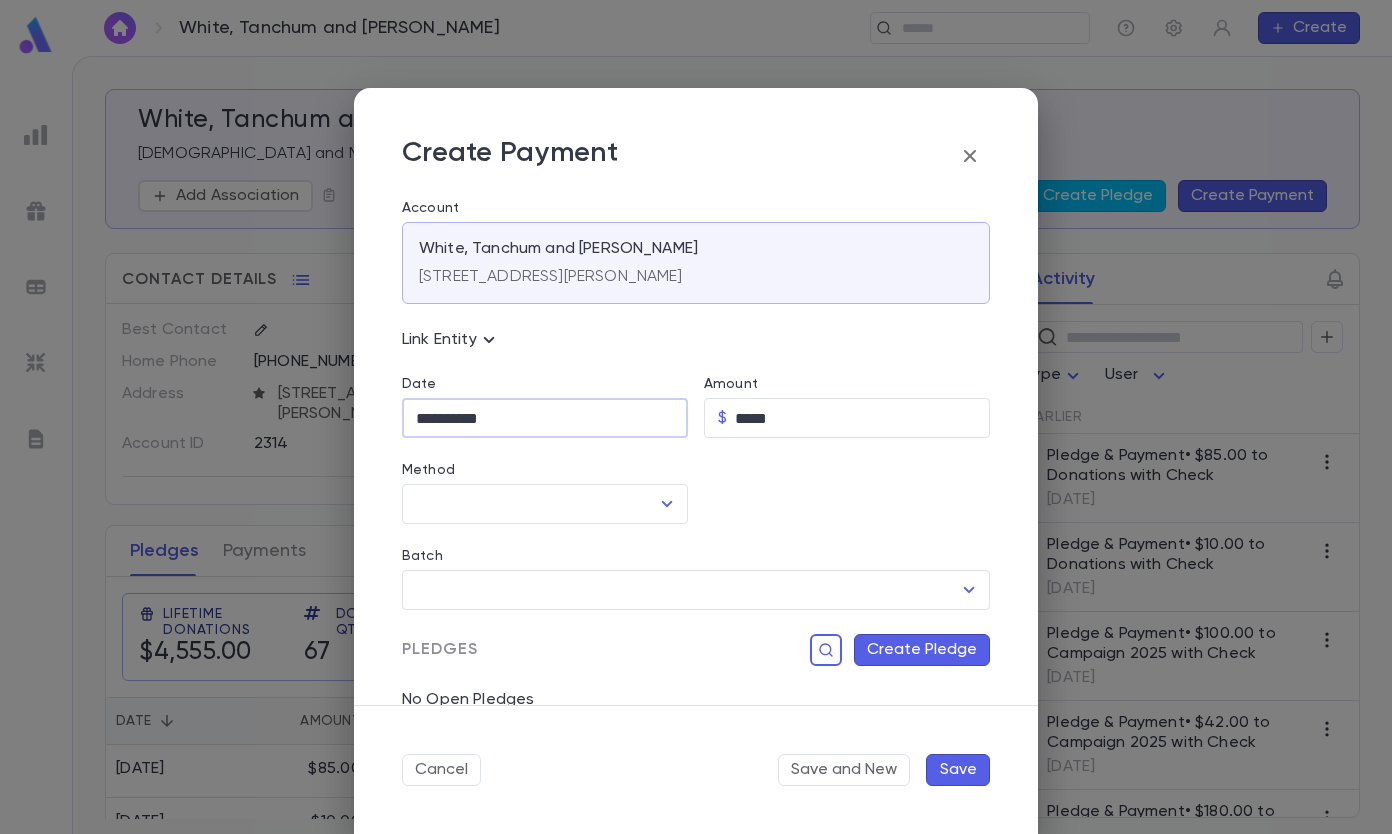 click on "Method" at bounding box center [530, 504] 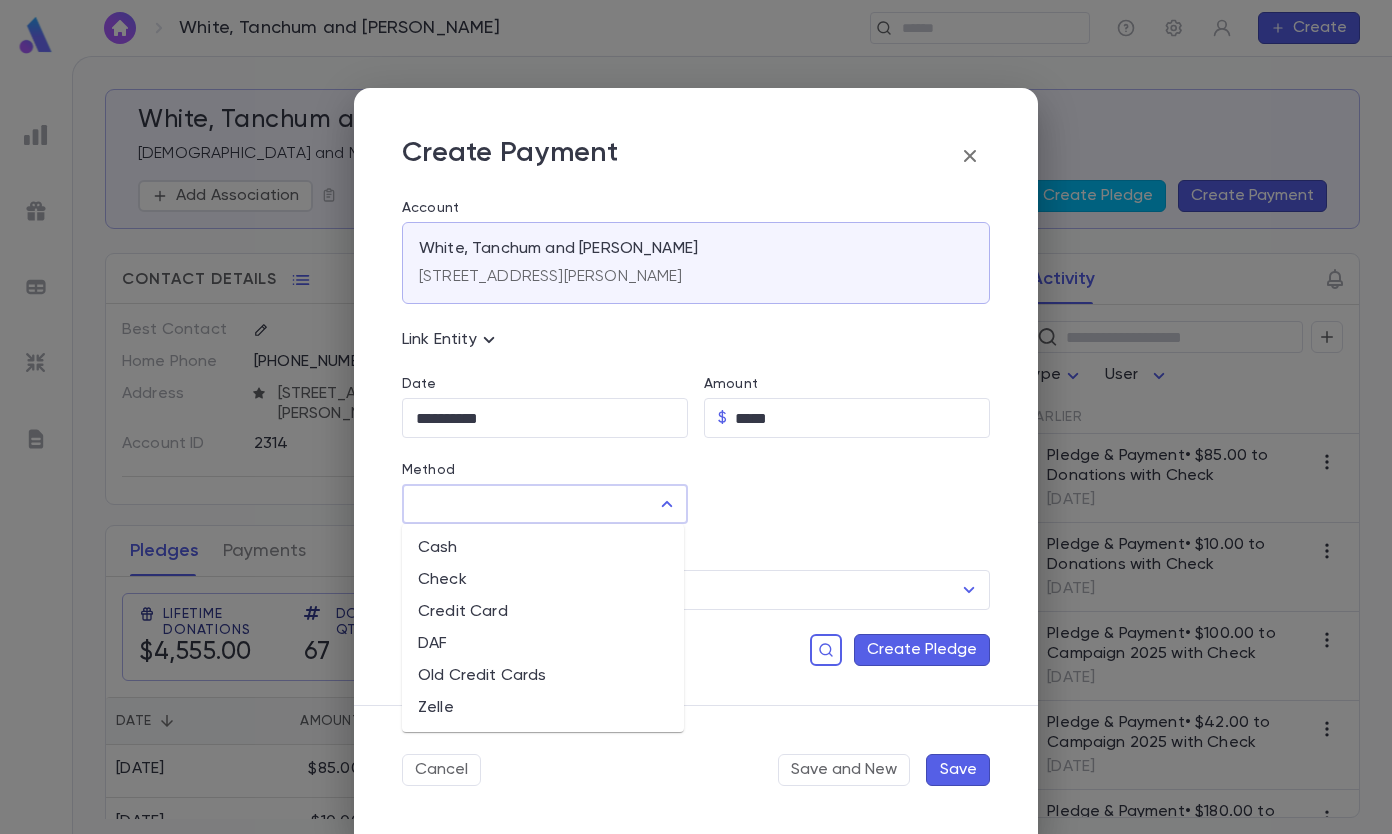click on "Check" at bounding box center [543, 580] 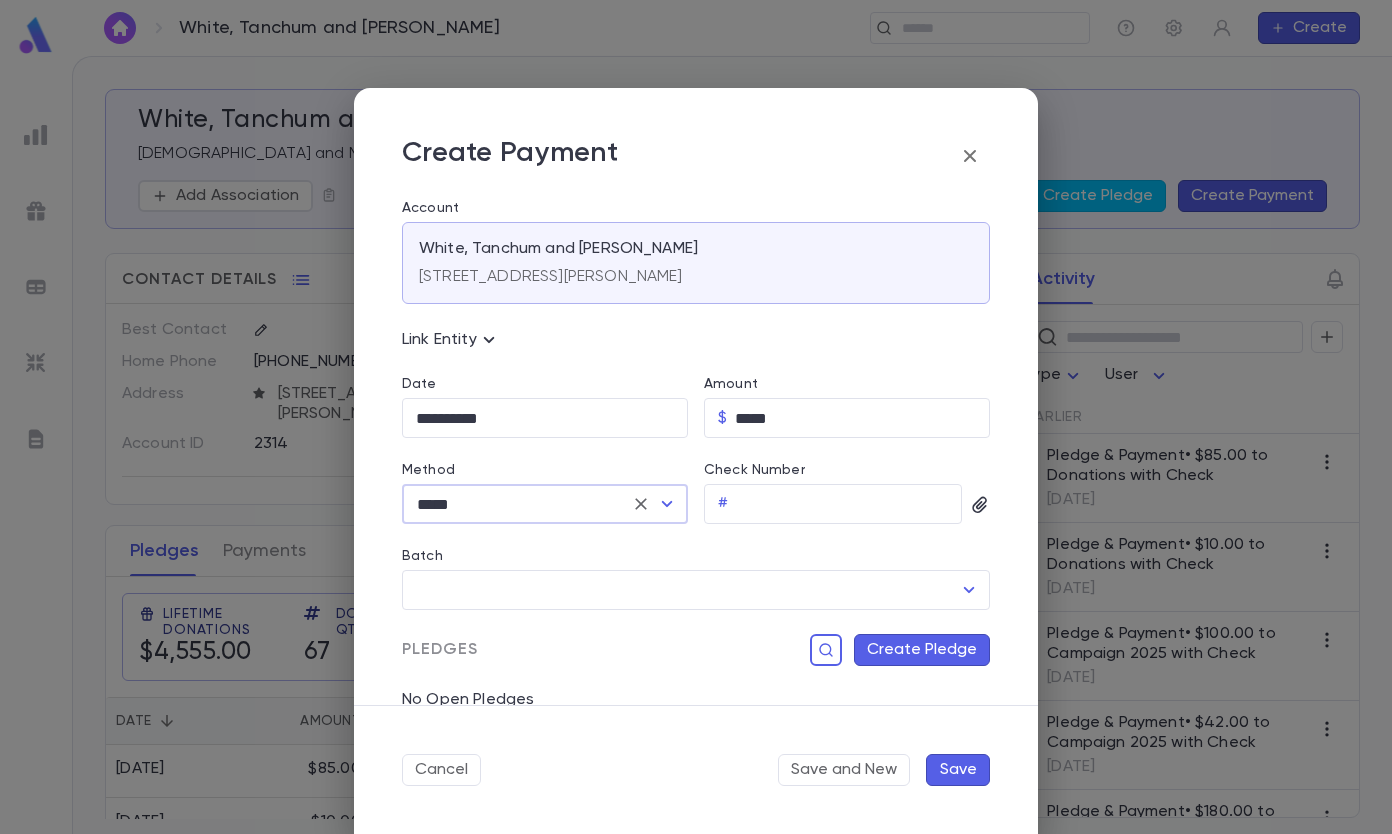 click on "Check Number" at bounding box center (849, 504) 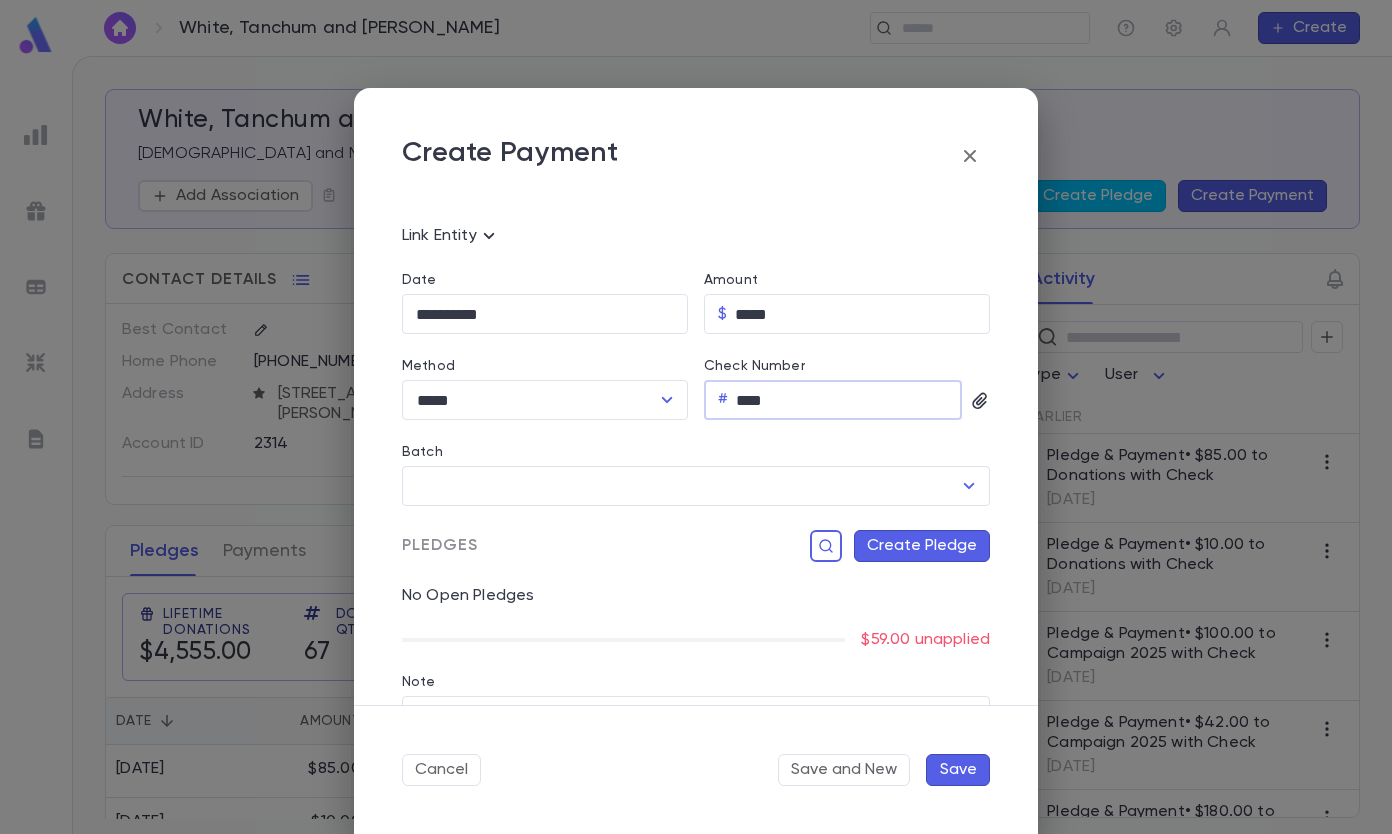 scroll, scrollTop: 204, scrollLeft: 0, axis: vertical 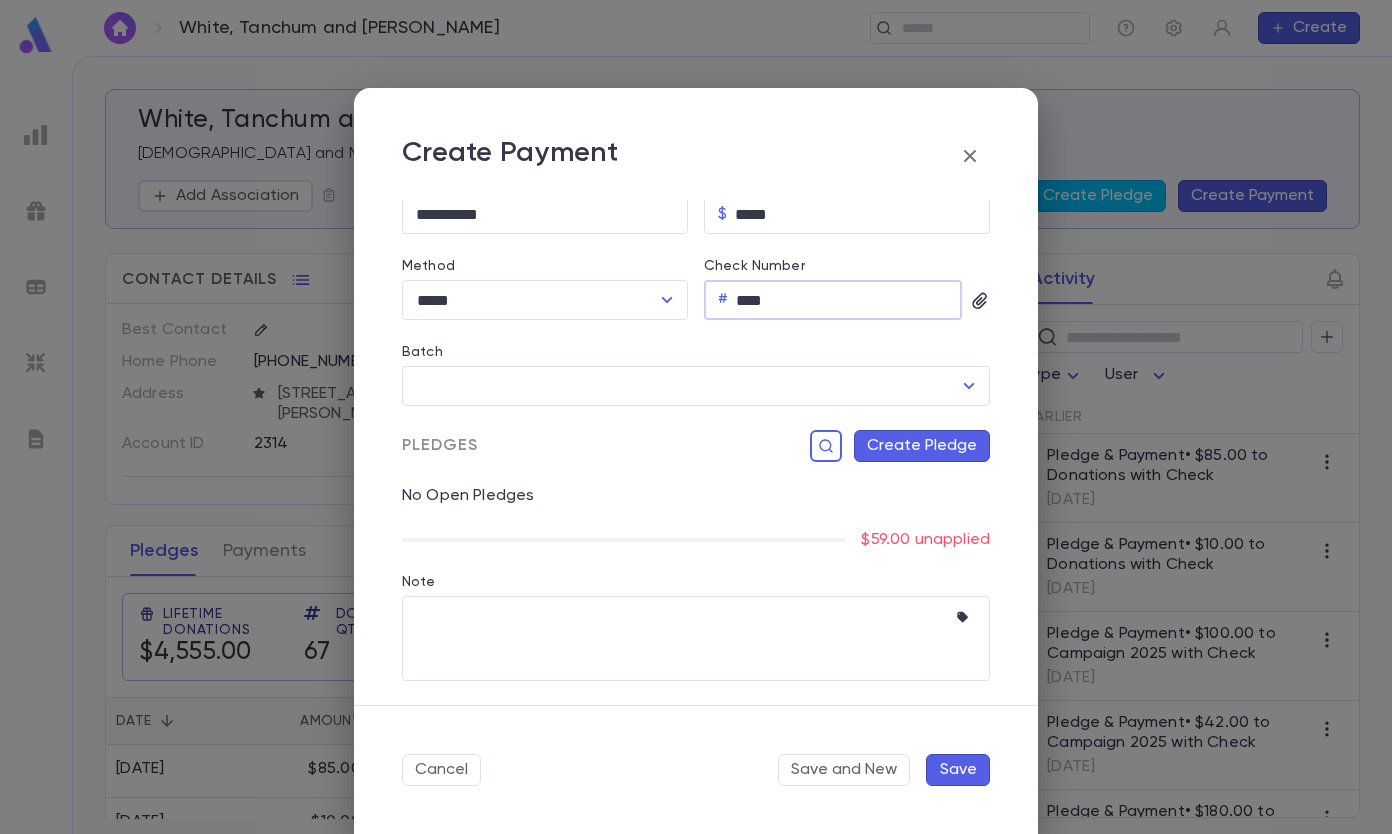 type on "****" 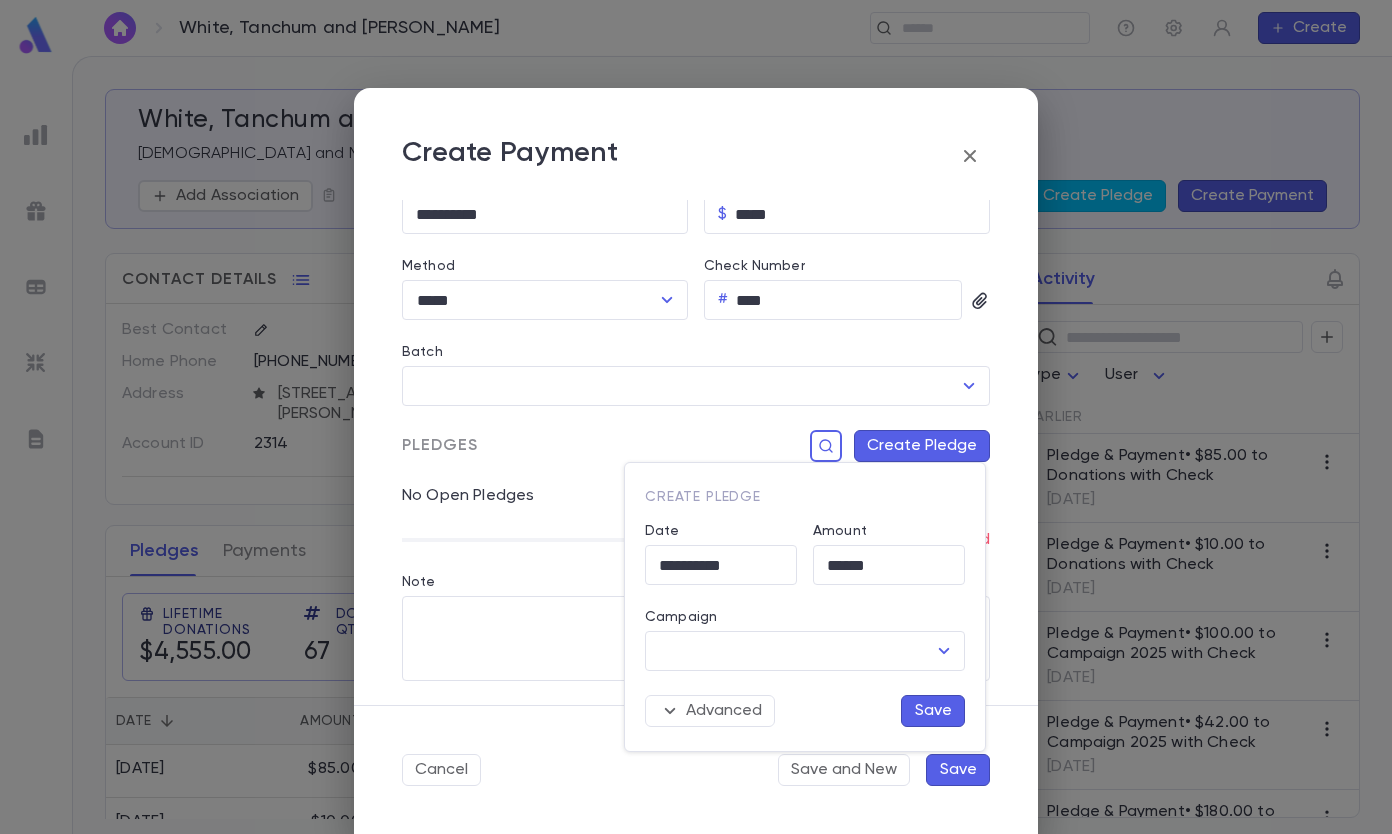 click on "Campaign" at bounding box center [790, 651] 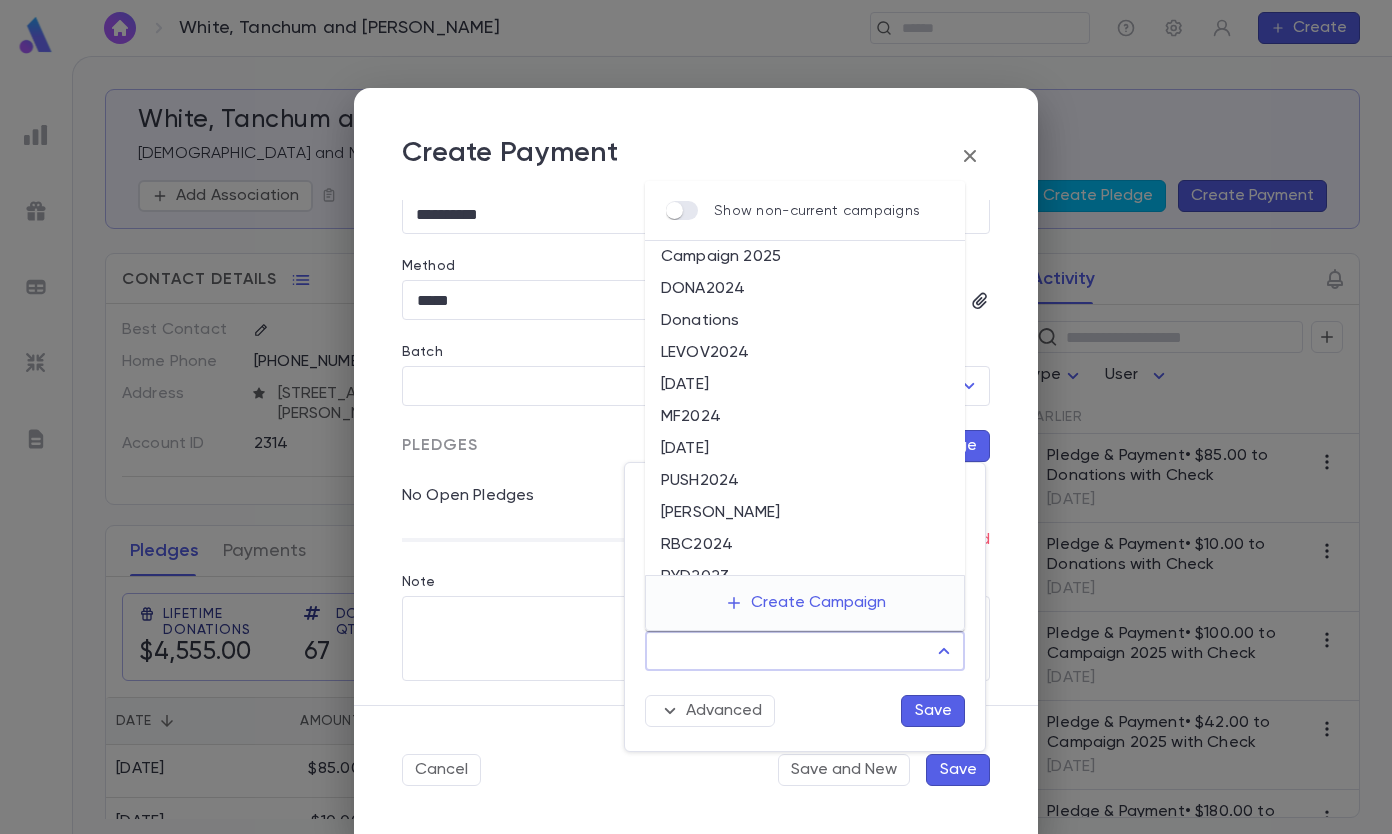click on "Donations" at bounding box center [805, 321] 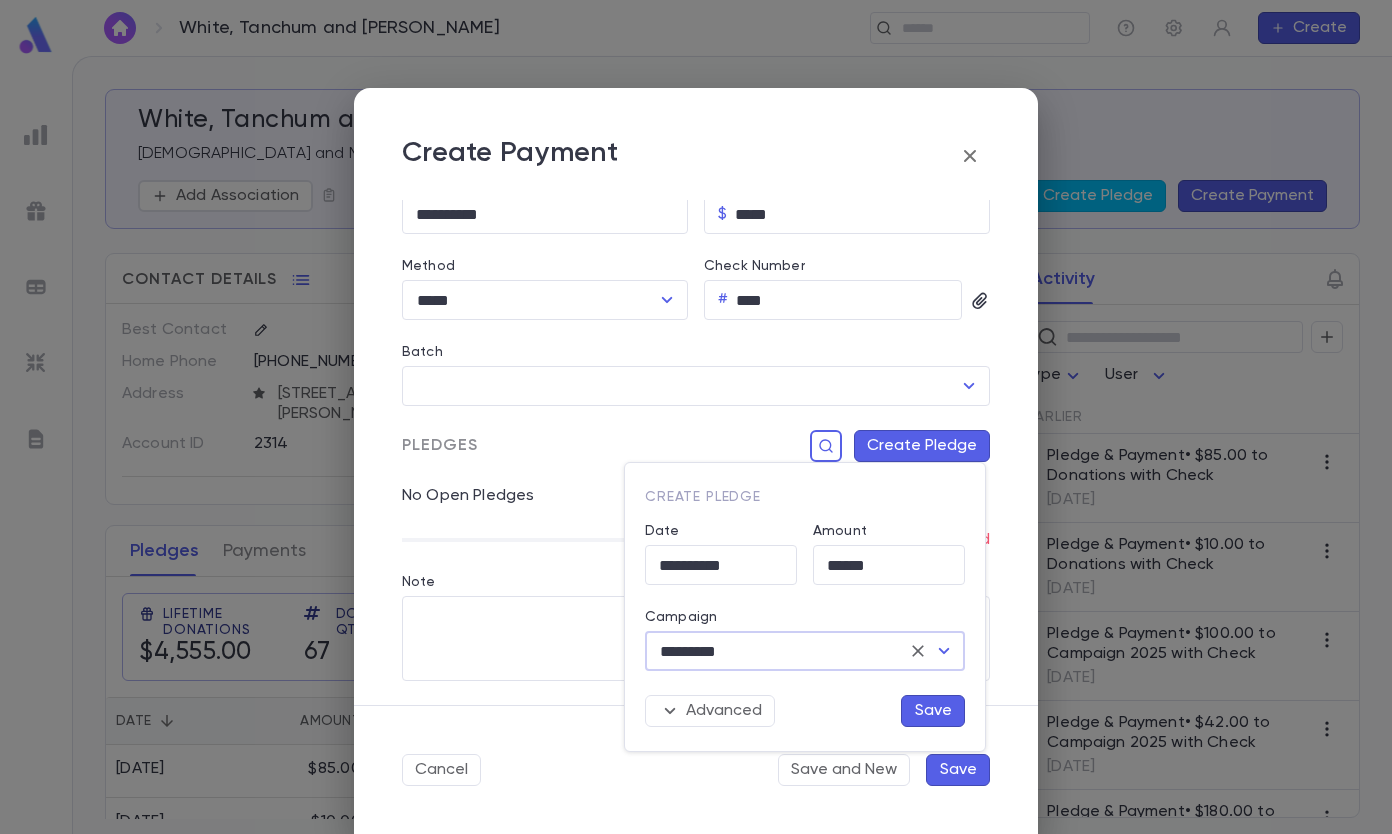 click on "Save" at bounding box center (933, 711) 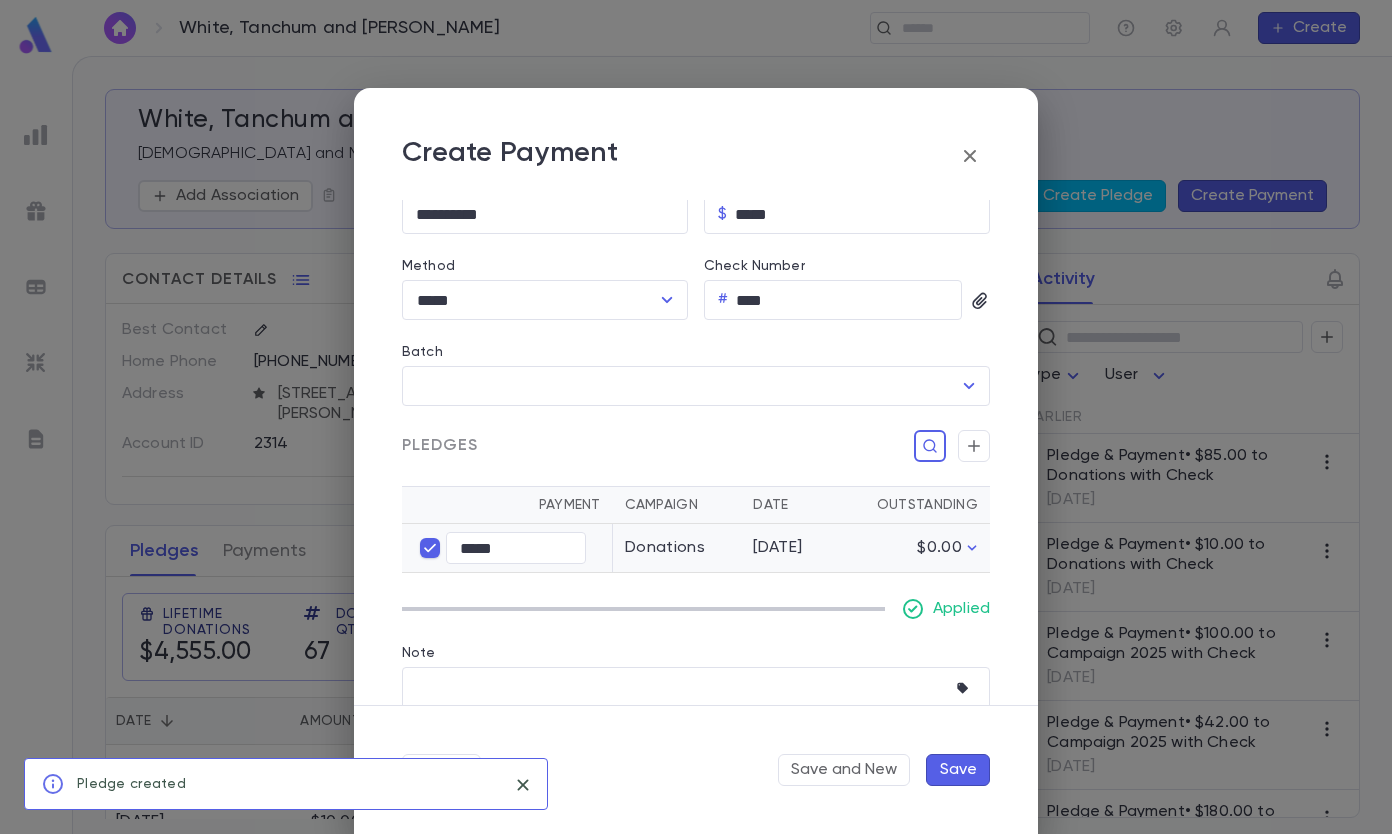 click on "Save" at bounding box center (958, 770) 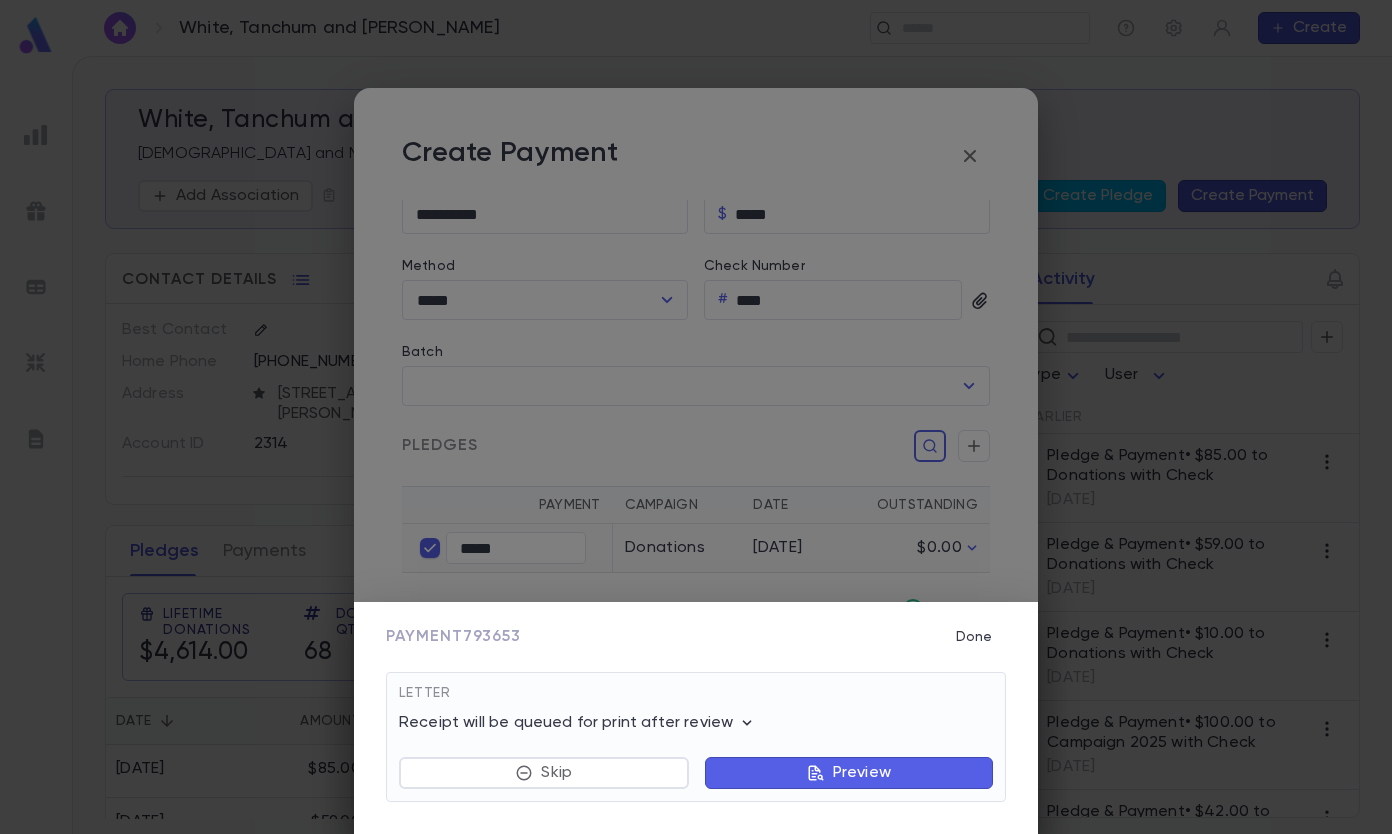 click on "Done" at bounding box center (974, 637) 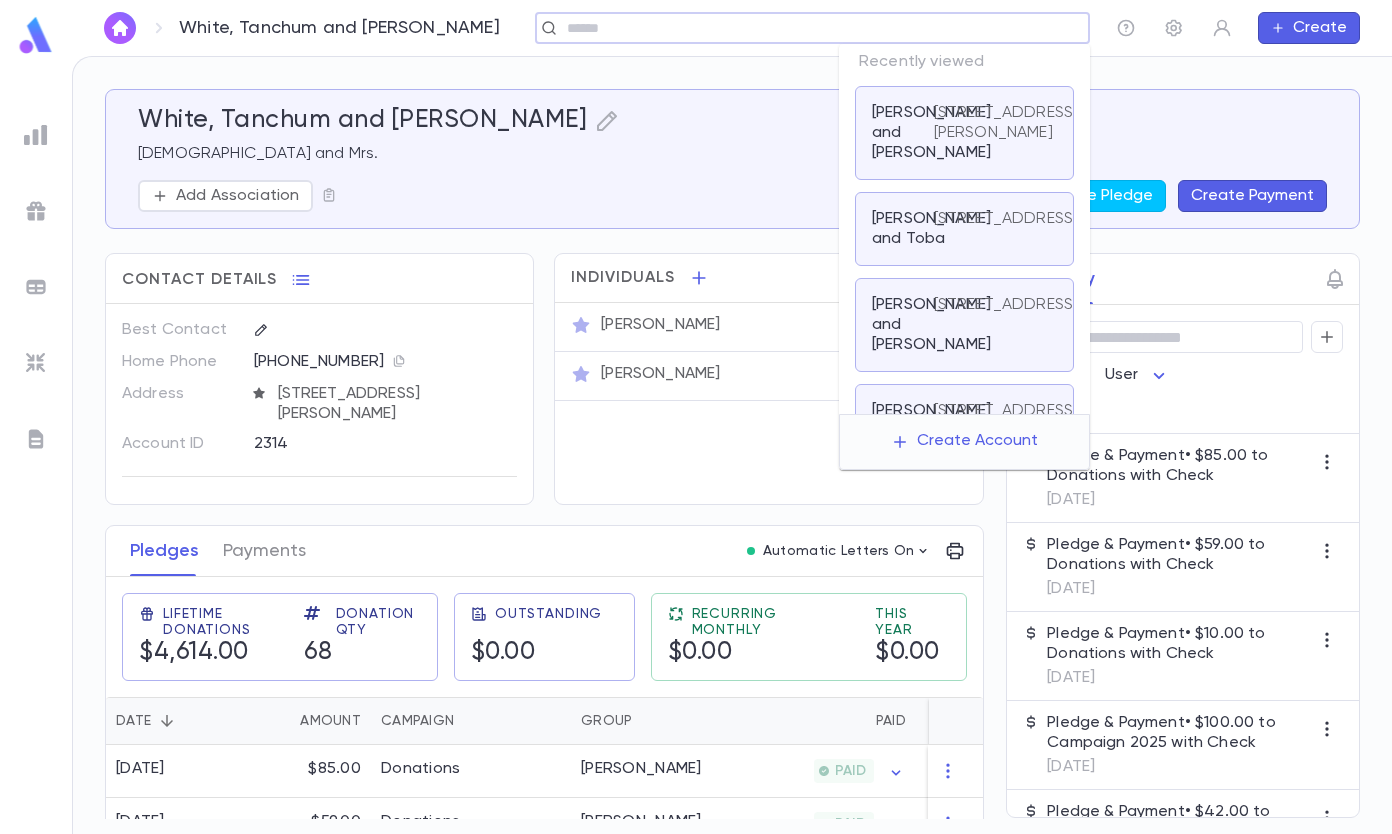 click at bounding box center (806, 28) 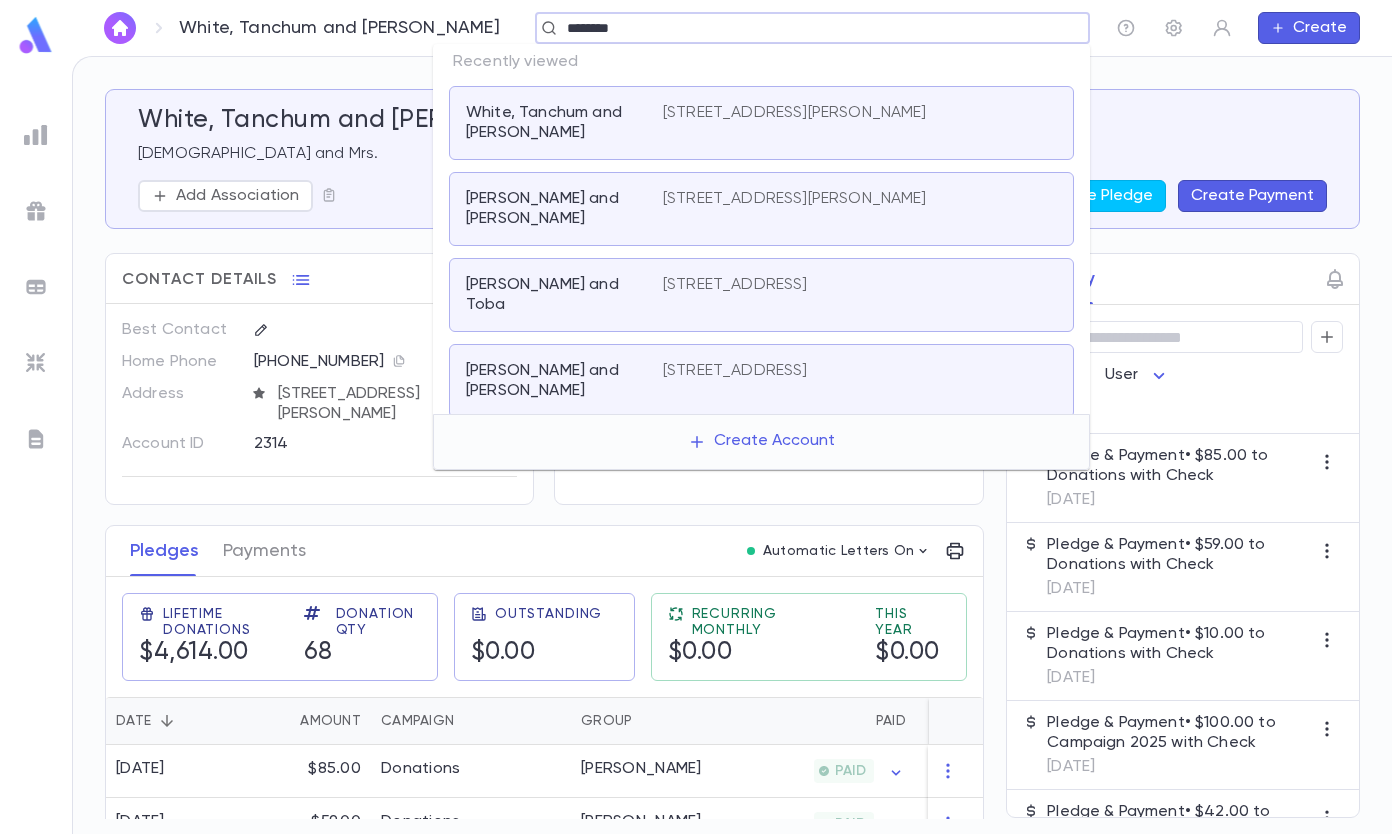 type on "********" 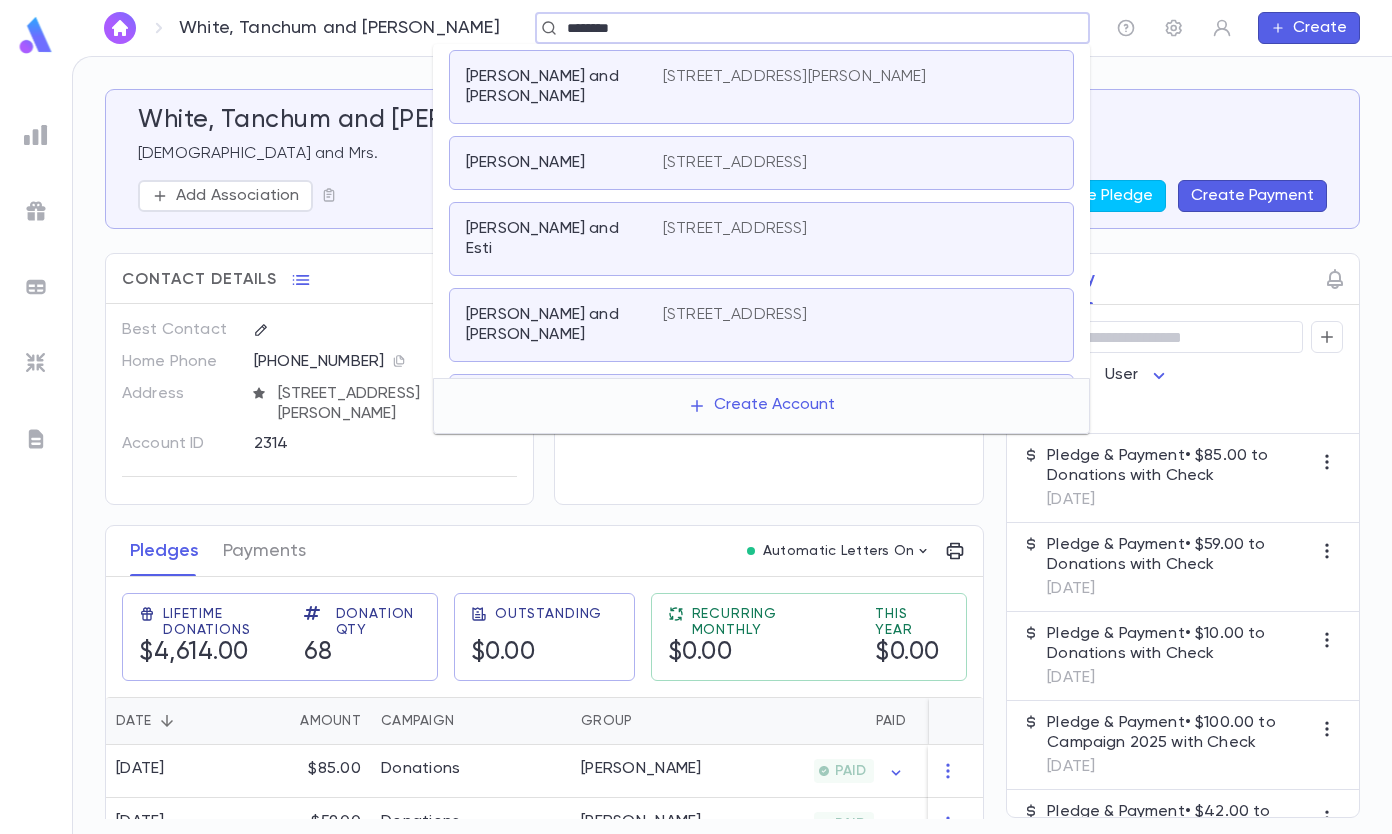 click on "[STREET_ADDRESS]" at bounding box center (735, 229) 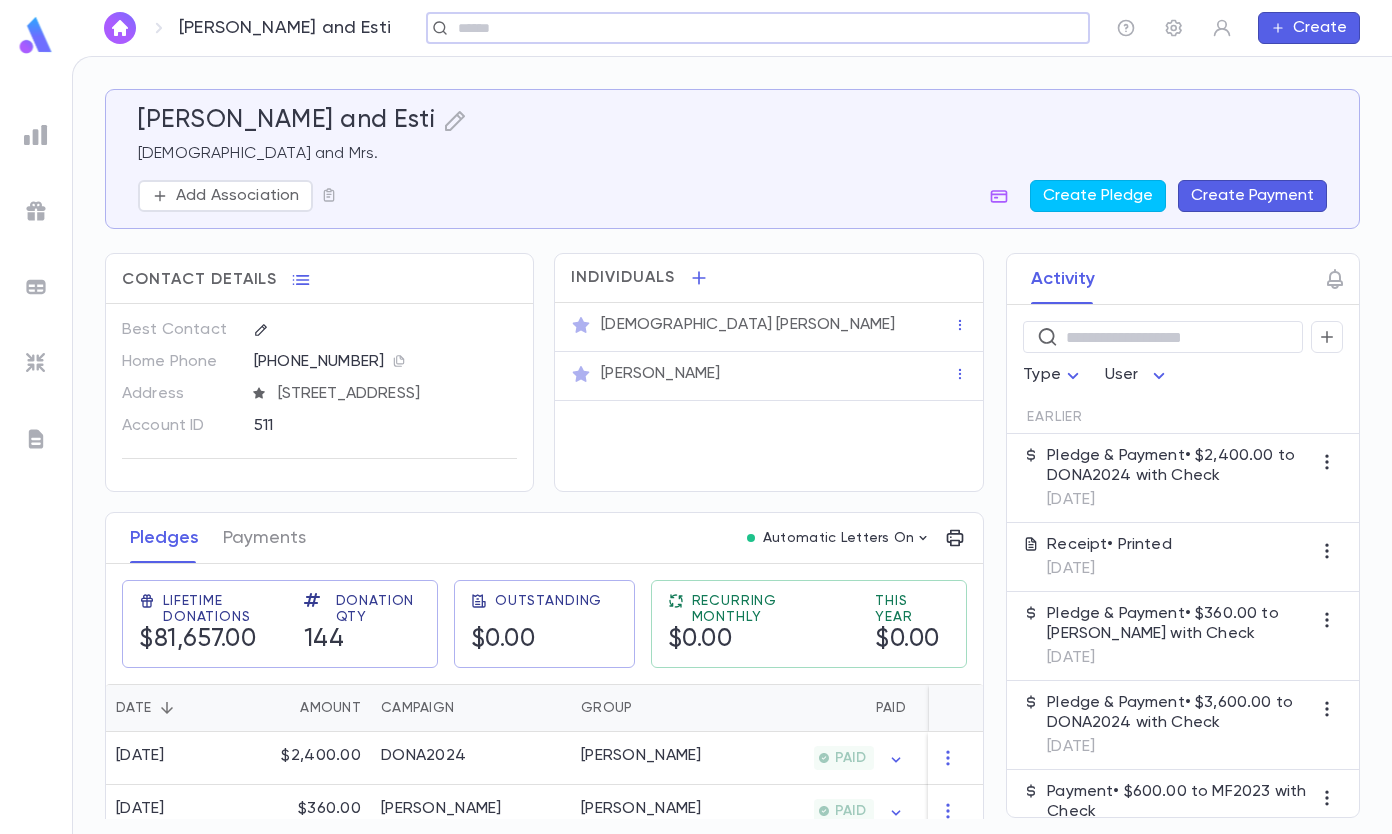 click on "Create Payment" at bounding box center (1252, 196) 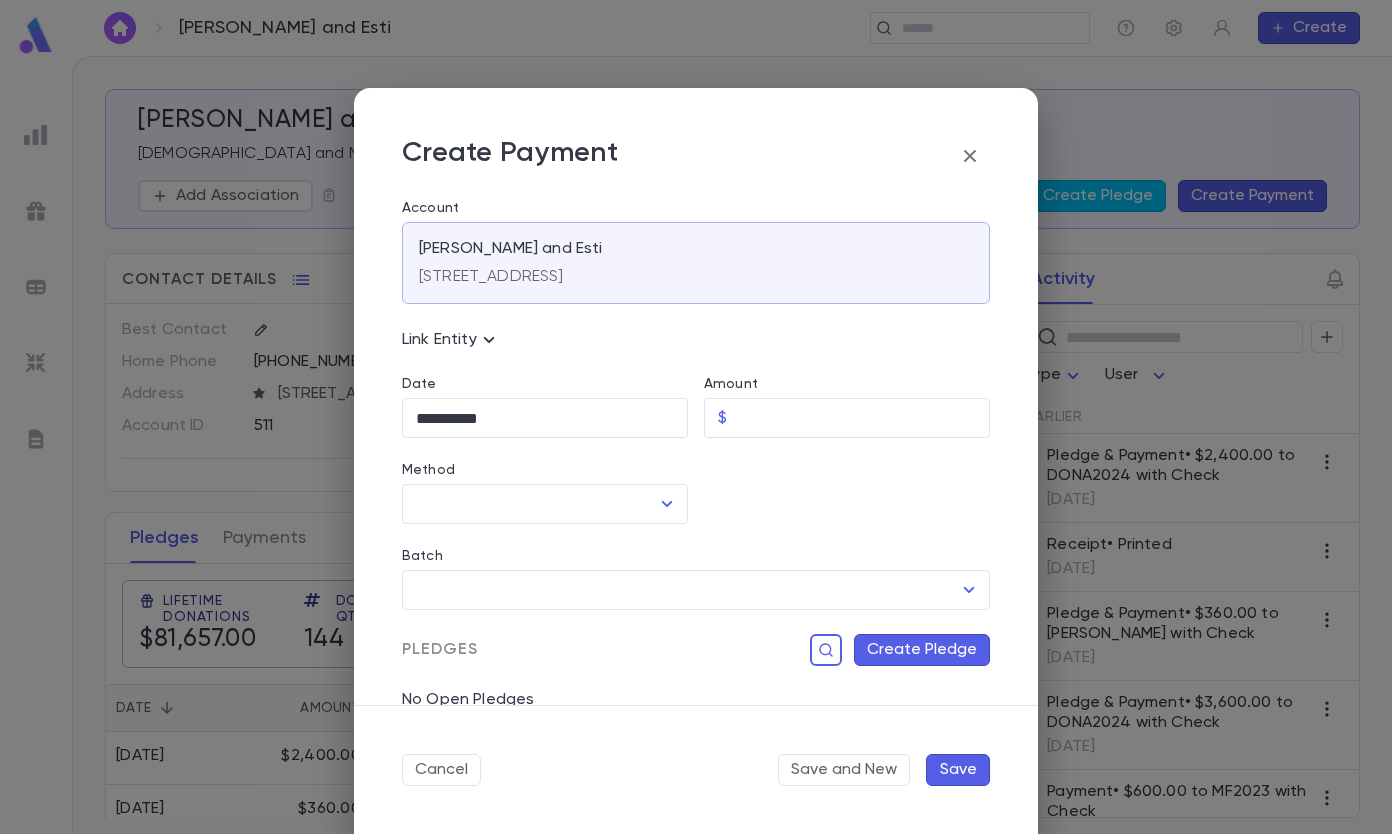 click on "Amount" at bounding box center [862, 418] 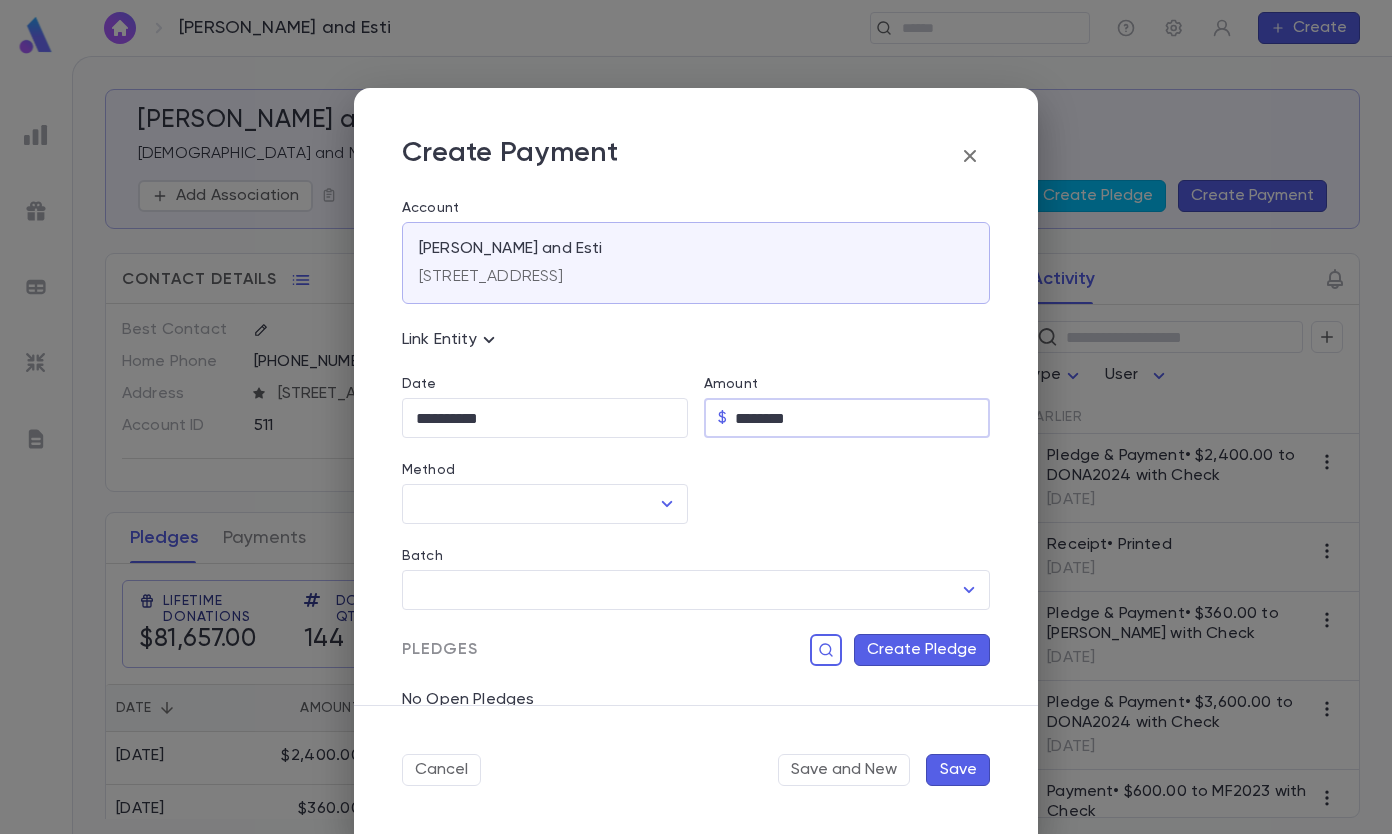 type on "********" 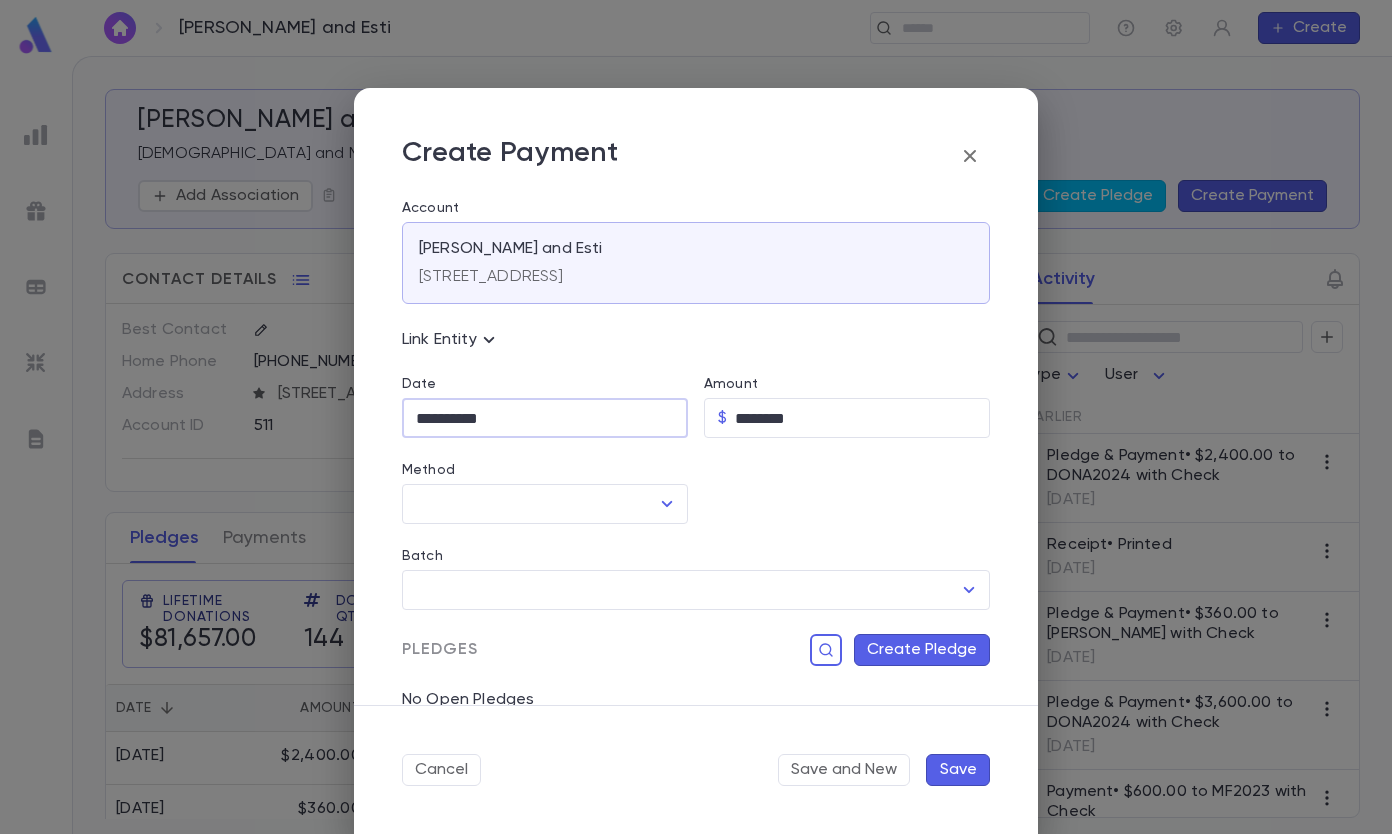 click on "**********" at bounding box center [545, 418] 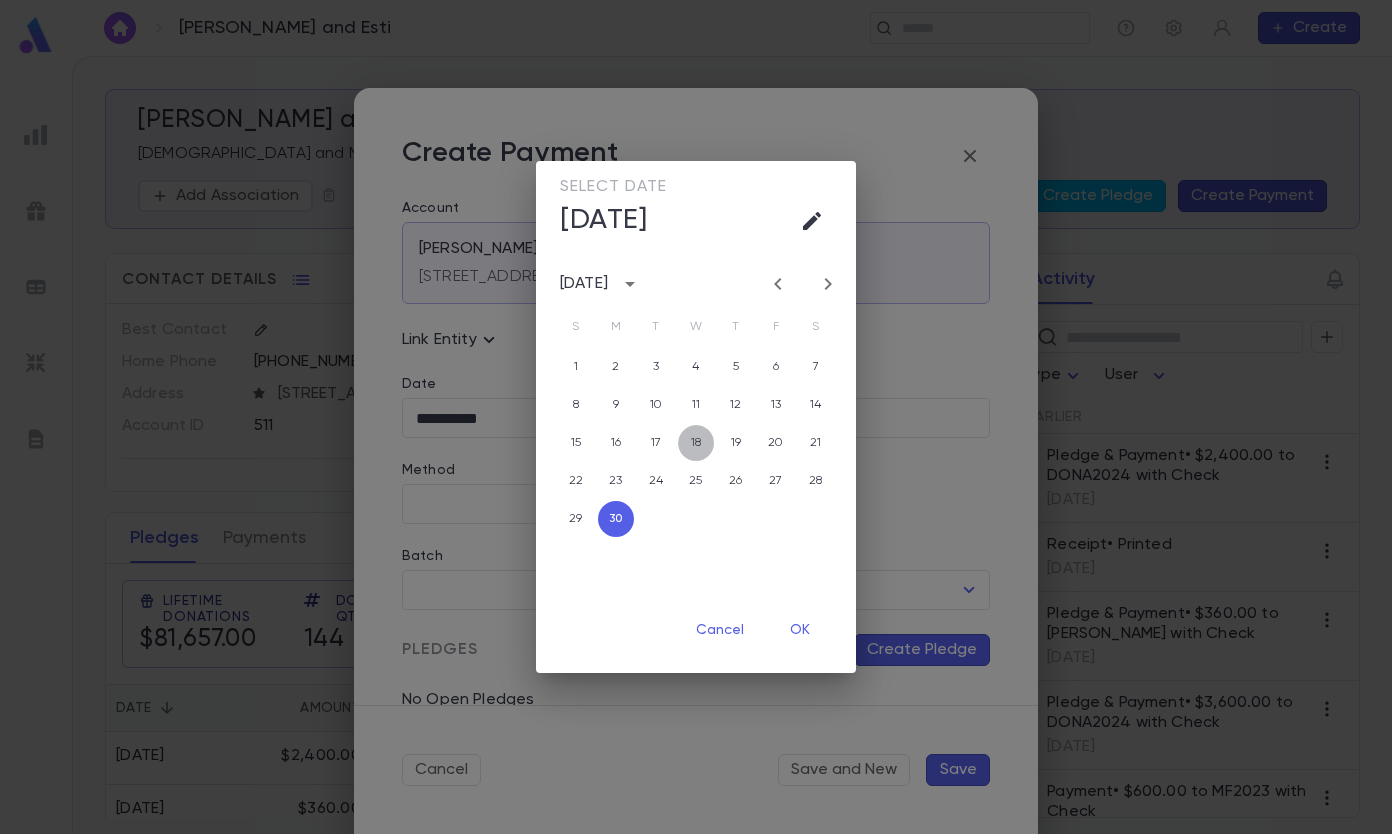 click on "18" at bounding box center [696, 443] 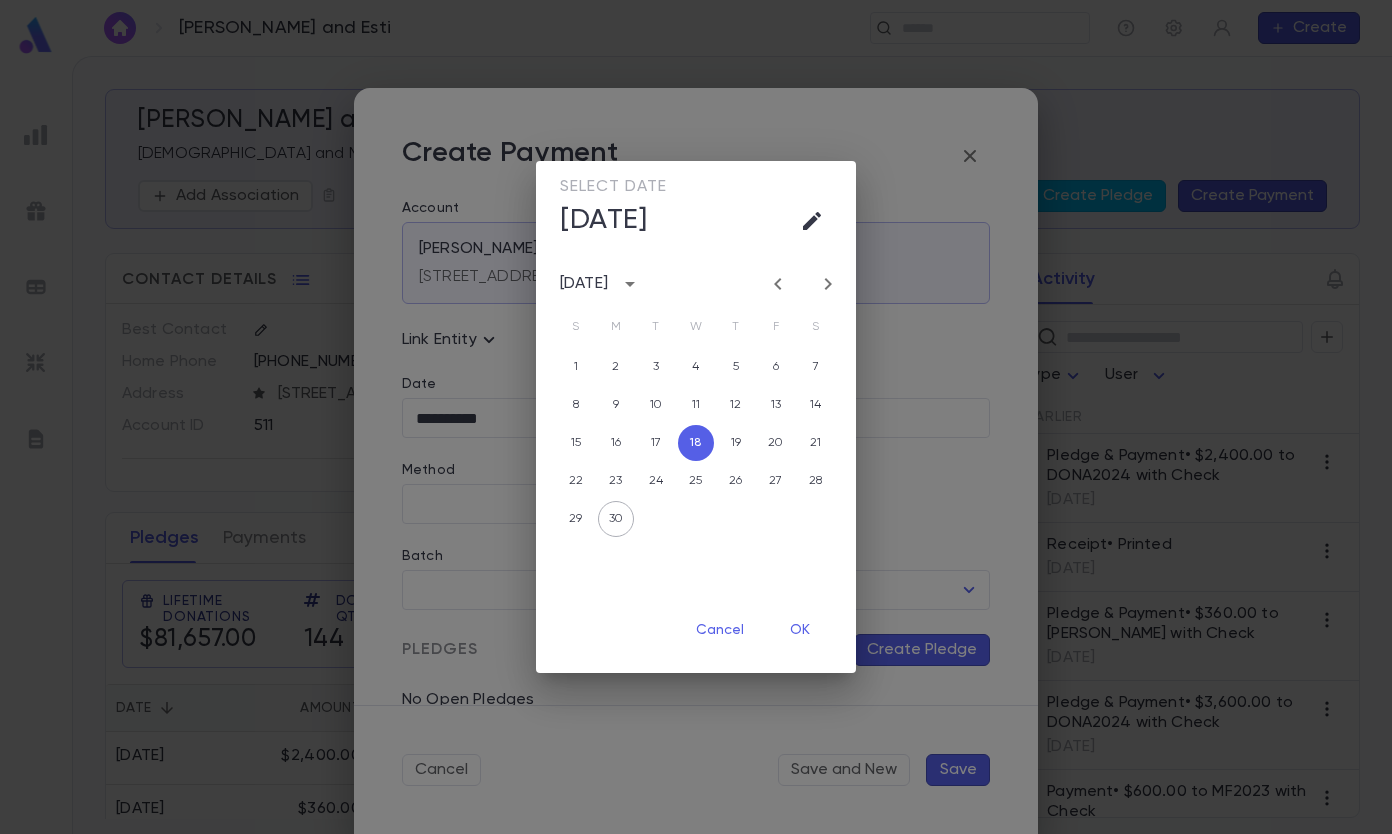 click on "OK" at bounding box center (800, 630) 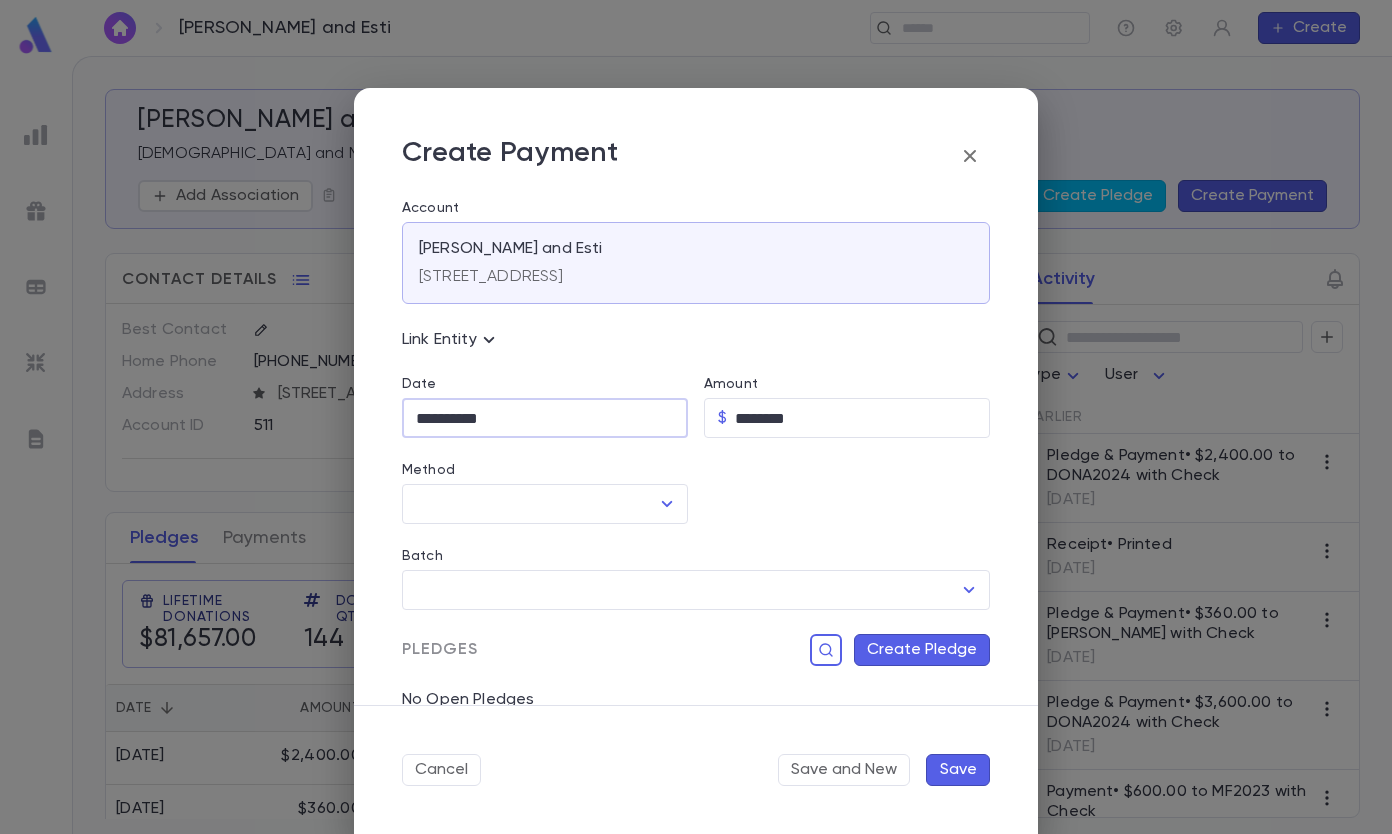 click on "Method" at bounding box center (530, 504) 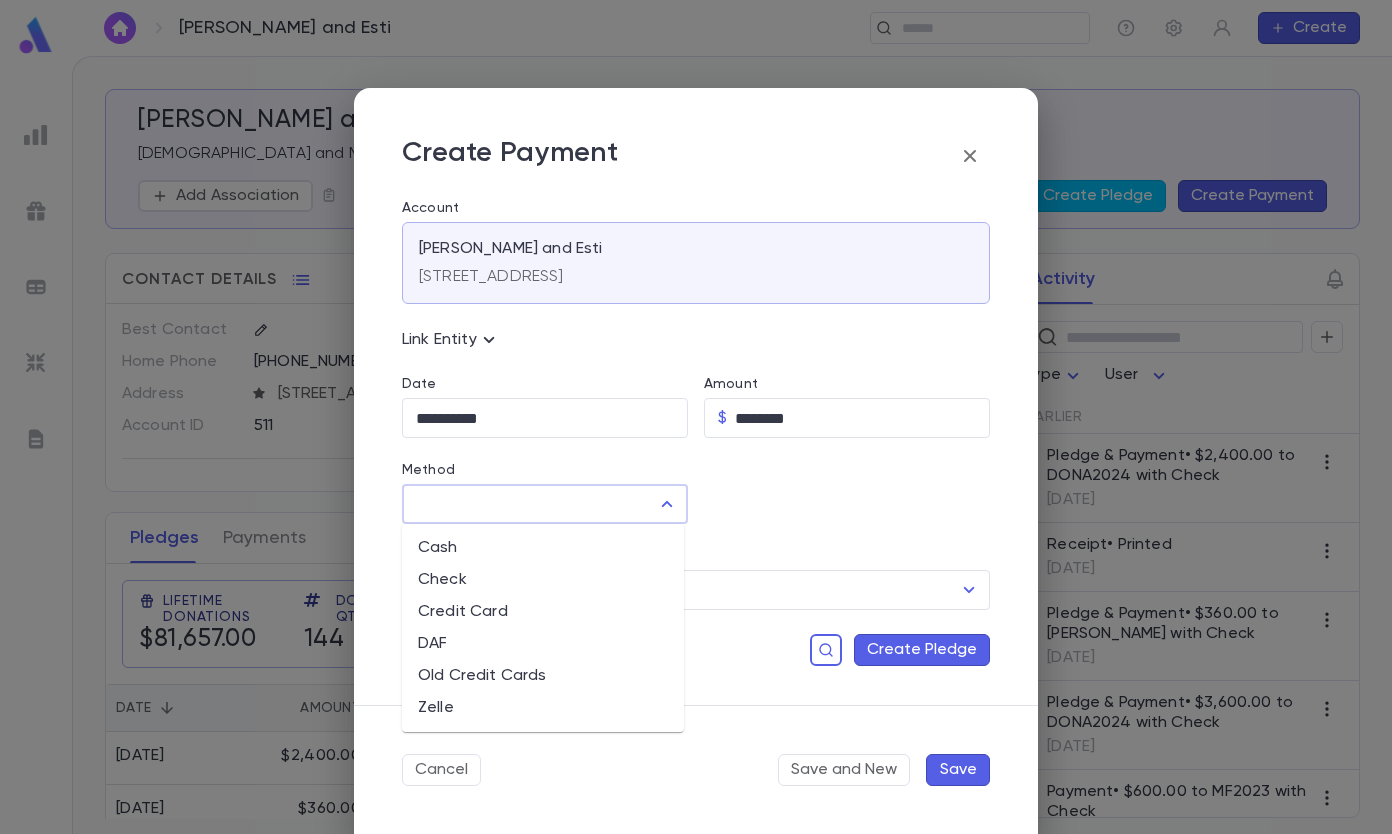 click on "Check" at bounding box center (543, 580) 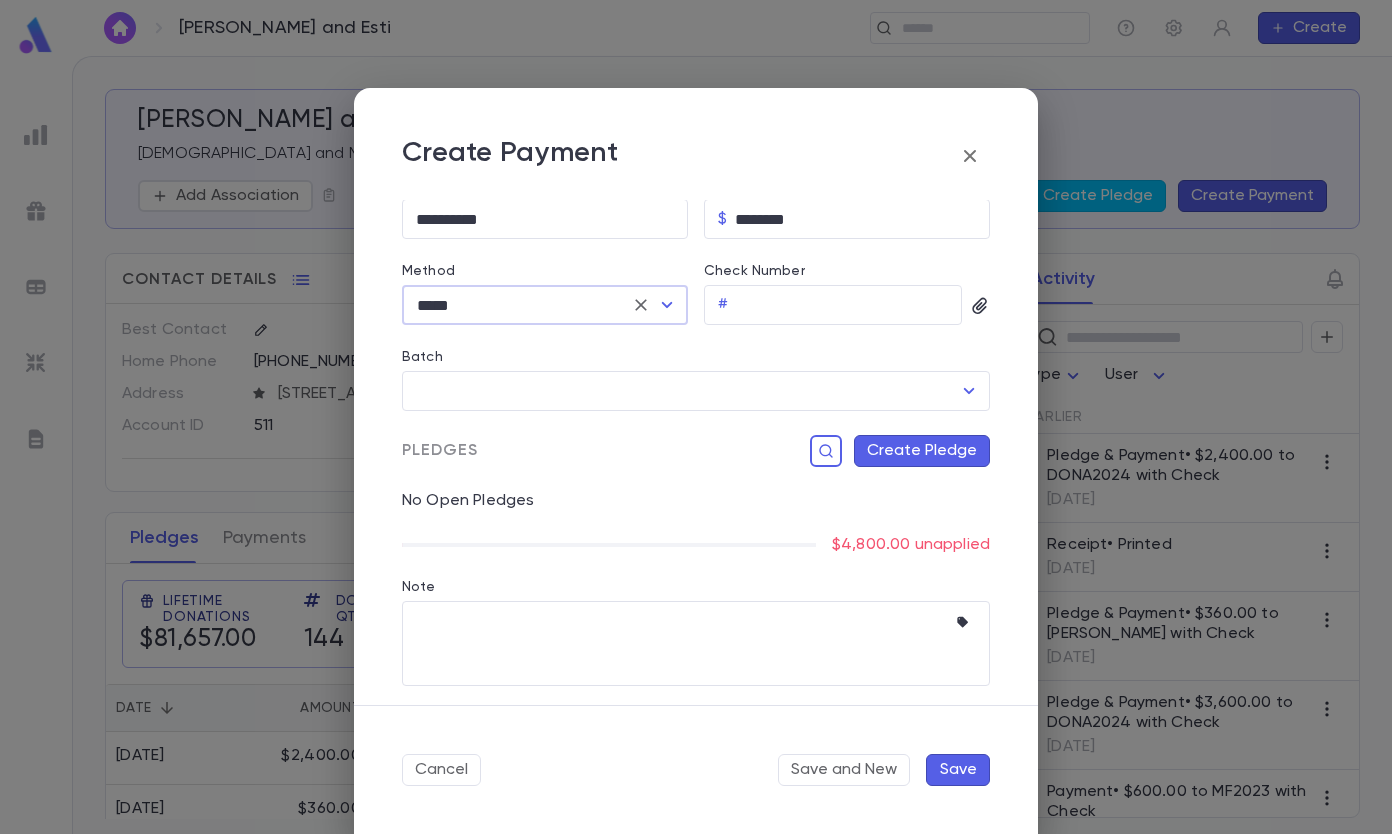 scroll, scrollTop: 204, scrollLeft: 0, axis: vertical 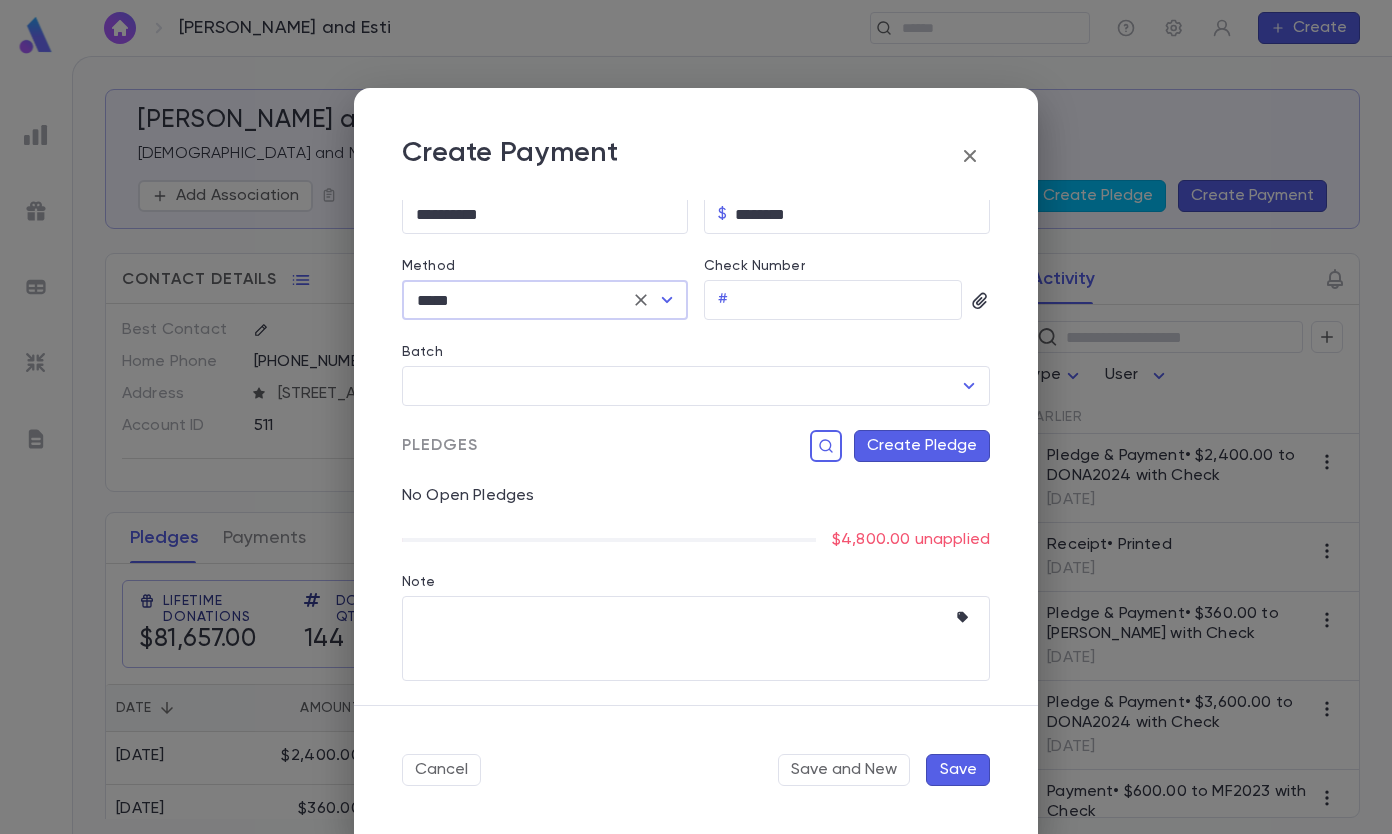 click on "Check Number" at bounding box center [849, 300] 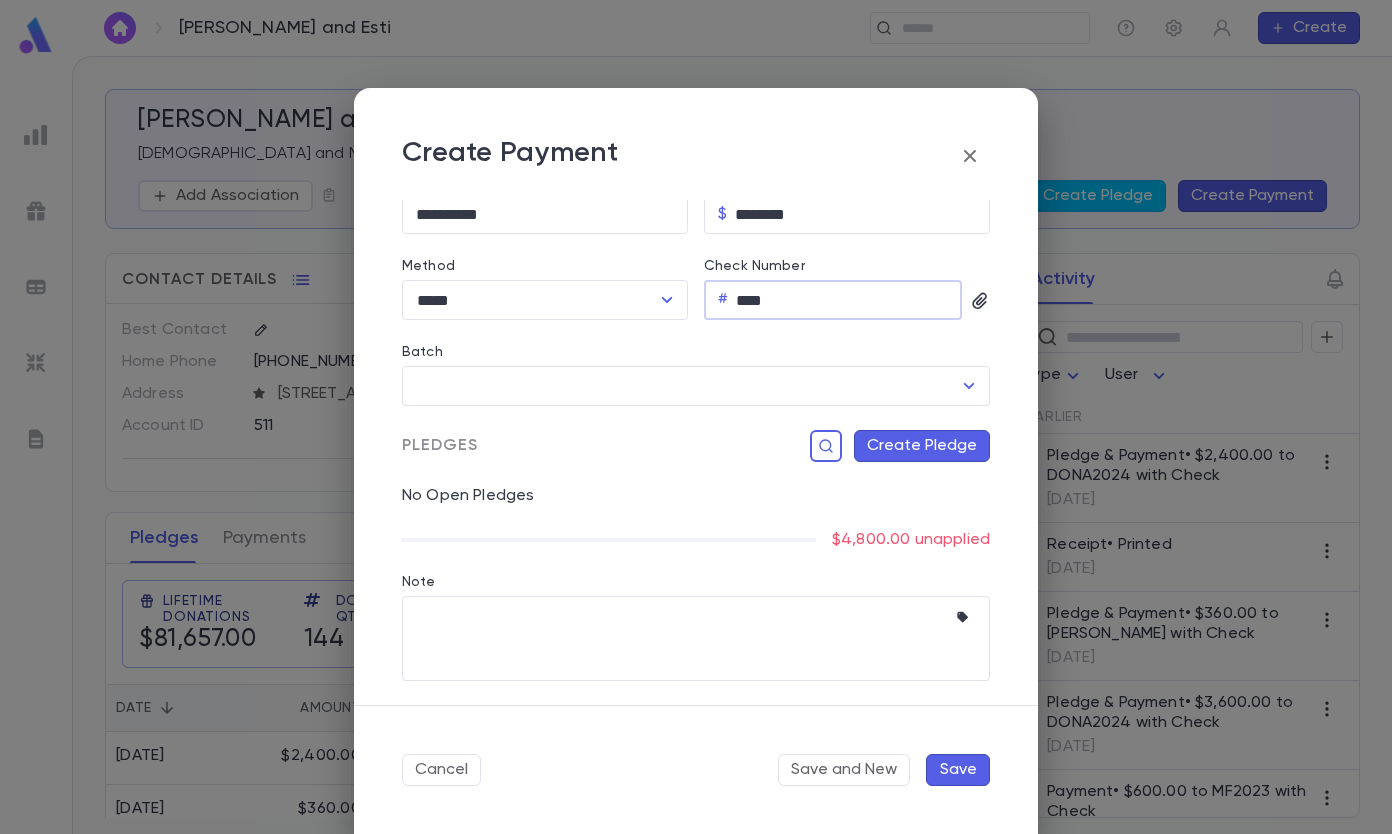 type on "****" 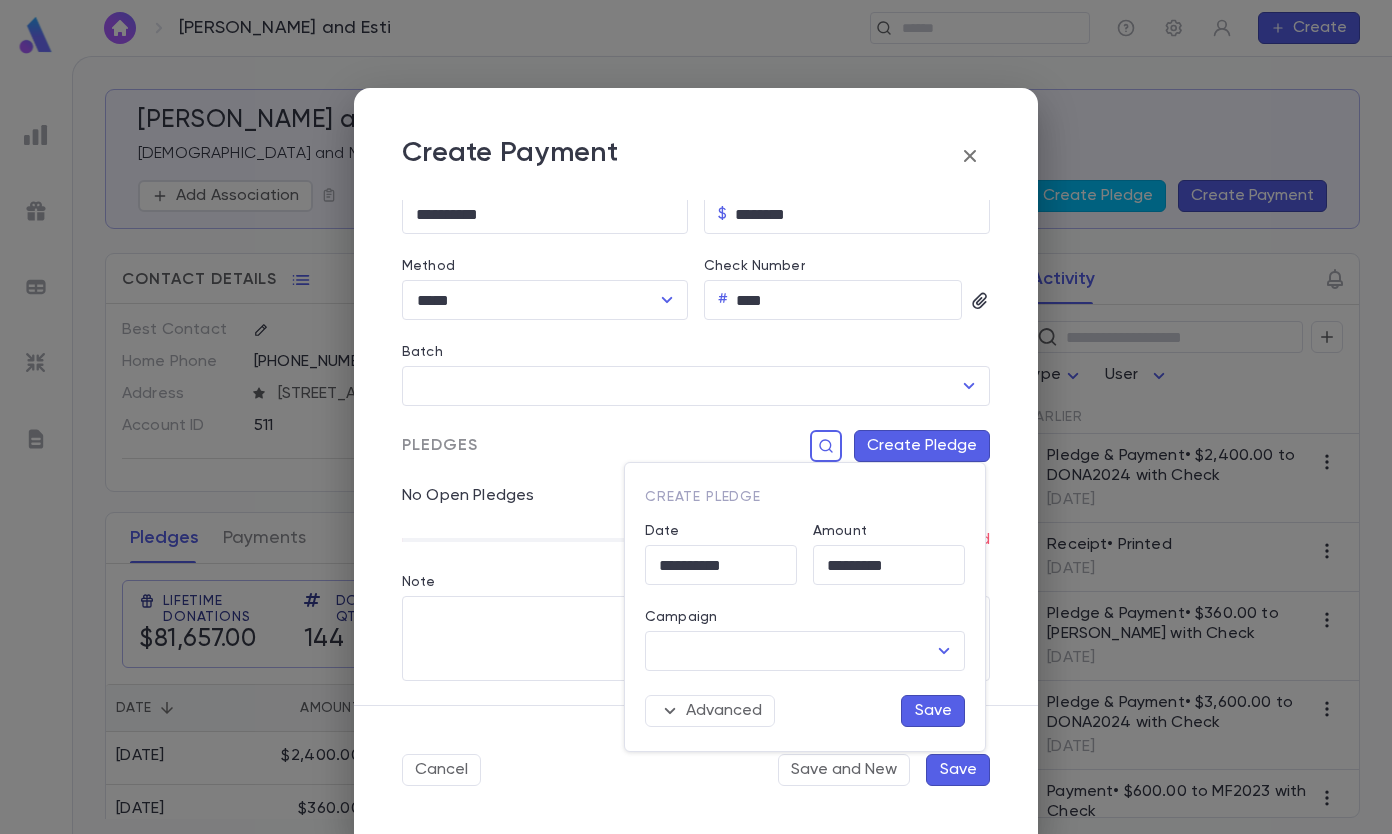 click on "Campaign" at bounding box center [790, 651] 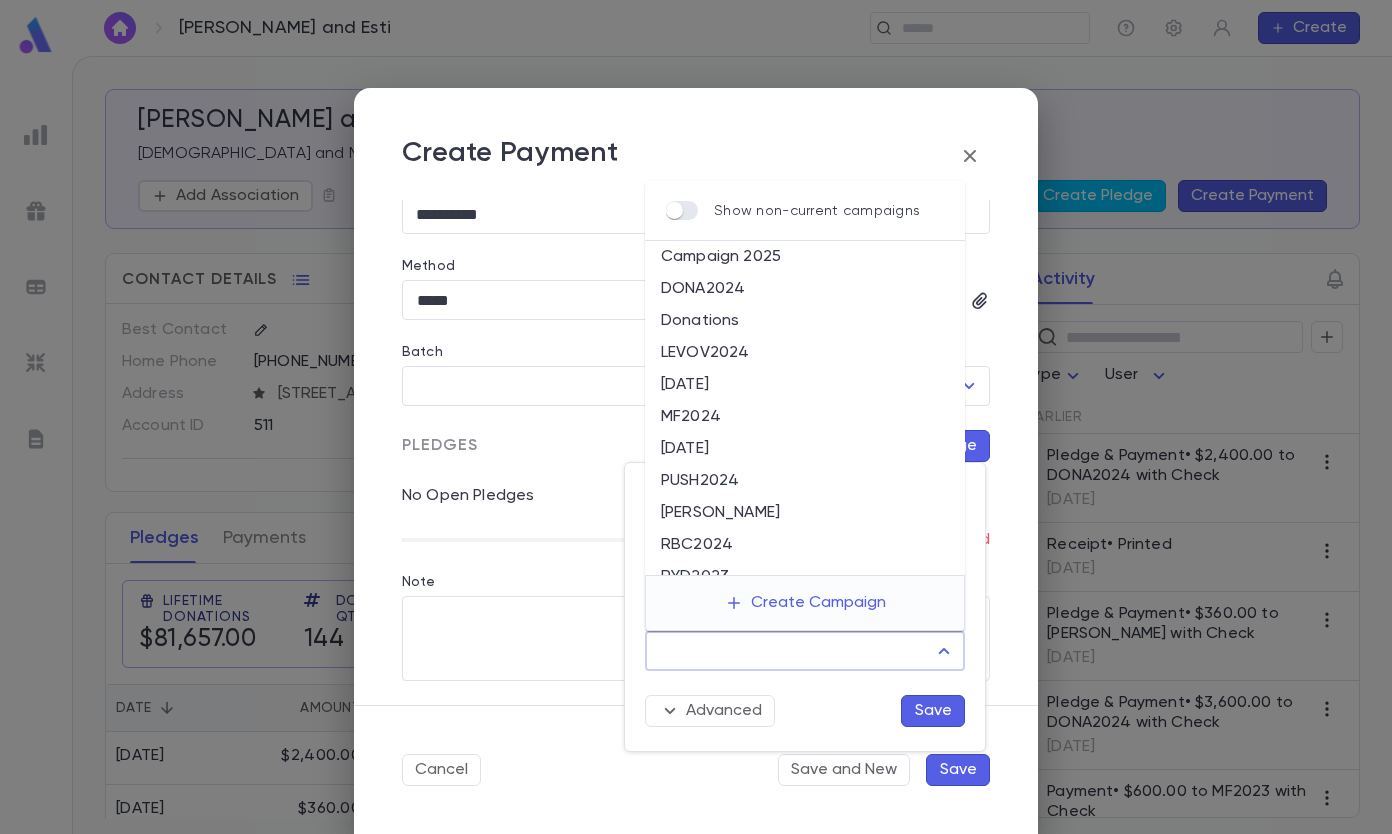 click on "Donations" at bounding box center (805, 321) 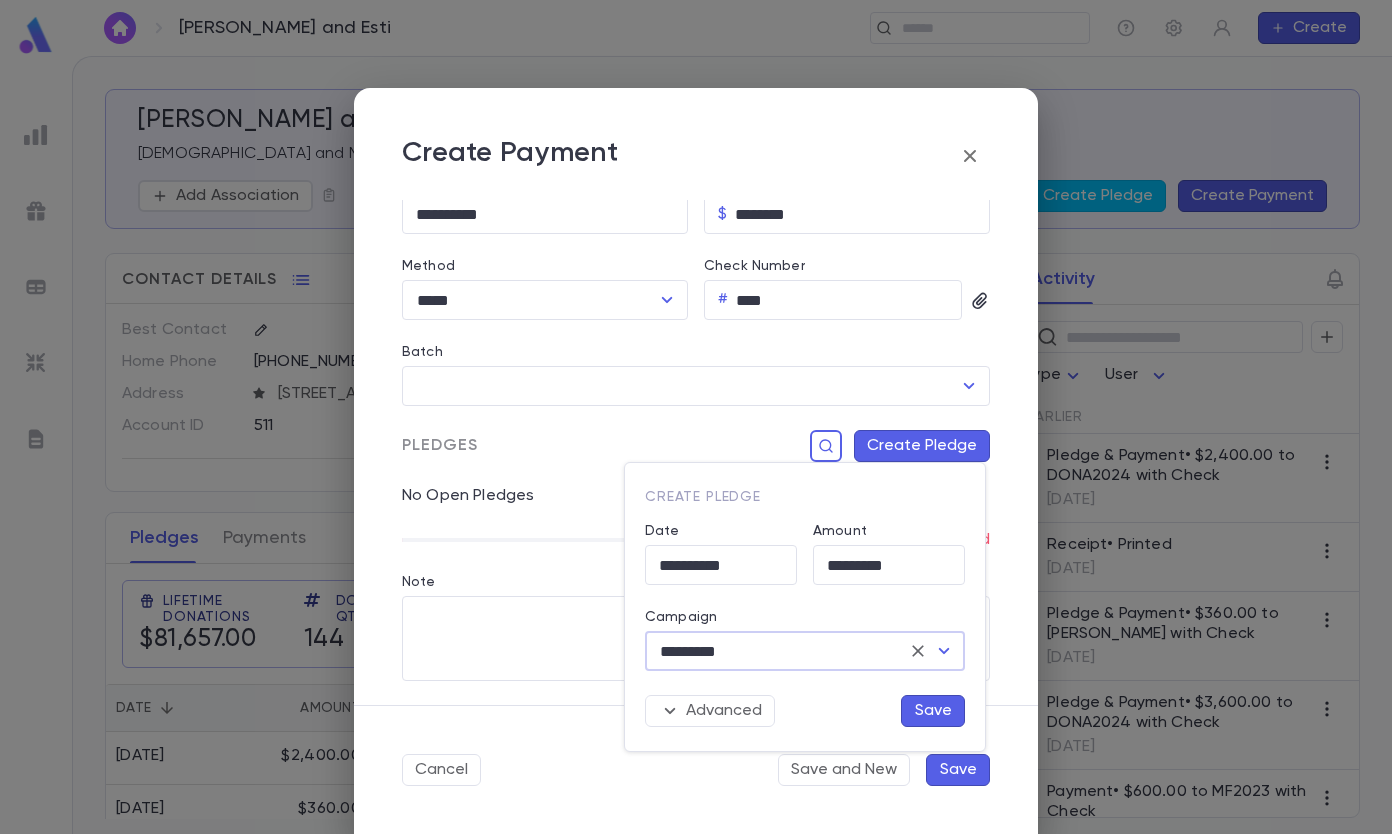 click on "Save" at bounding box center (933, 711) 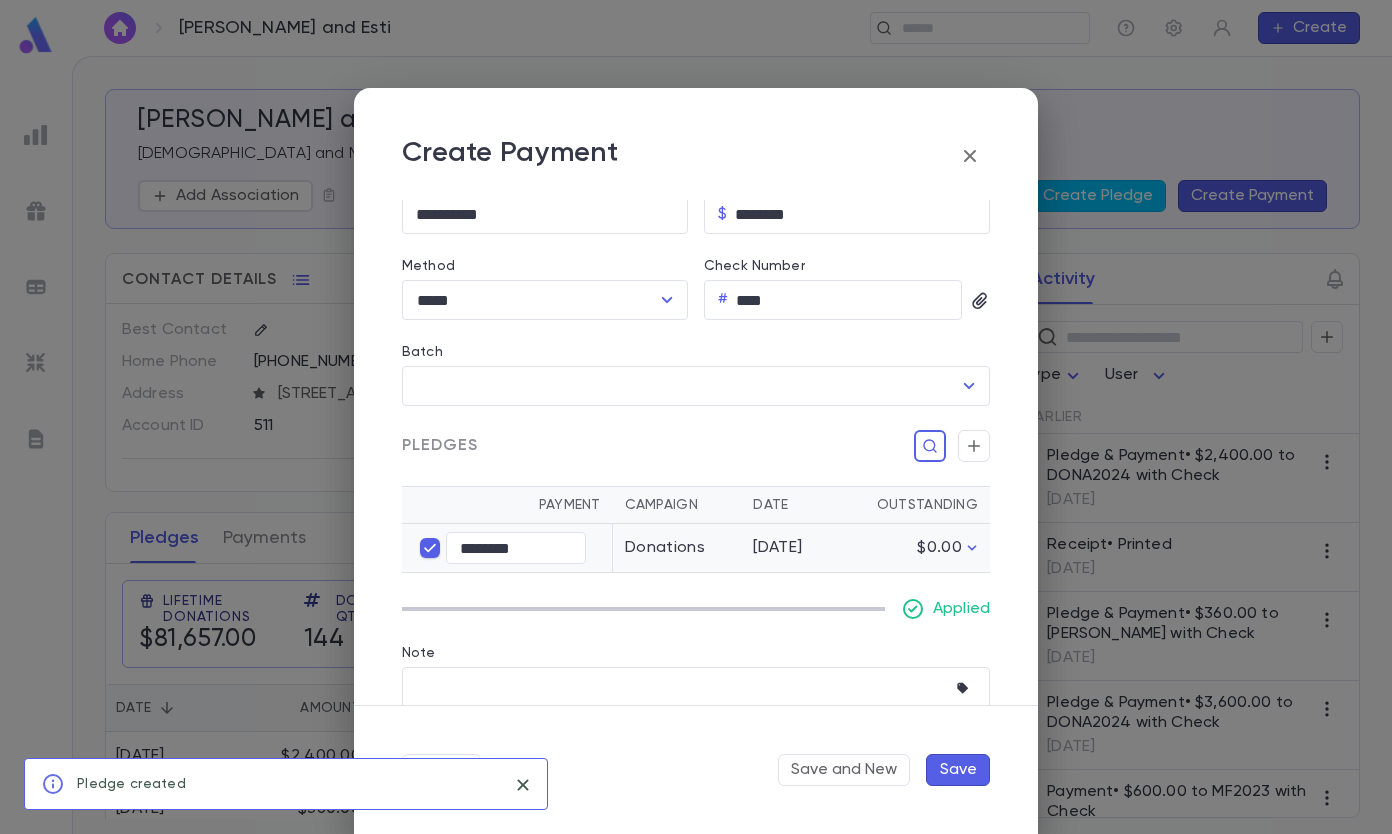 click on "Save" at bounding box center [958, 770] 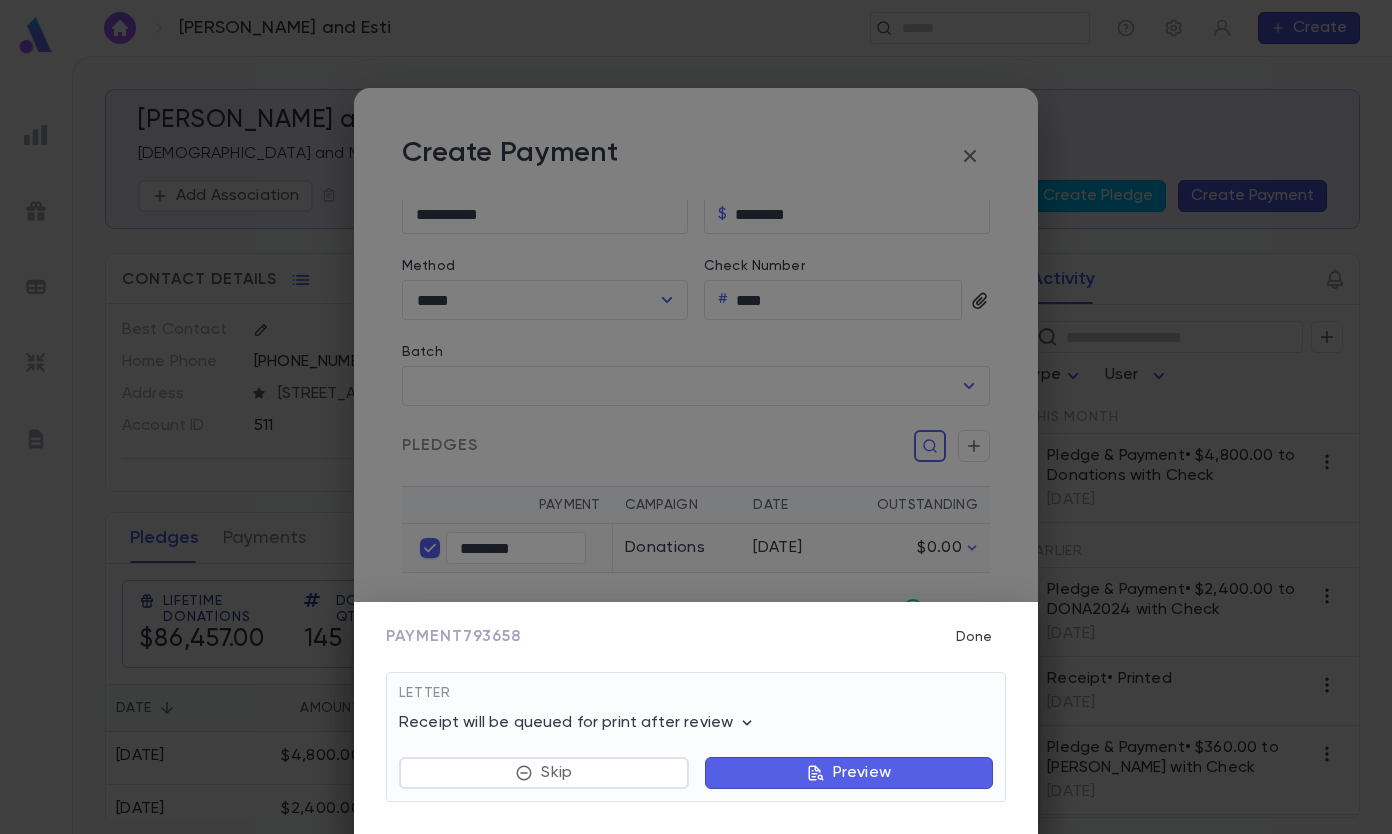 click on "Done" at bounding box center (974, 637) 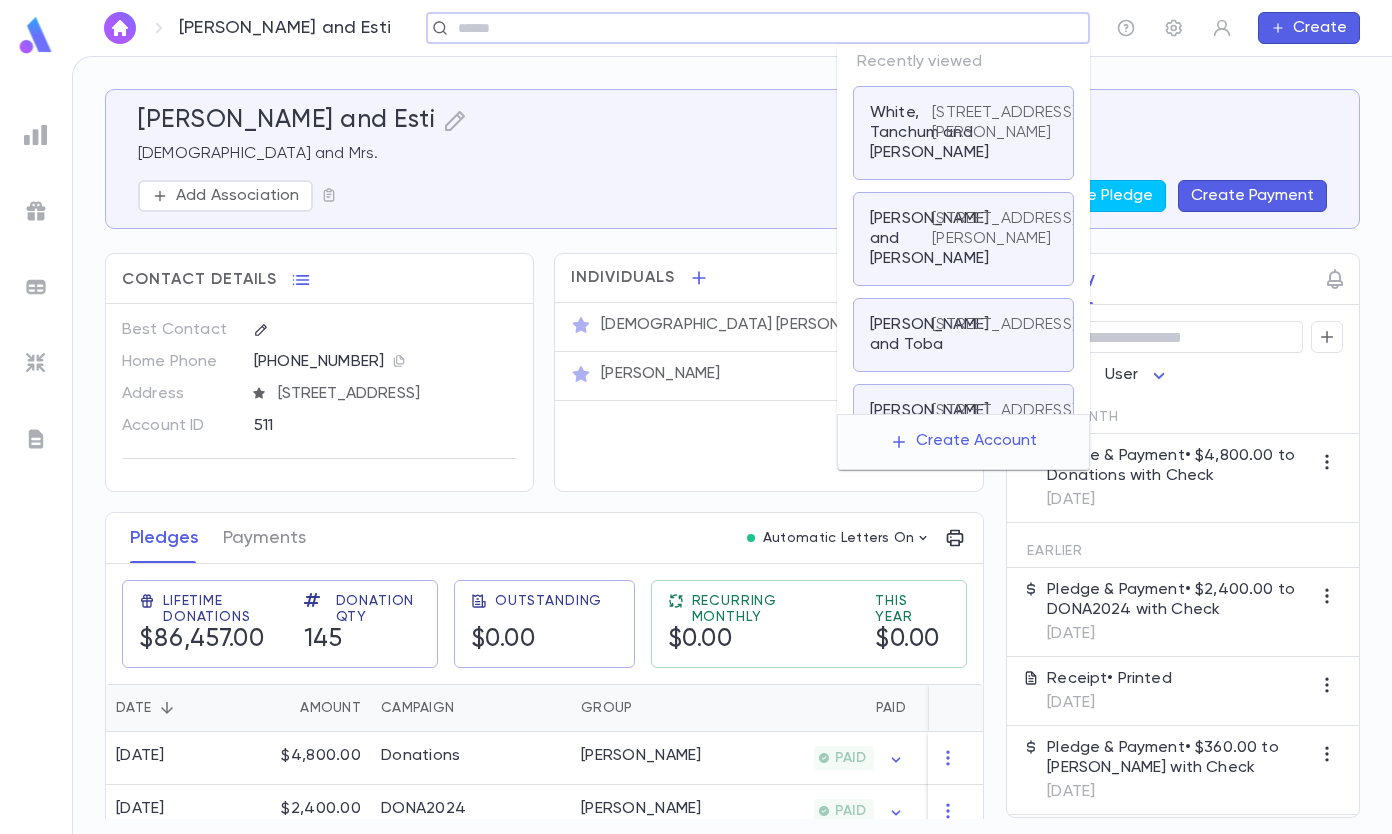 click at bounding box center [751, 28] 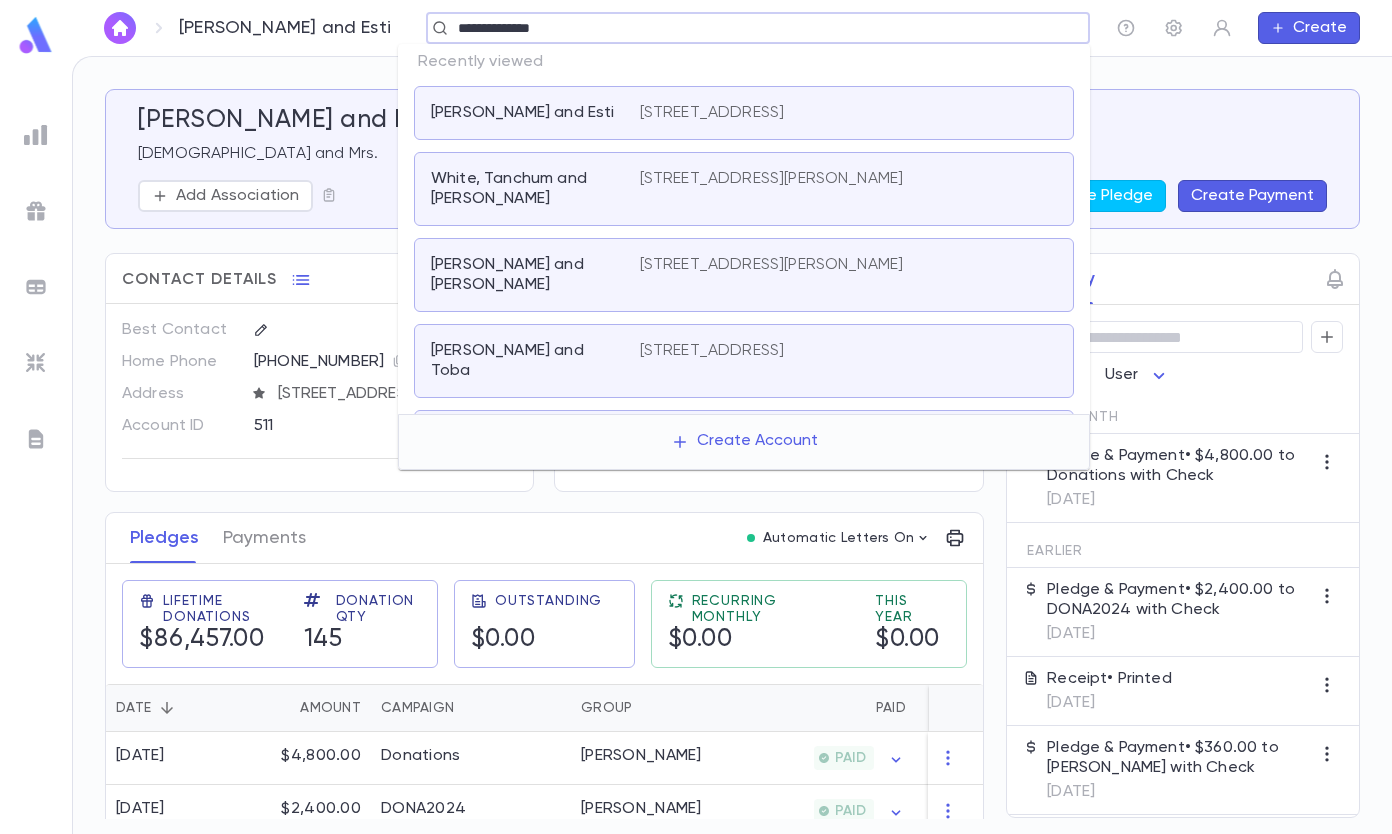 type on "**********" 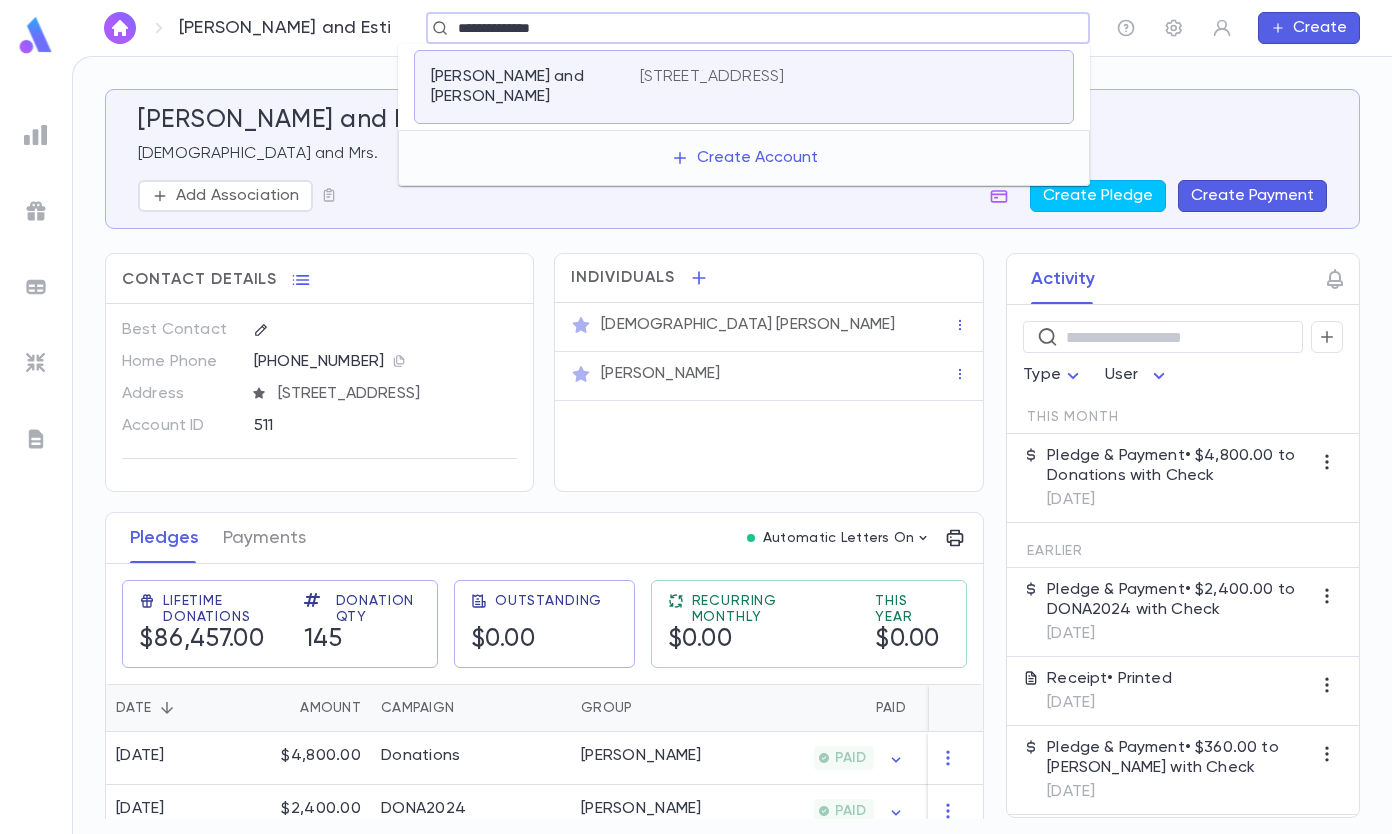 click on "[STREET_ADDRESS]" at bounding box center [712, 77] 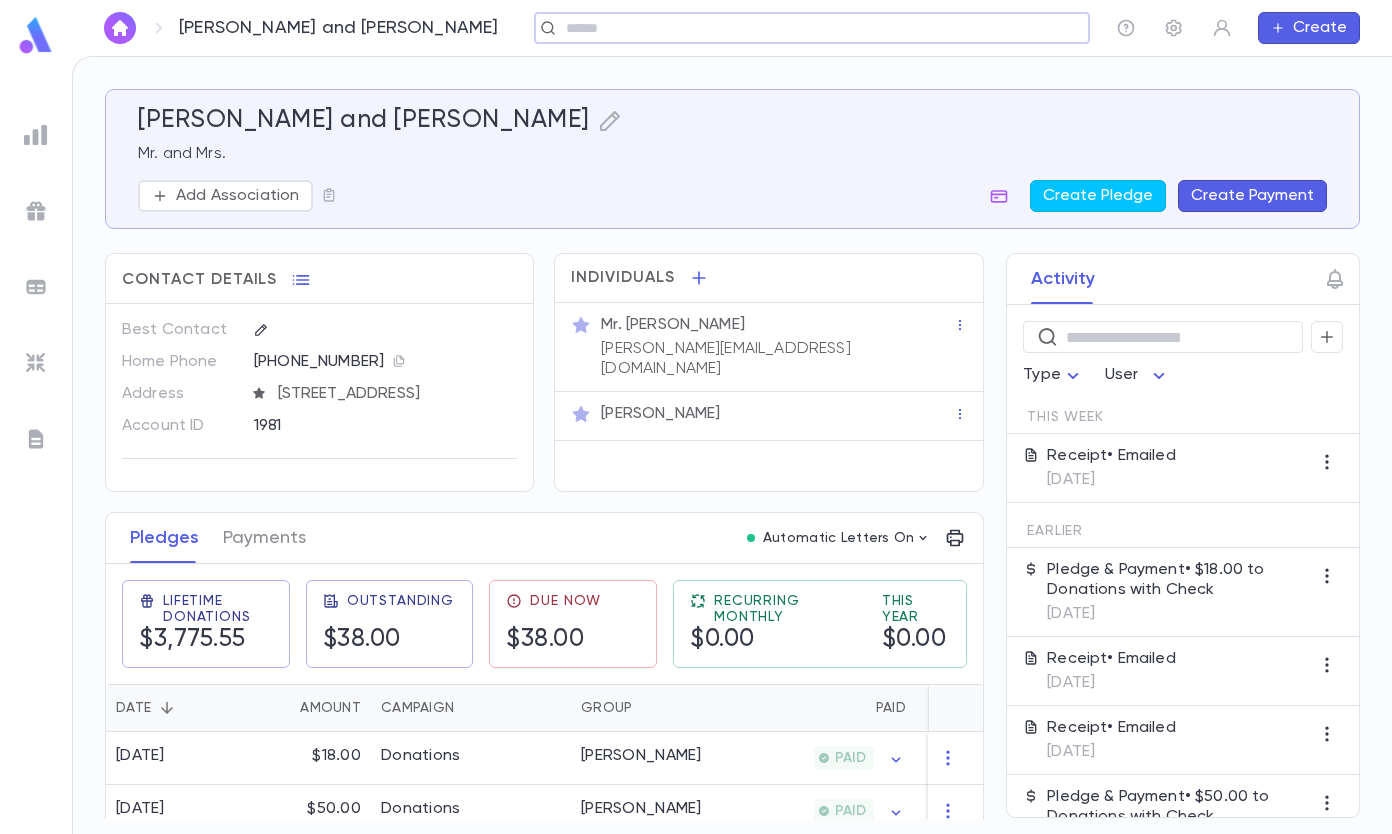 click on "Create Payment" at bounding box center (1252, 196) 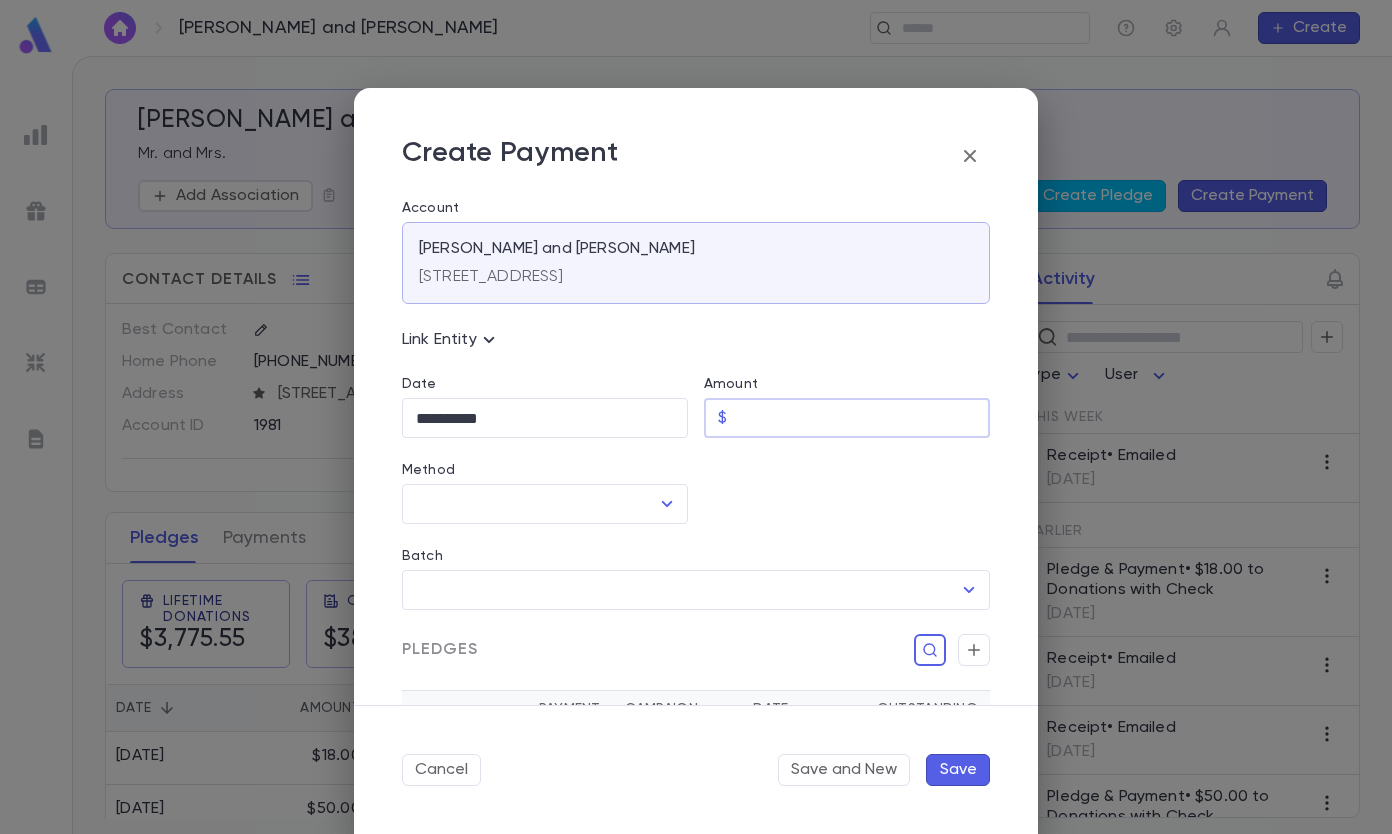 click on "Amount" at bounding box center [862, 418] 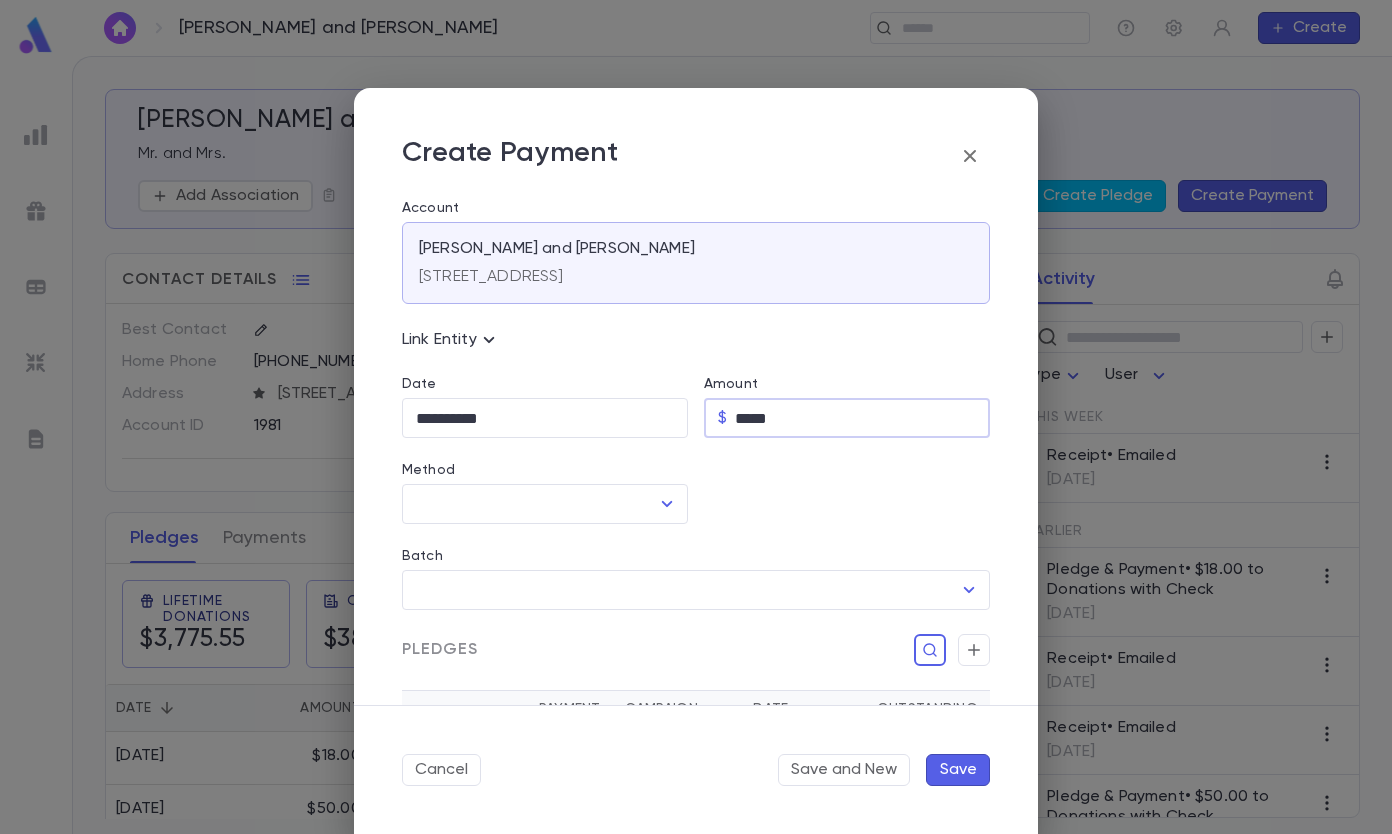 type on "*****" 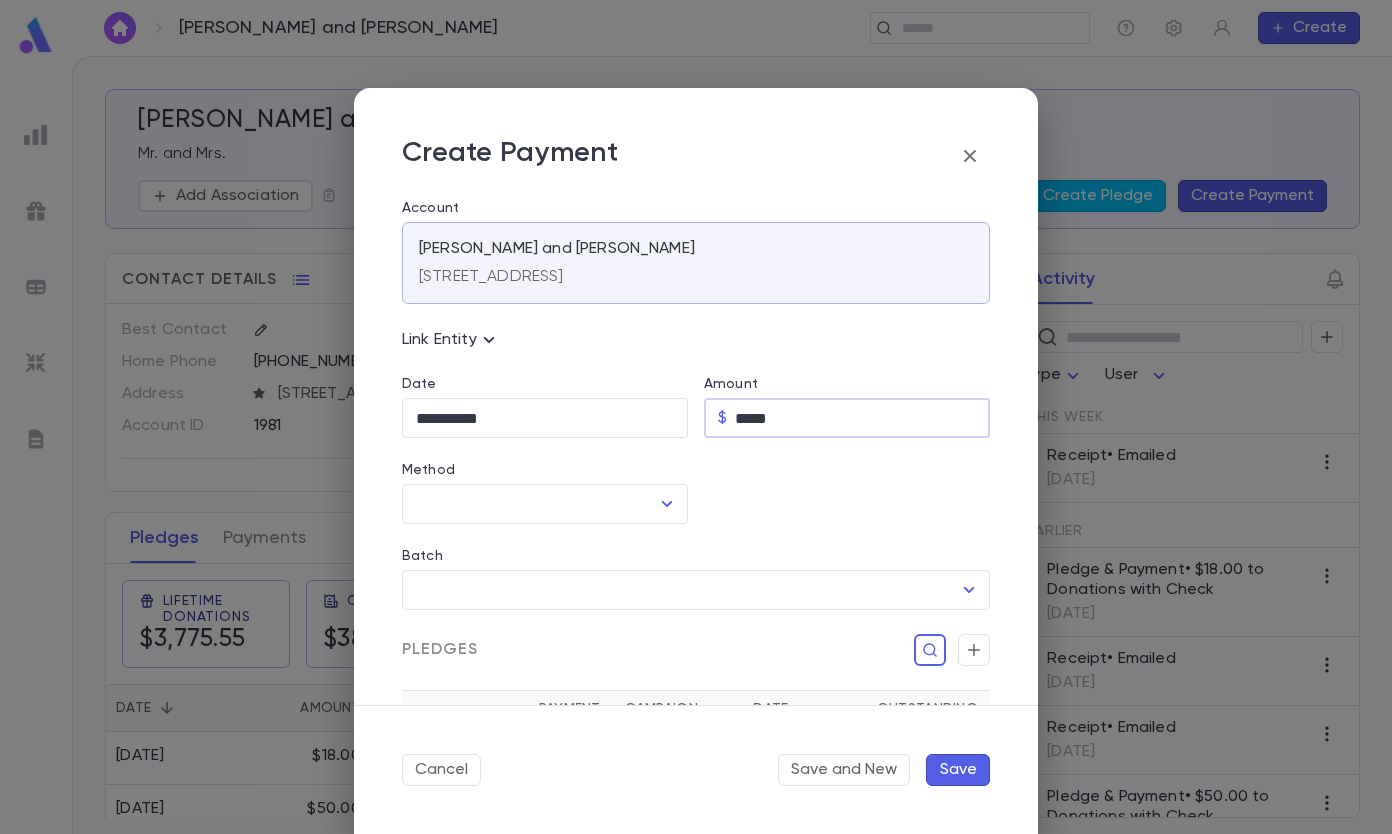 click on "**********" at bounding box center [545, 418] 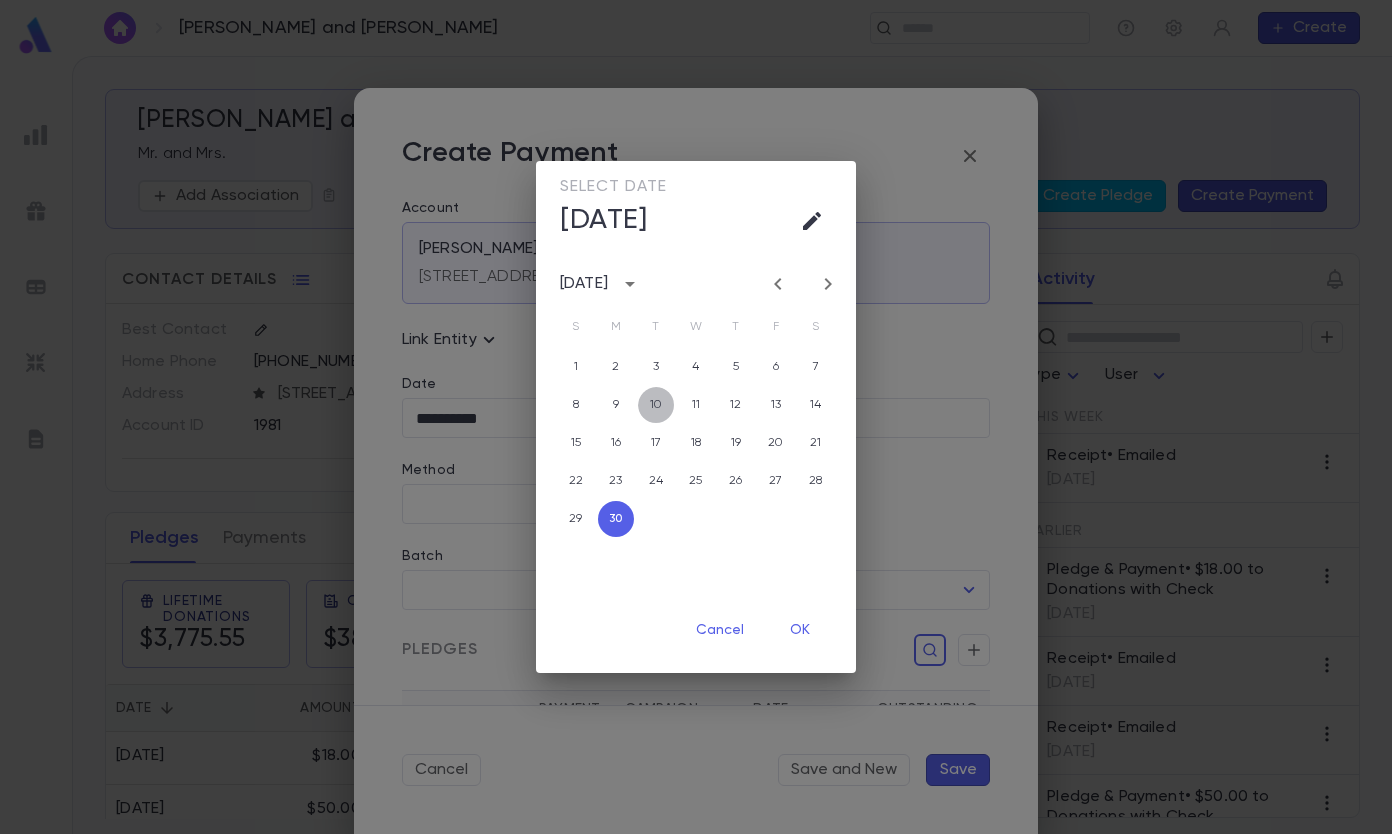 click on "10" at bounding box center (656, 405) 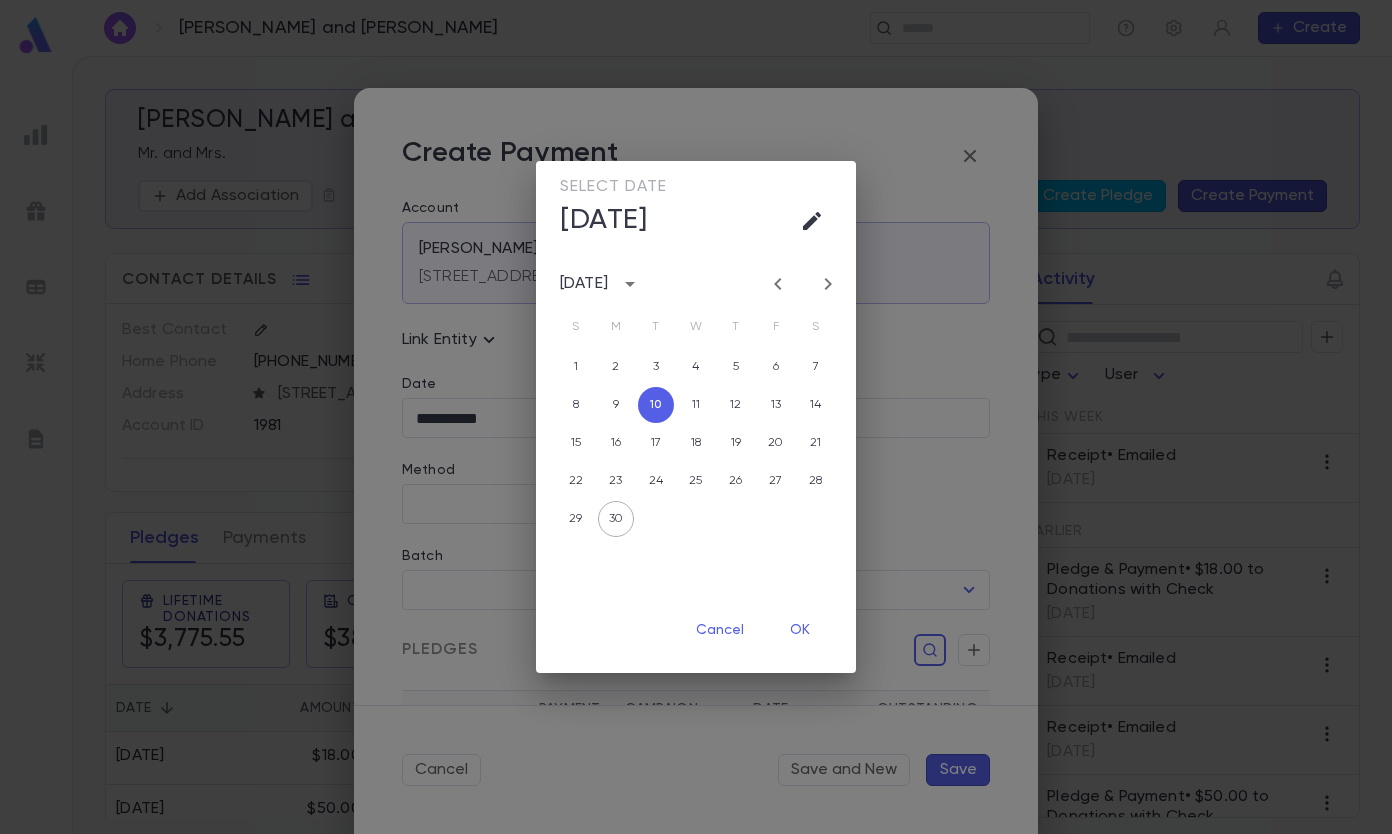 click on "OK" at bounding box center [800, 630] 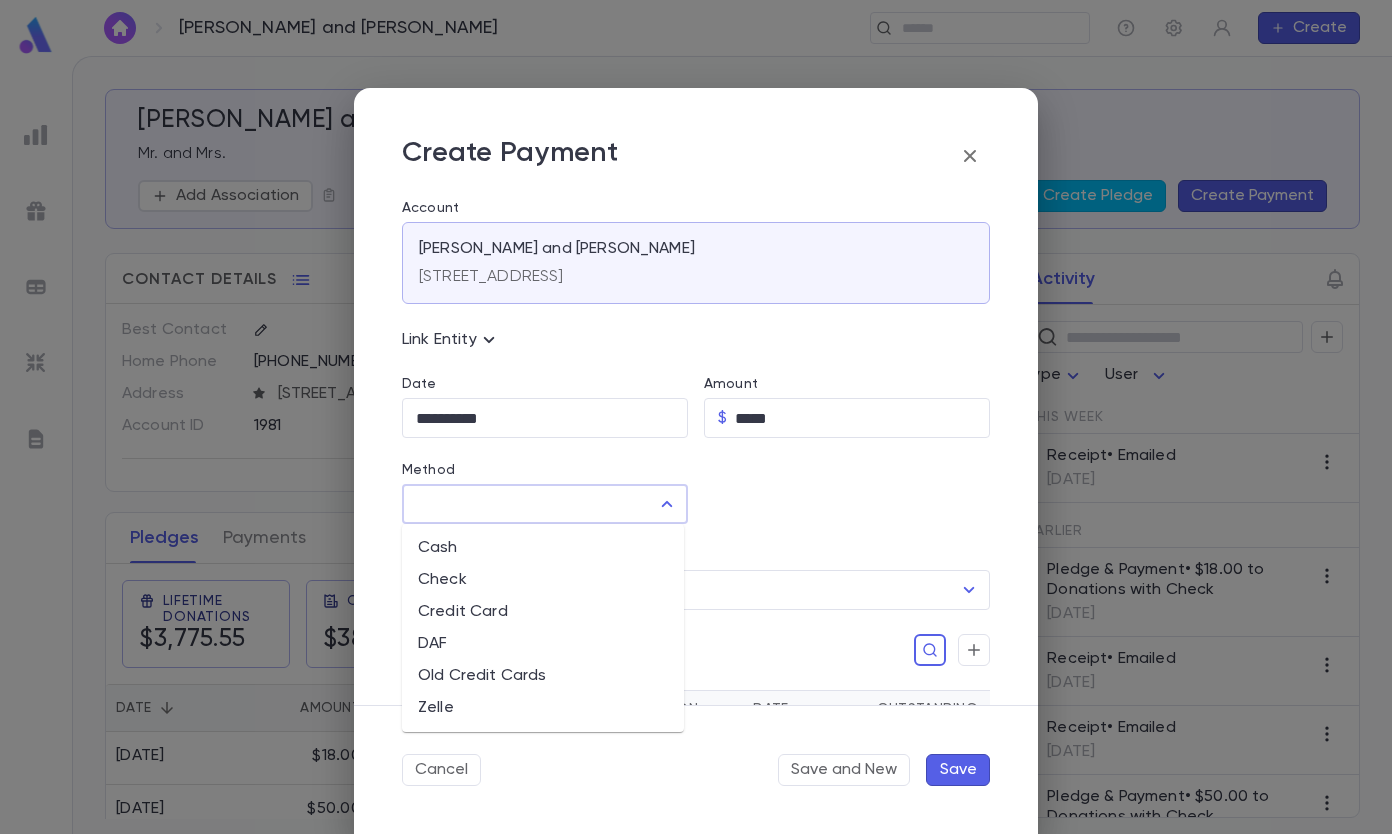 click on "Method" at bounding box center [530, 504] 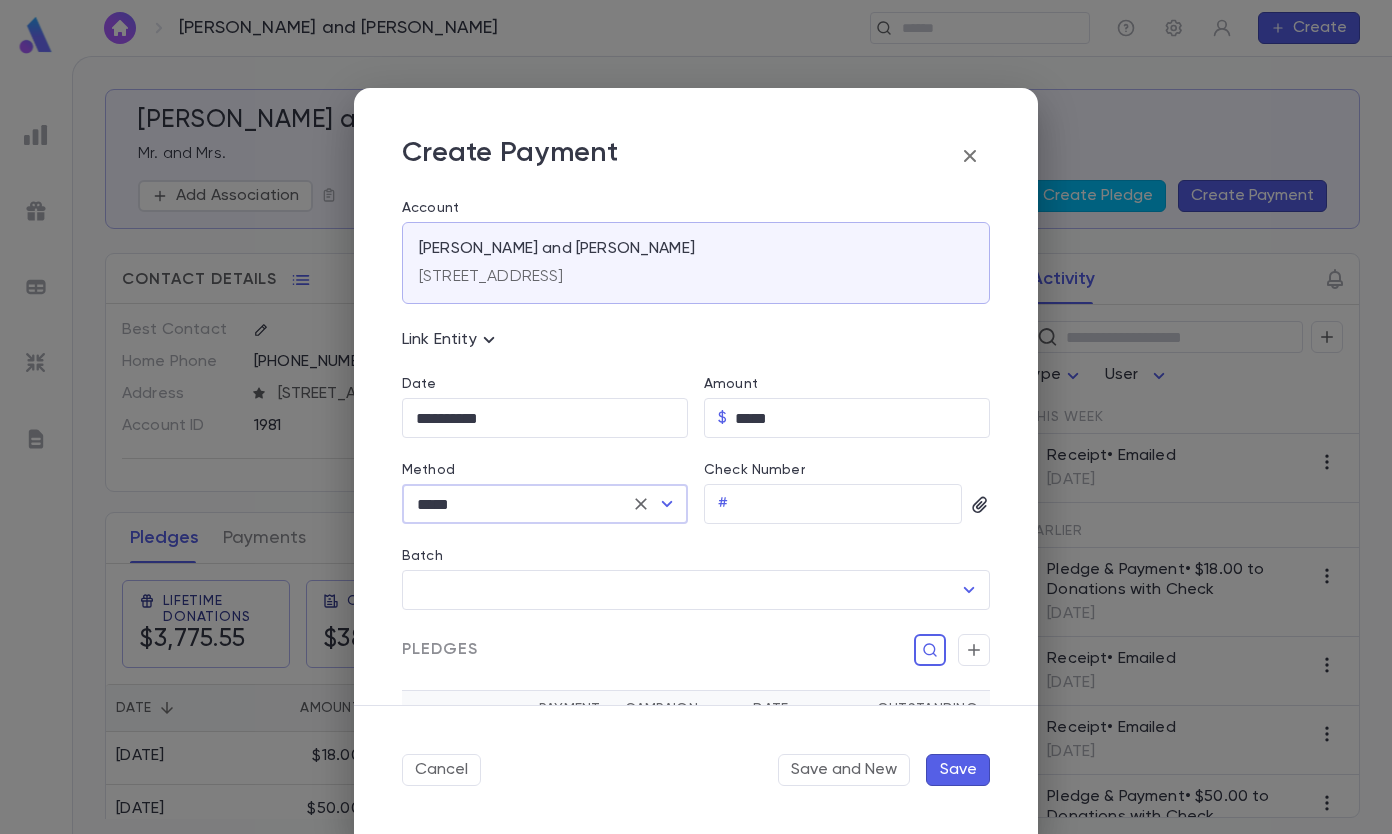 click on "Check Number" at bounding box center (849, 504) 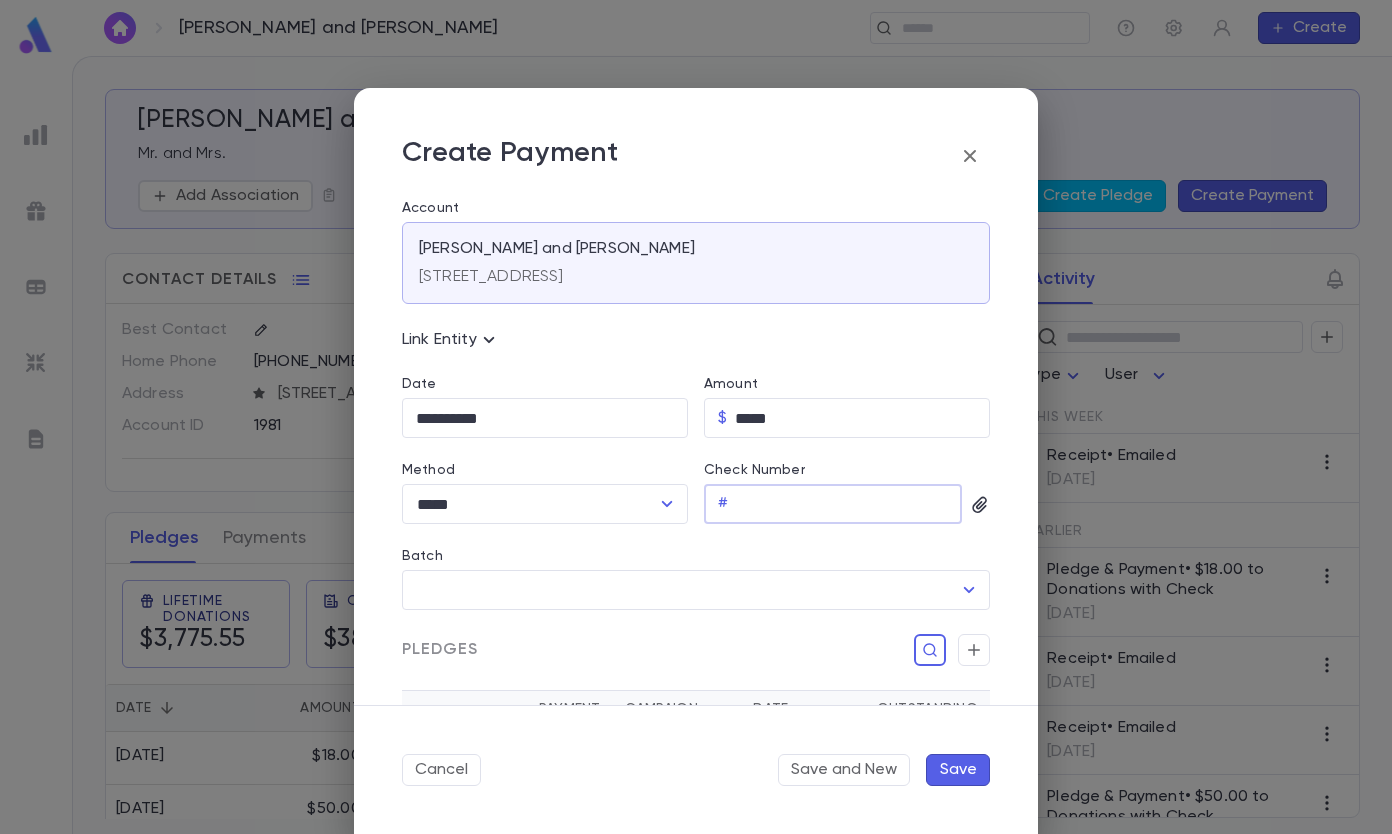 click on "Check Number" at bounding box center [849, 504] 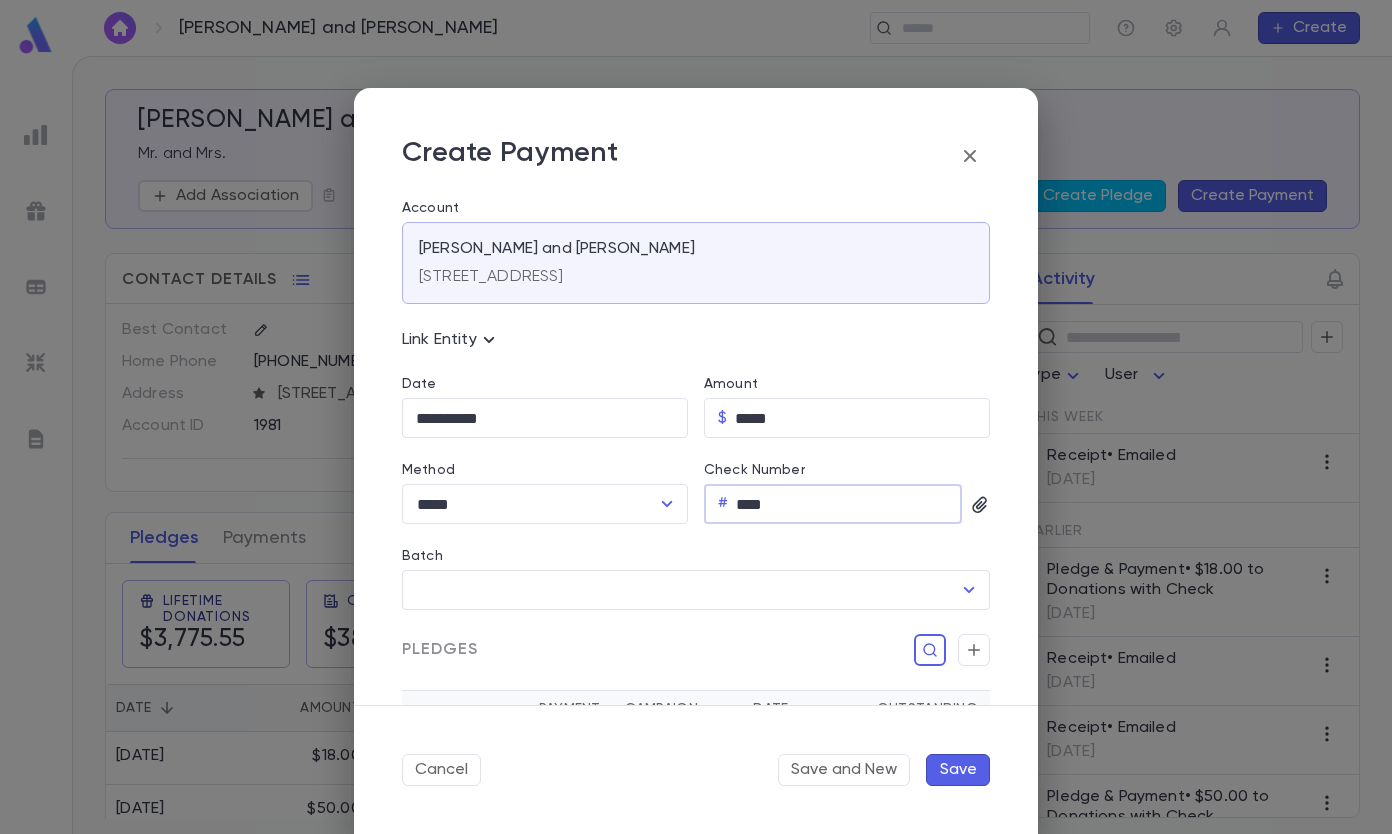 type on "******" 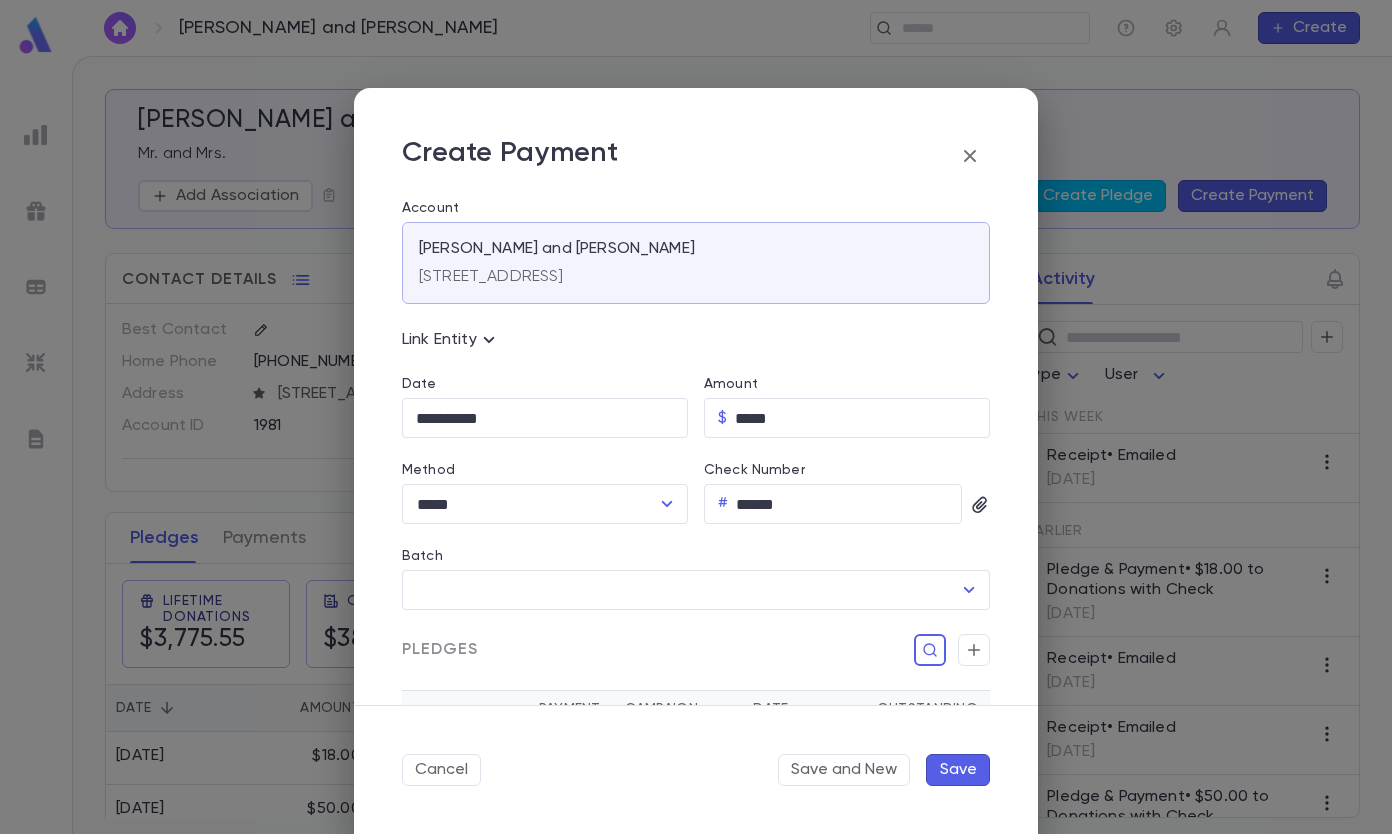type 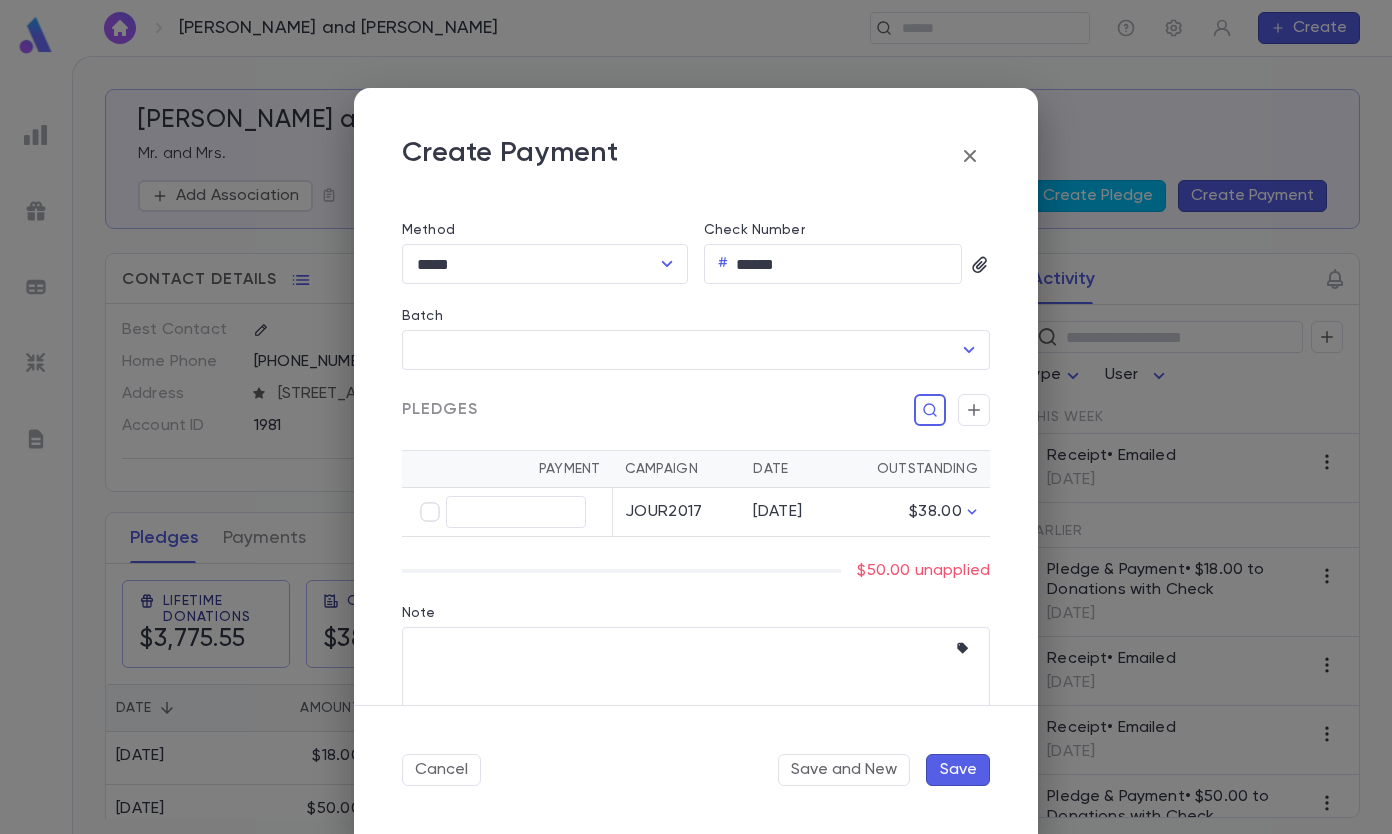 scroll, scrollTop: 272, scrollLeft: 0, axis: vertical 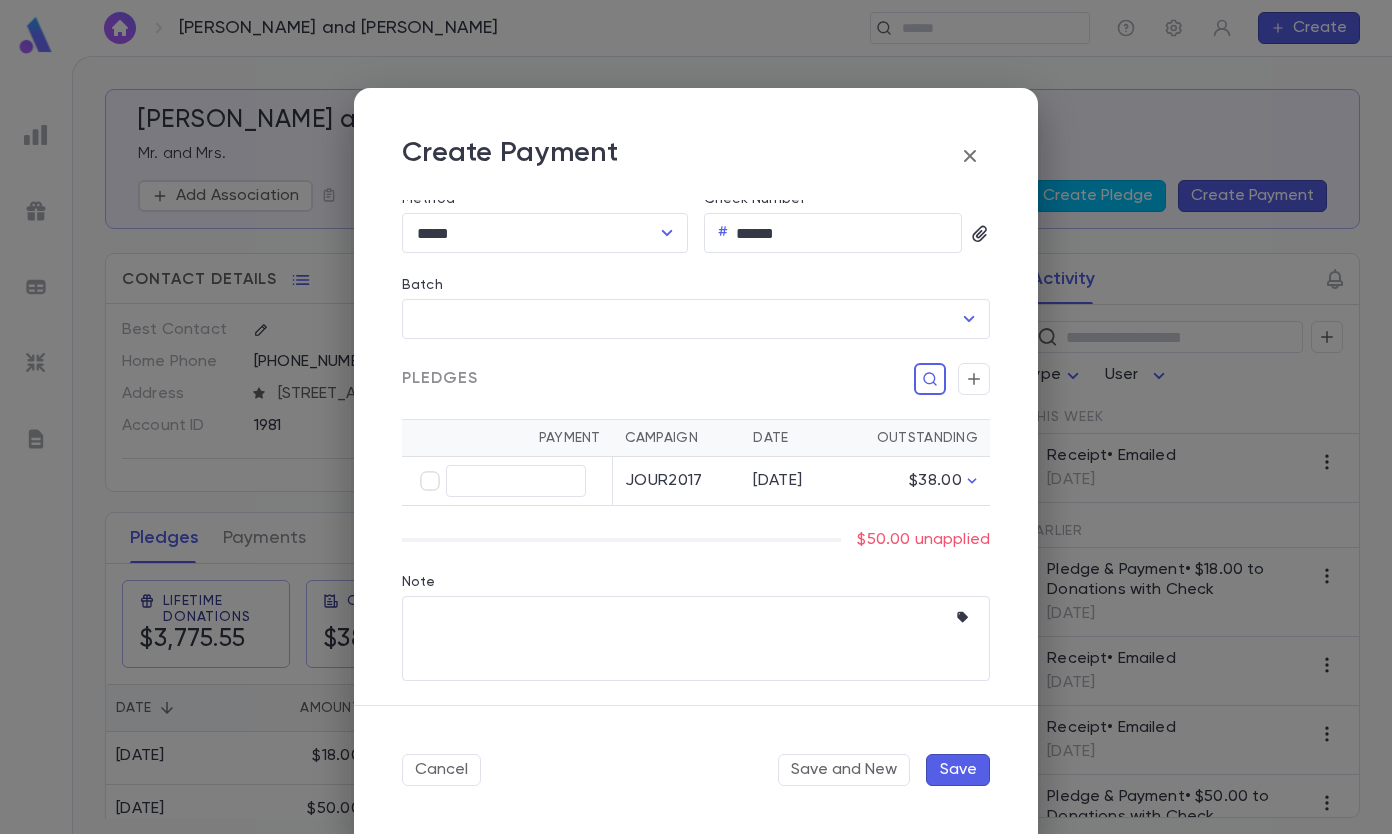 click 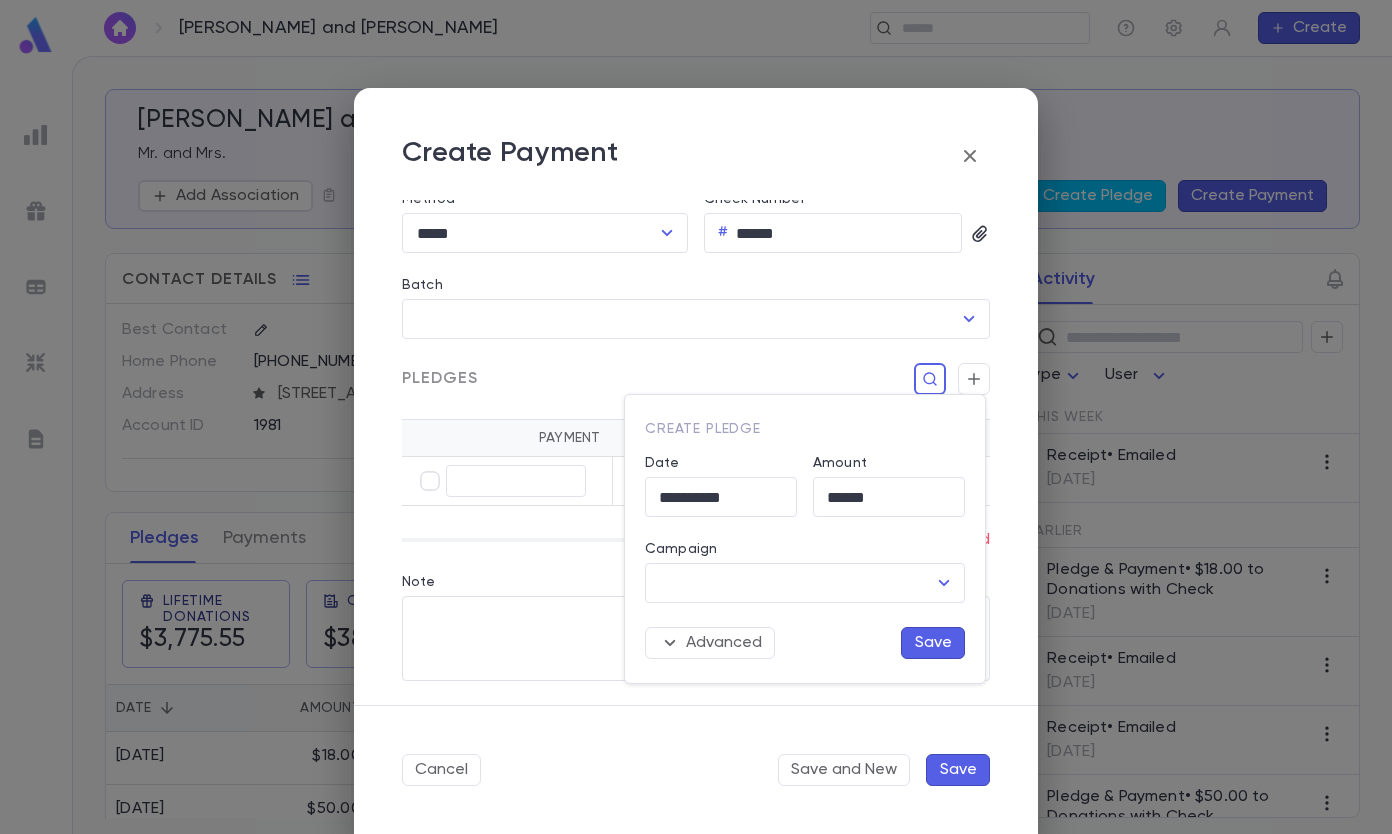 click on "Campaign" at bounding box center [790, 583] 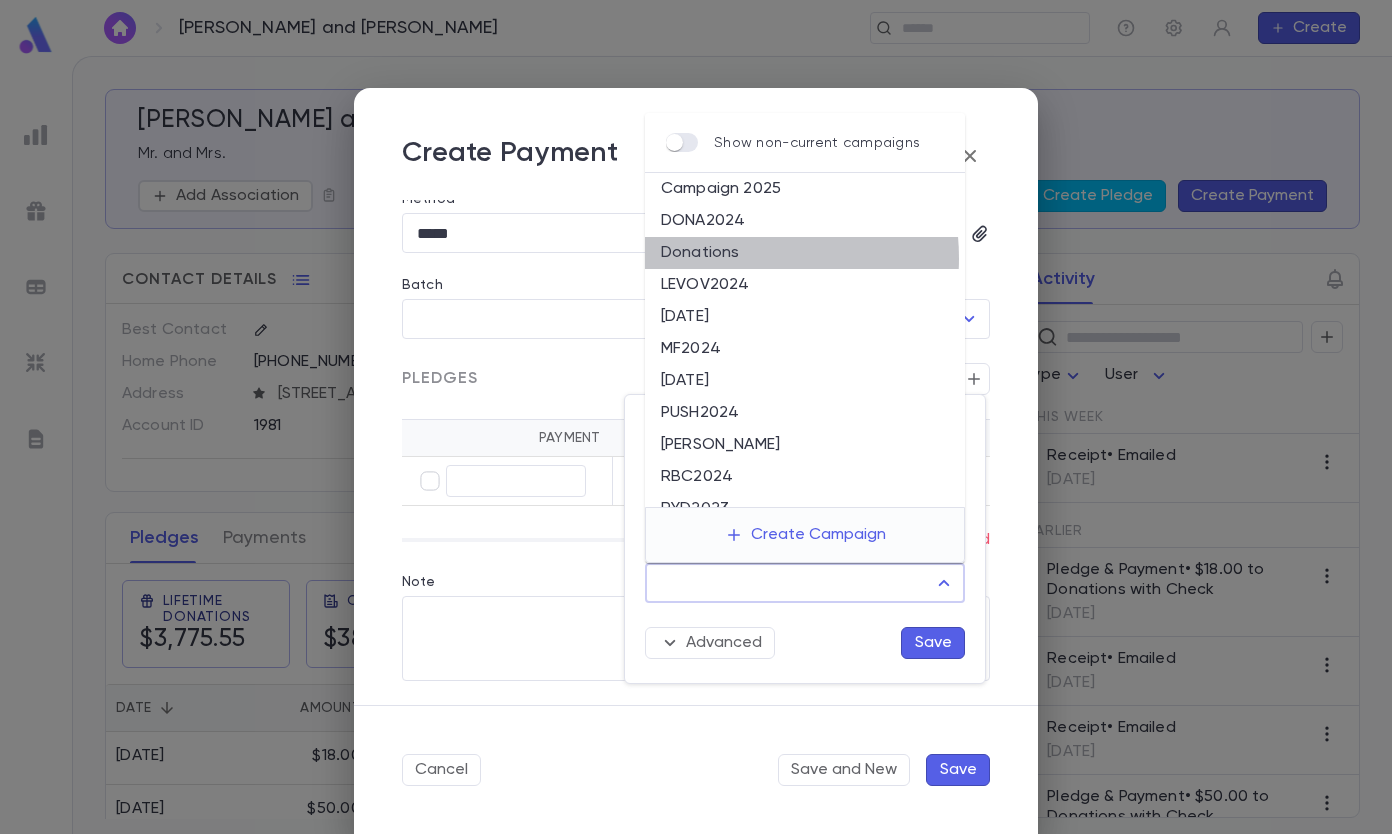 click on "Donations" at bounding box center [805, 253] 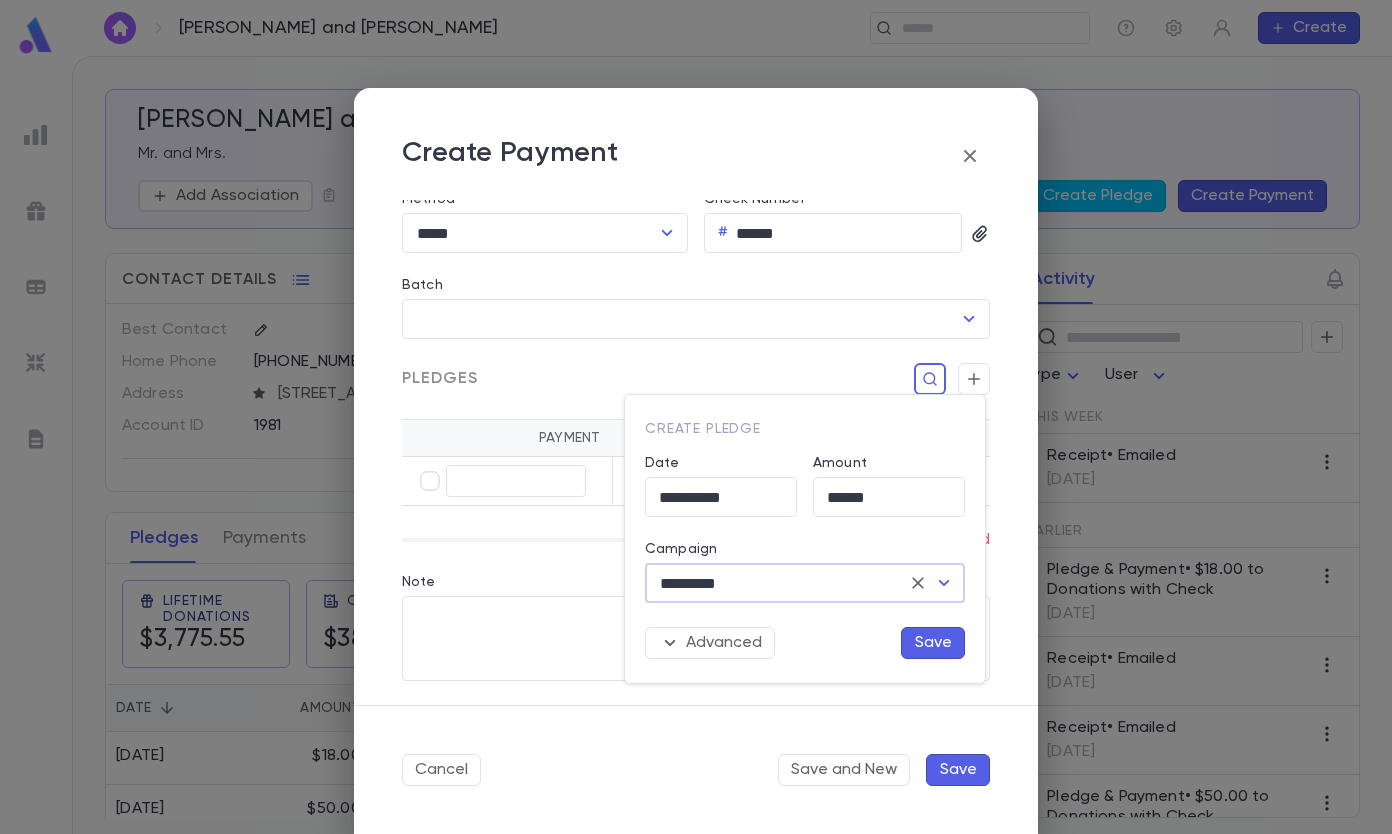 click on "Save" at bounding box center (933, 643) 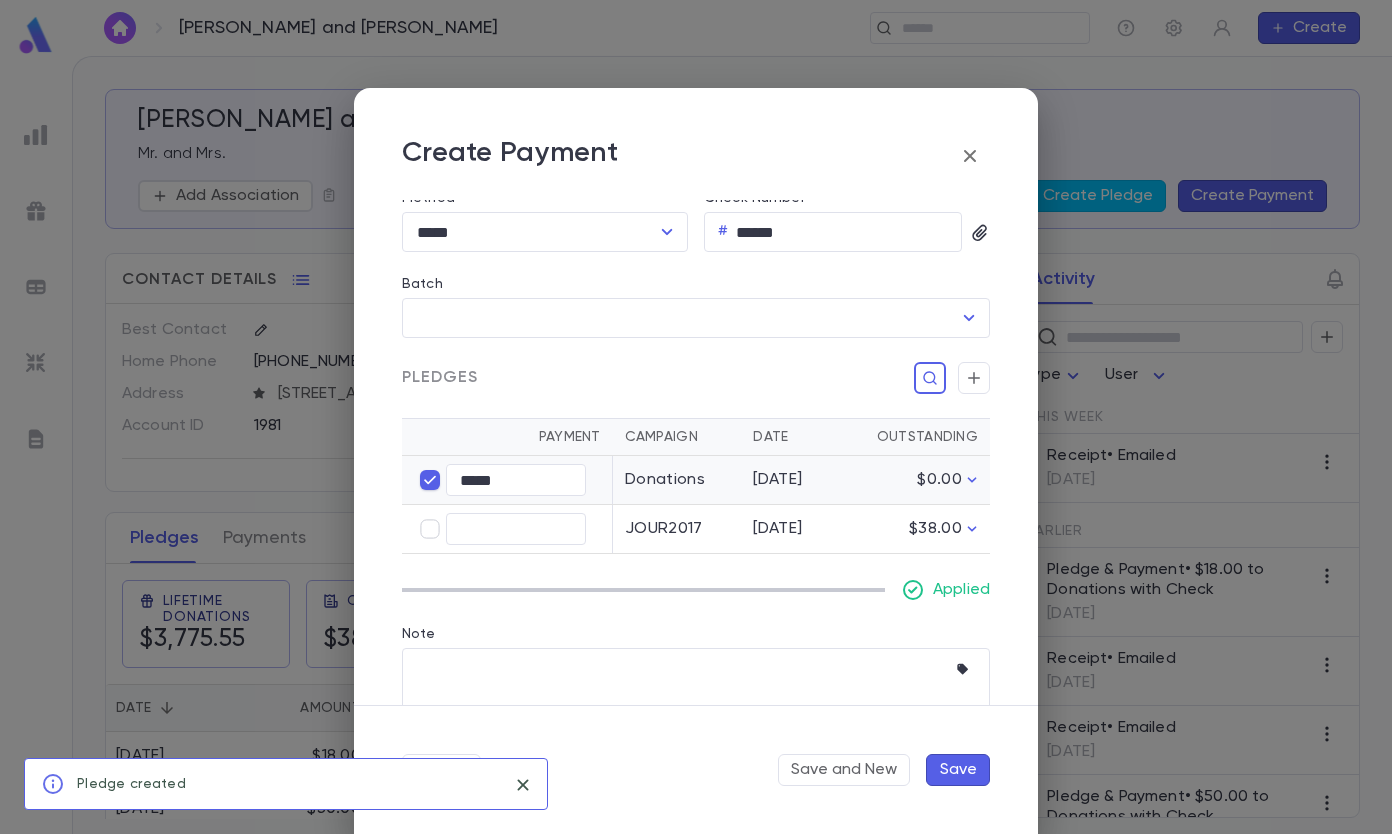 click on "Save" at bounding box center (958, 770) 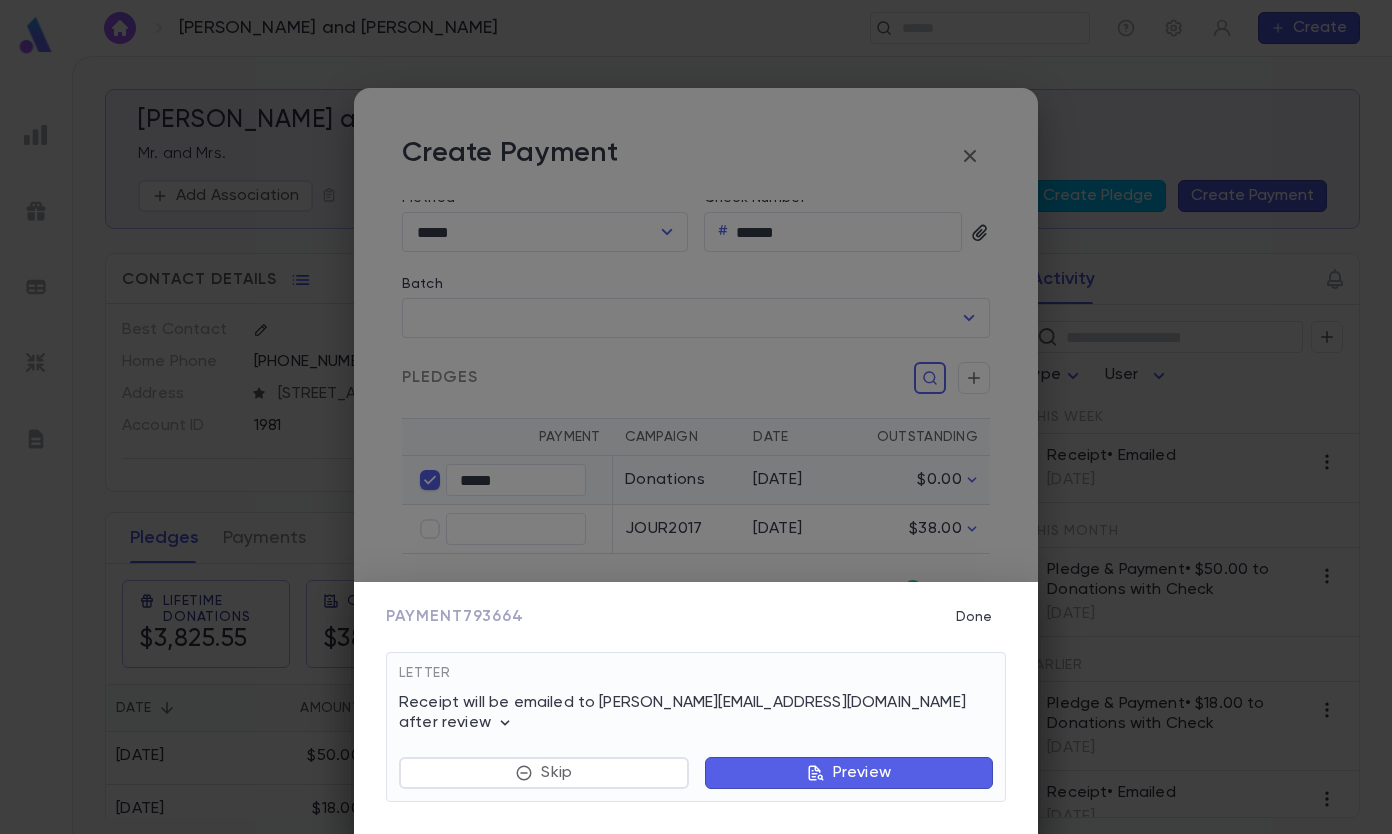 click on "Done" at bounding box center (974, 617) 